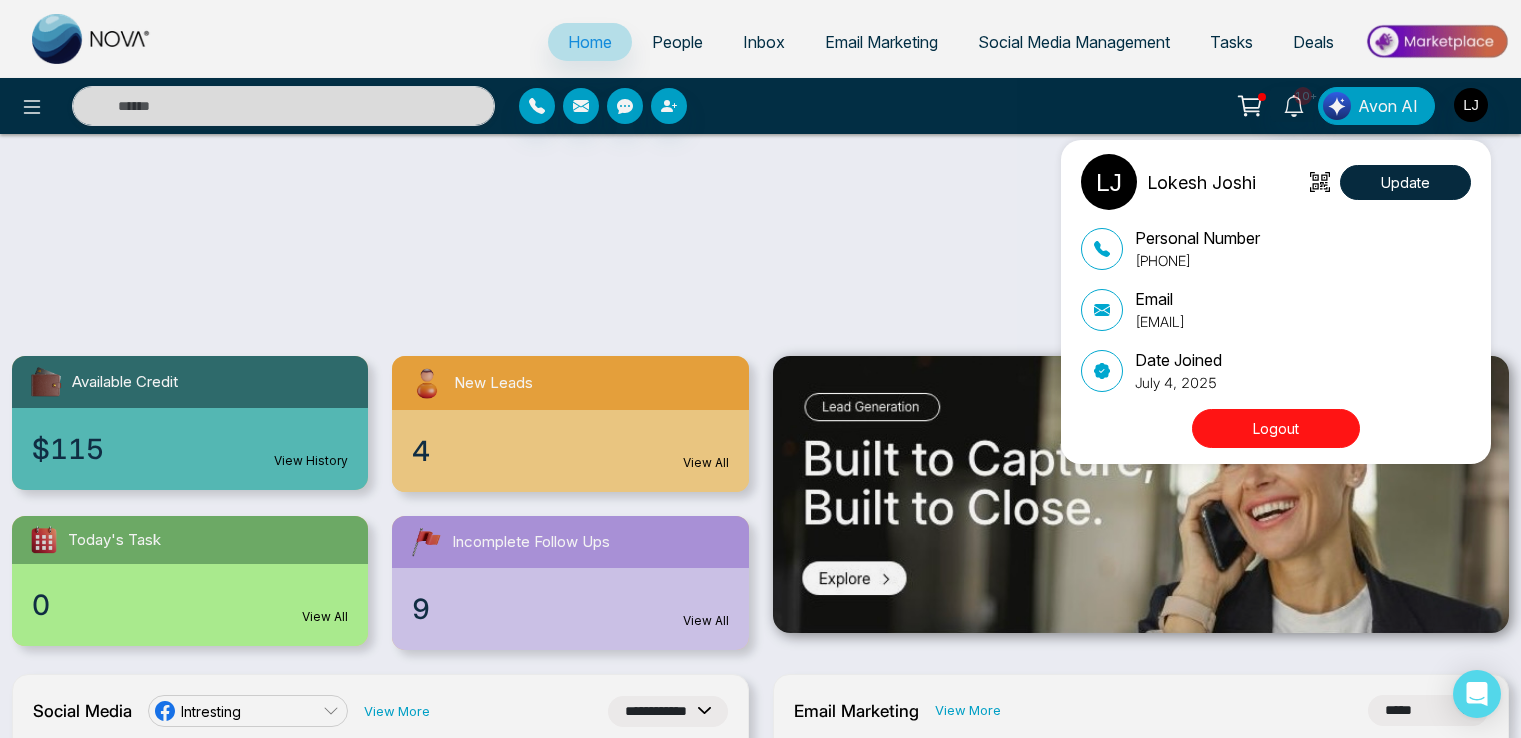 select on "**" 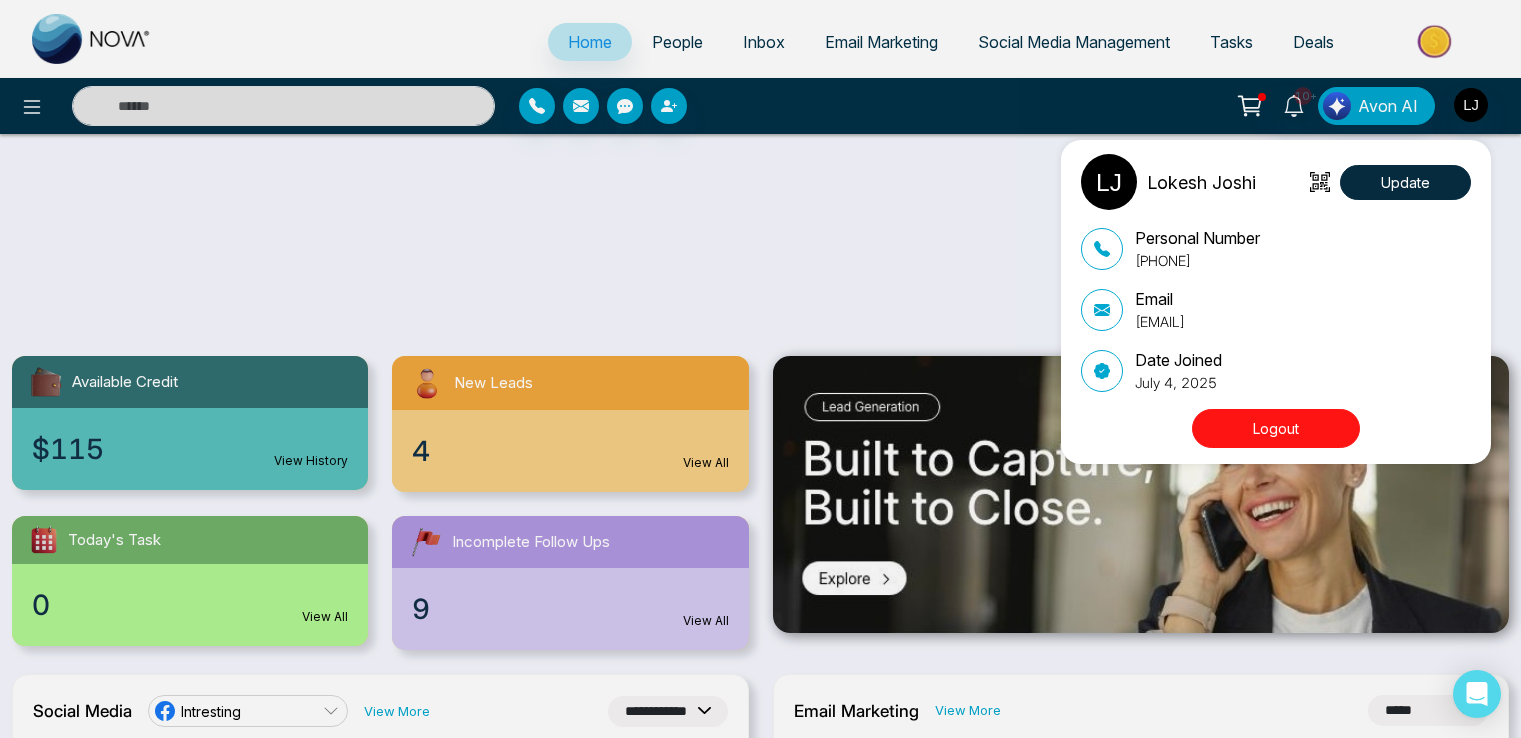 select on "*" 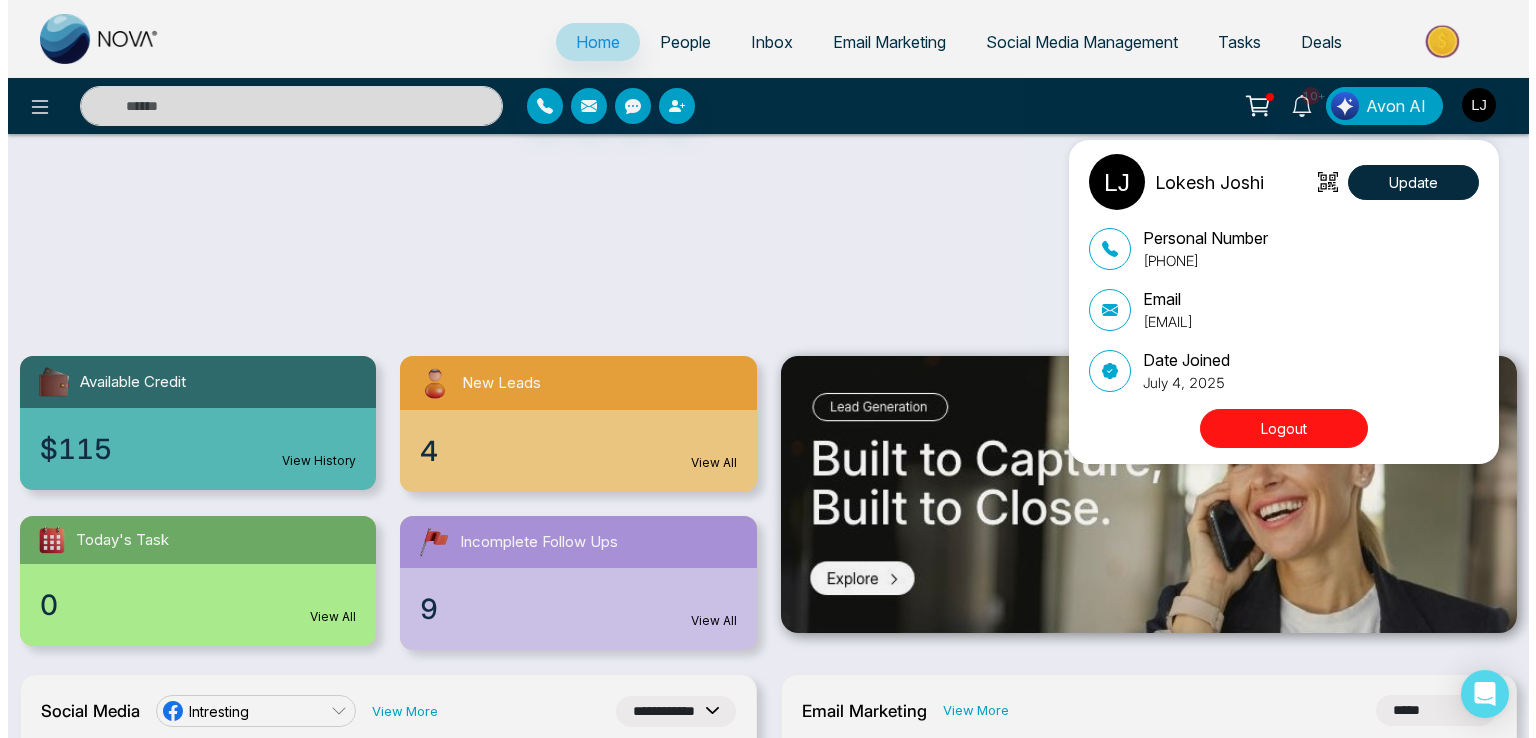 scroll, scrollTop: 1037, scrollLeft: 0, axis: vertical 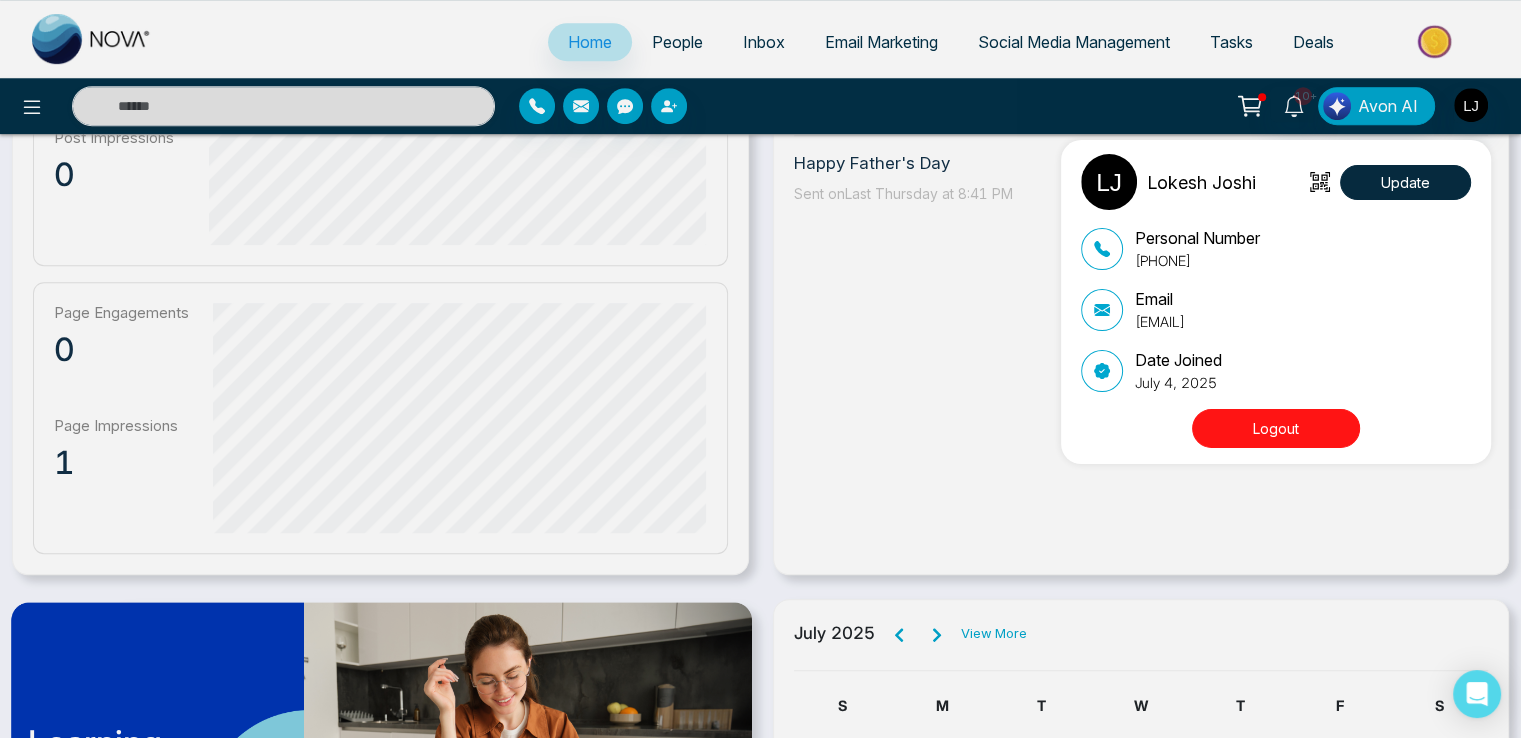 click on "[FIRST] [LAST] Update Personal Number [PHONE] Email [EMAIL] Date Joined [MONTH] [DAY], [YEAR] Logout" at bounding box center (760, 369) 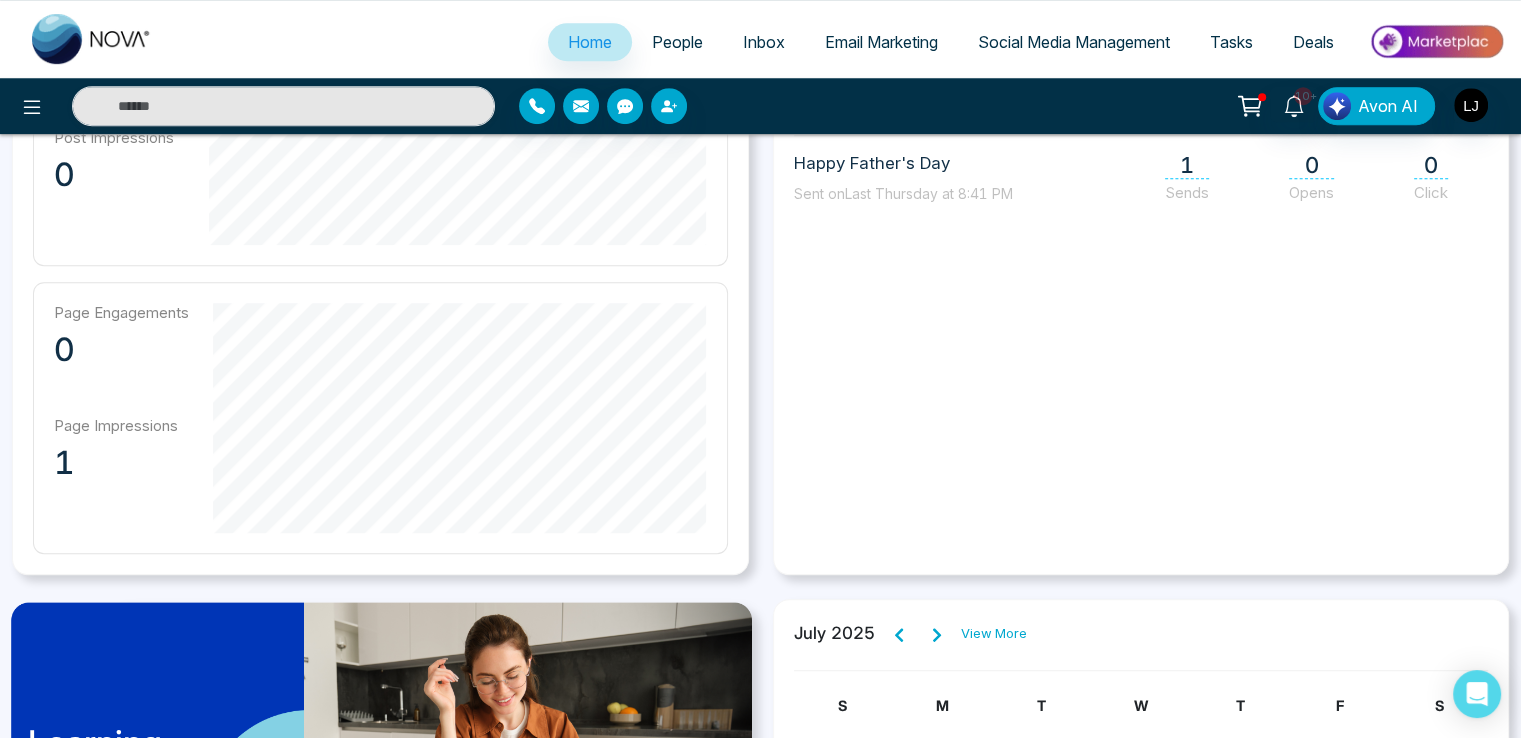 click 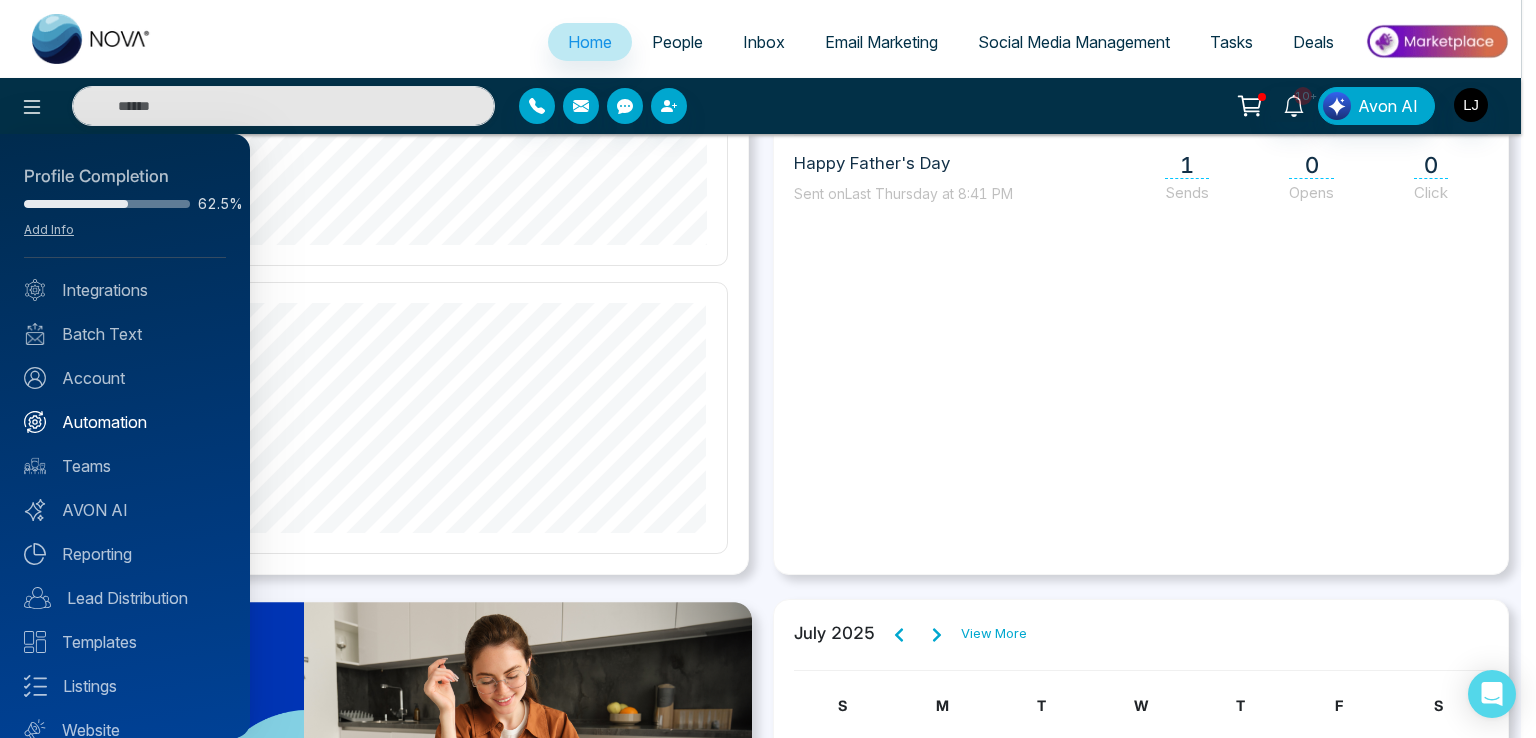 click on "Automation" at bounding box center (125, 422) 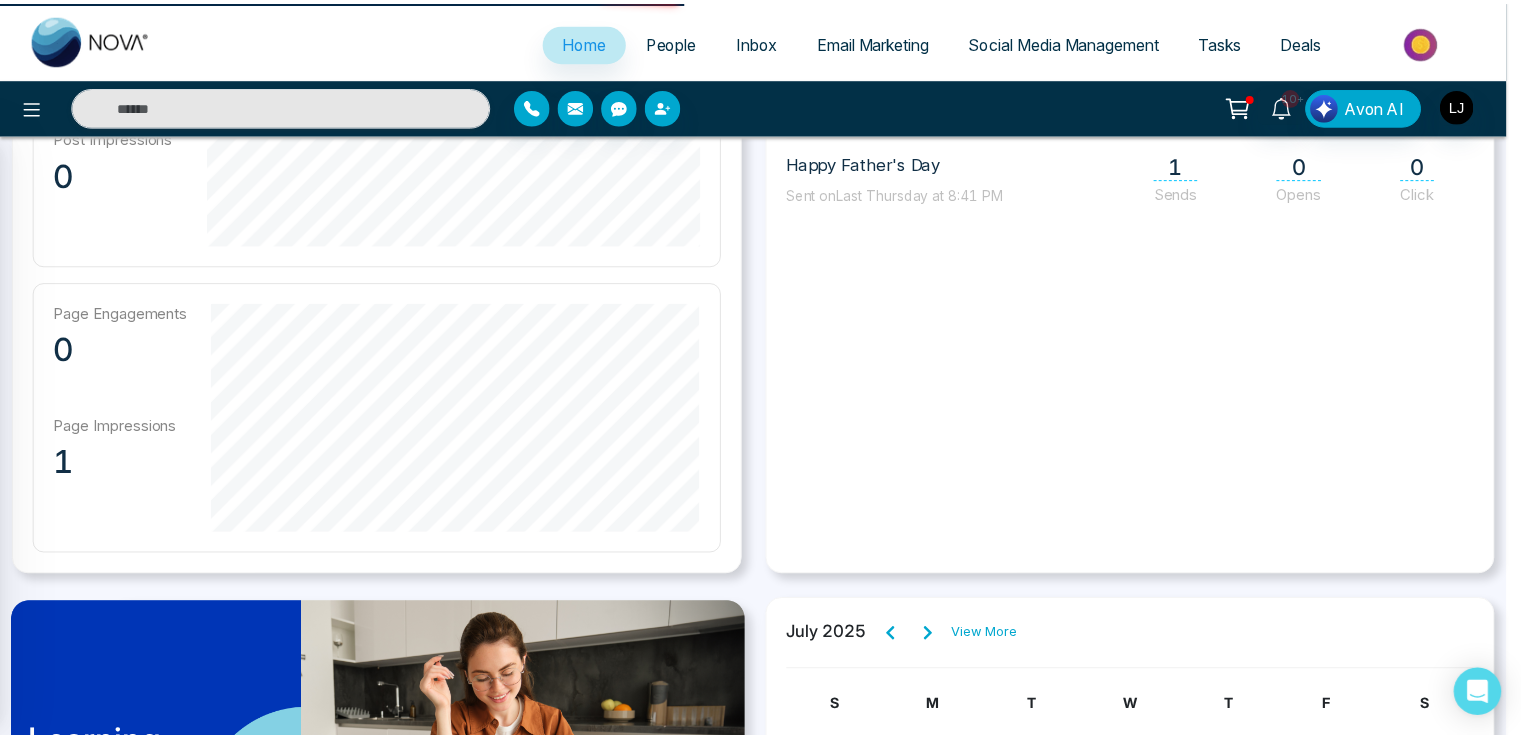 scroll, scrollTop: 0, scrollLeft: 0, axis: both 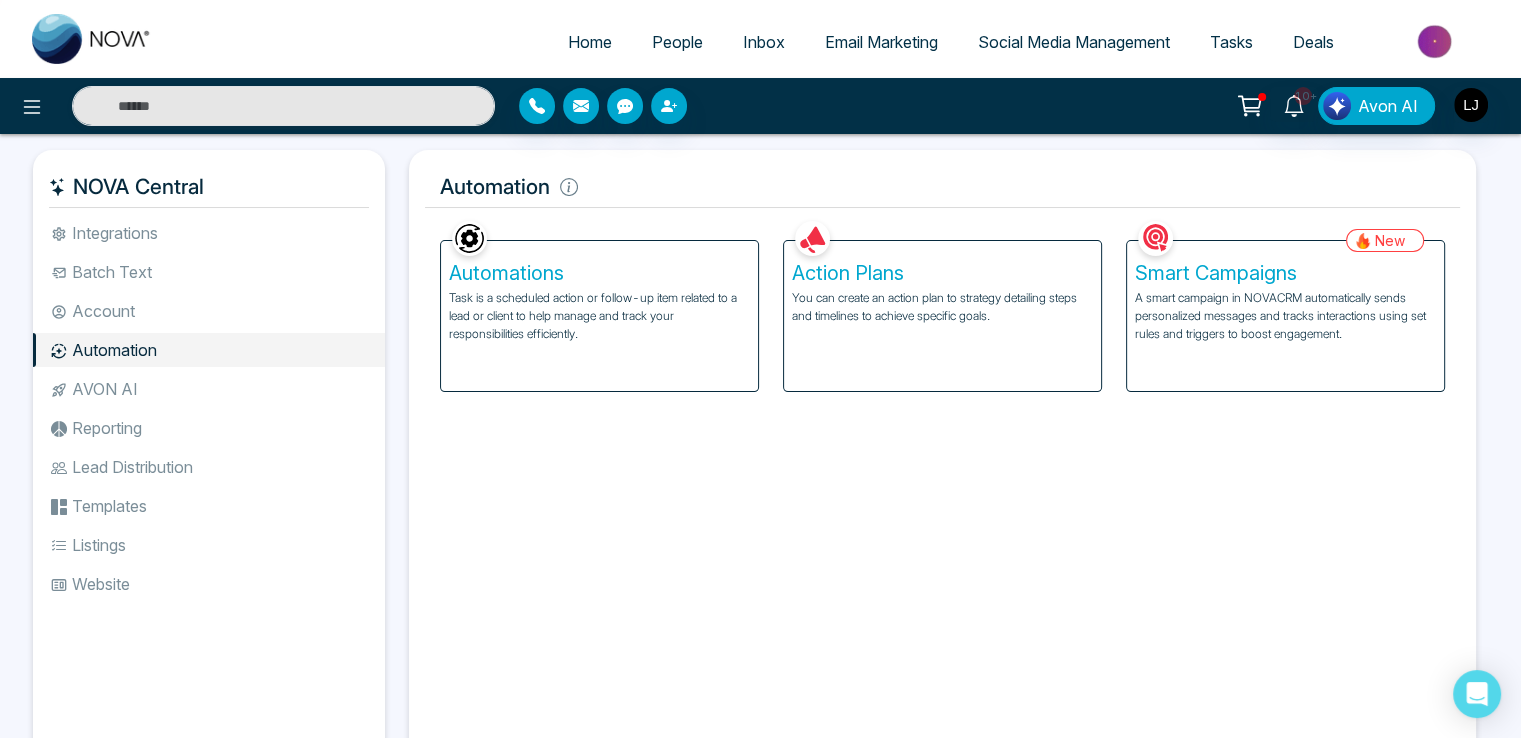 click 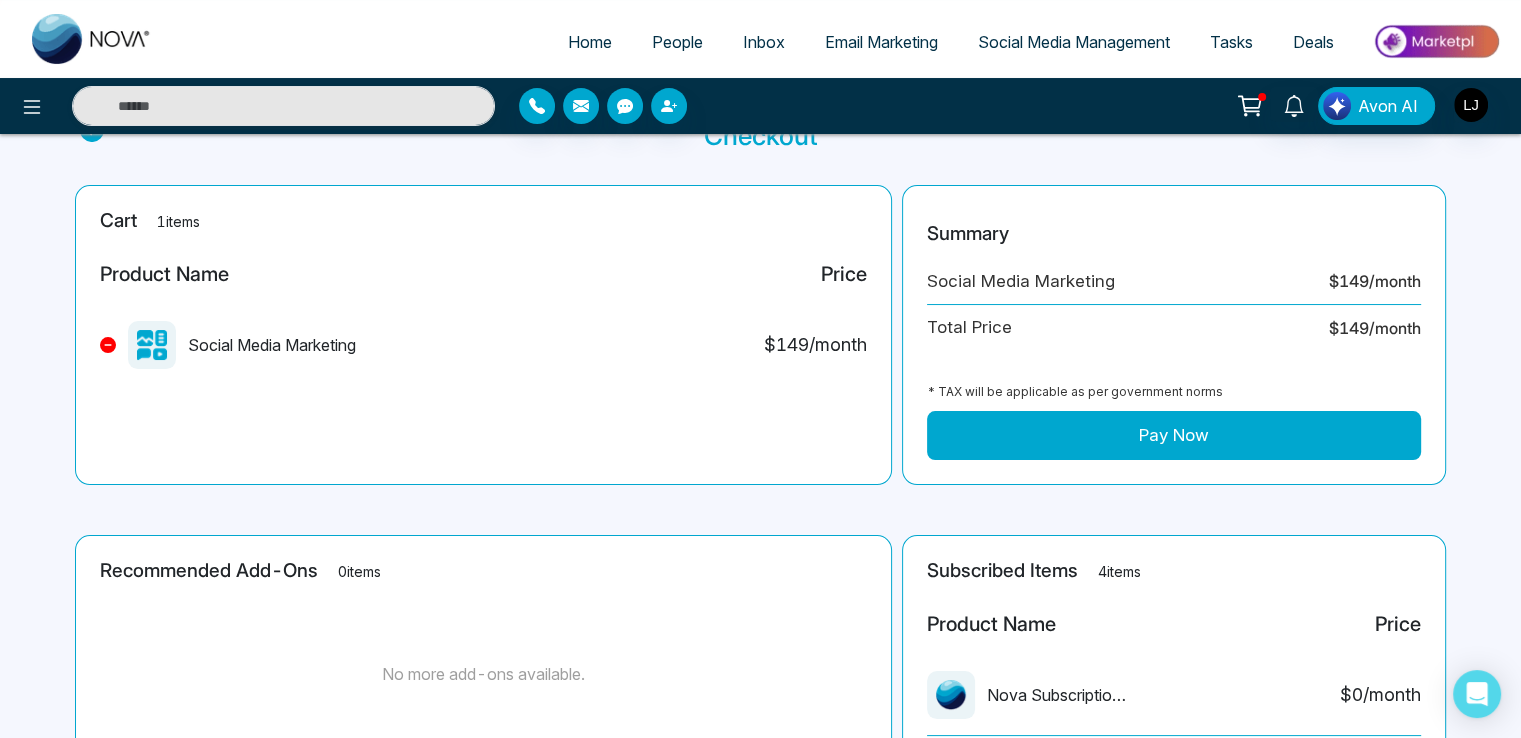 scroll, scrollTop: 200, scrollLeft: 0, axis: vertical 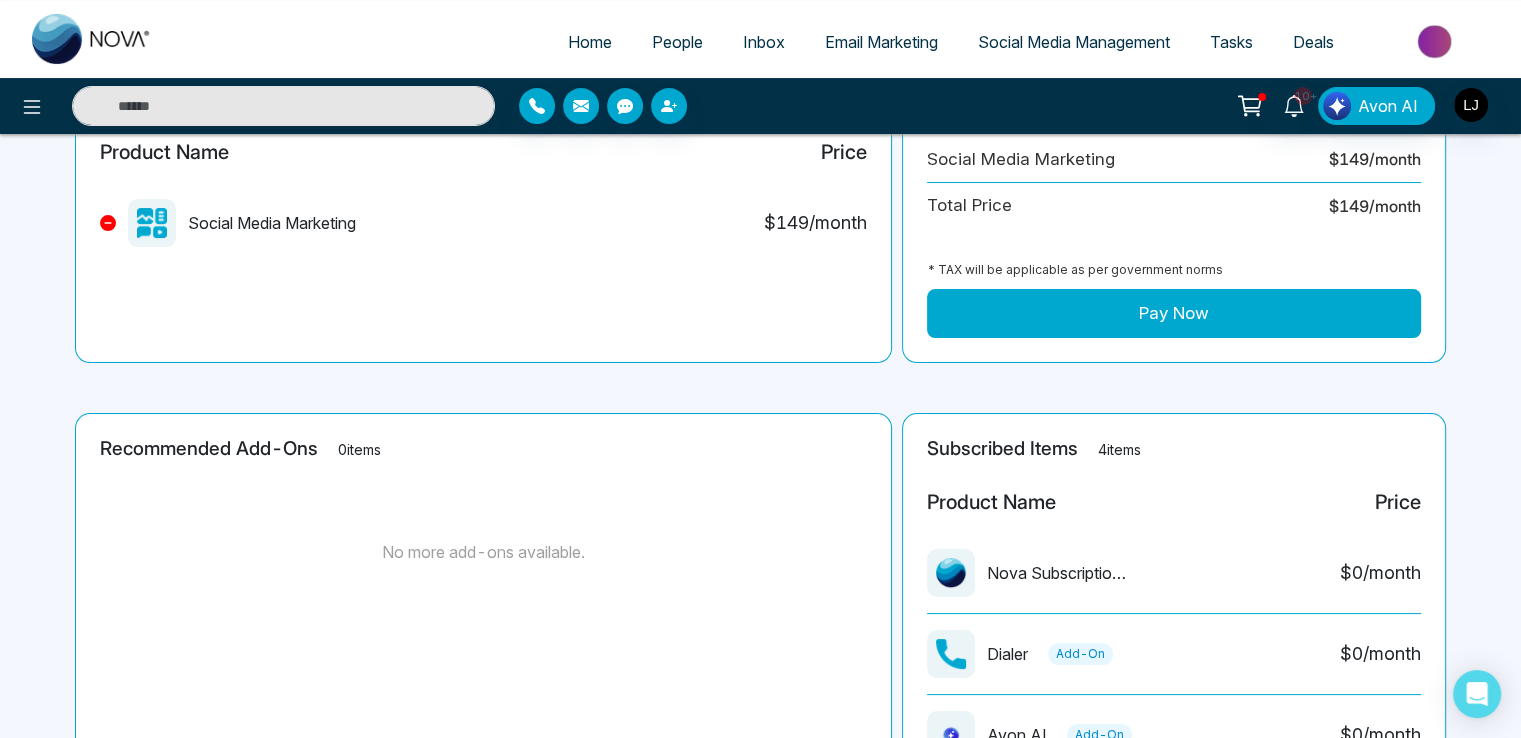 click 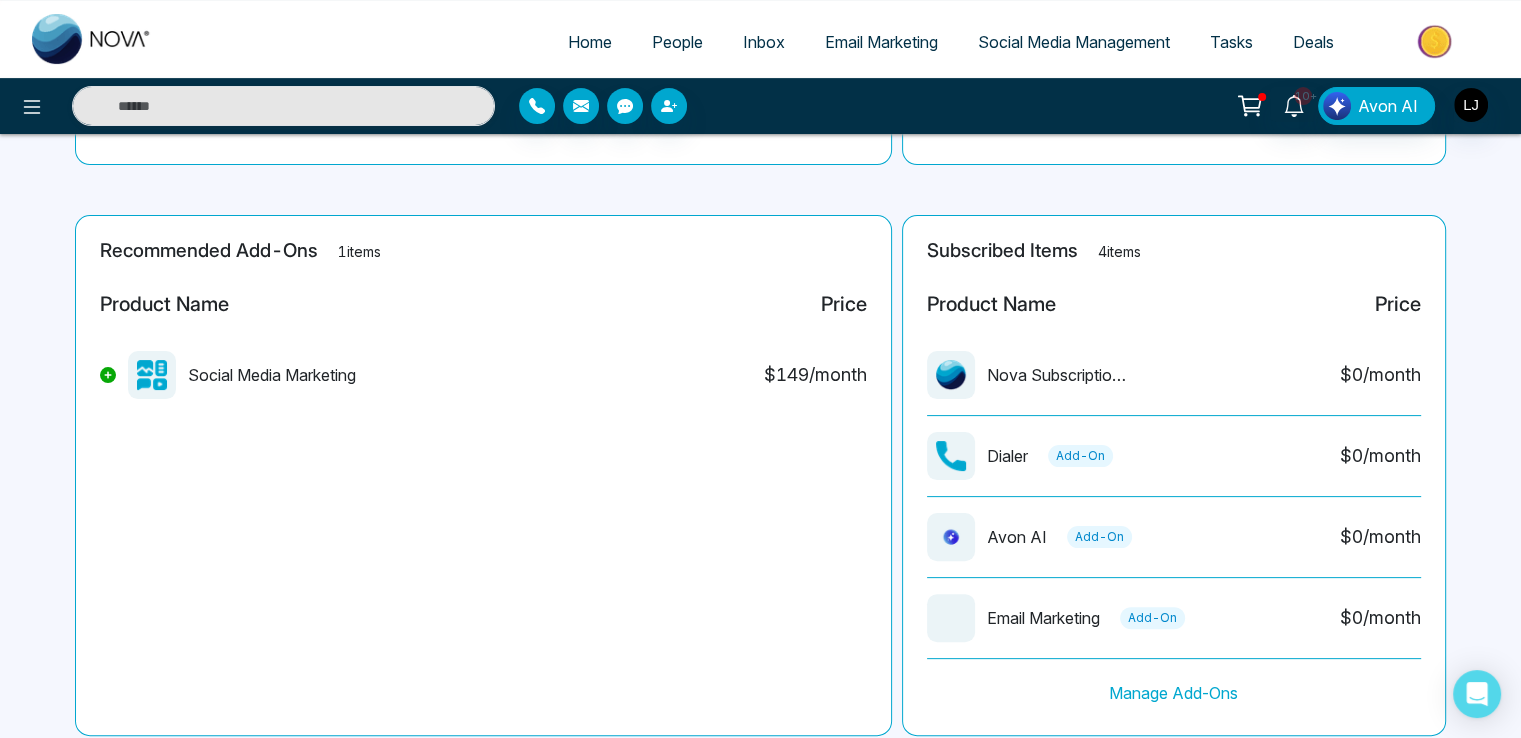 scroll, scrollTop: 455, scrollLeft: 0, axis: vertical 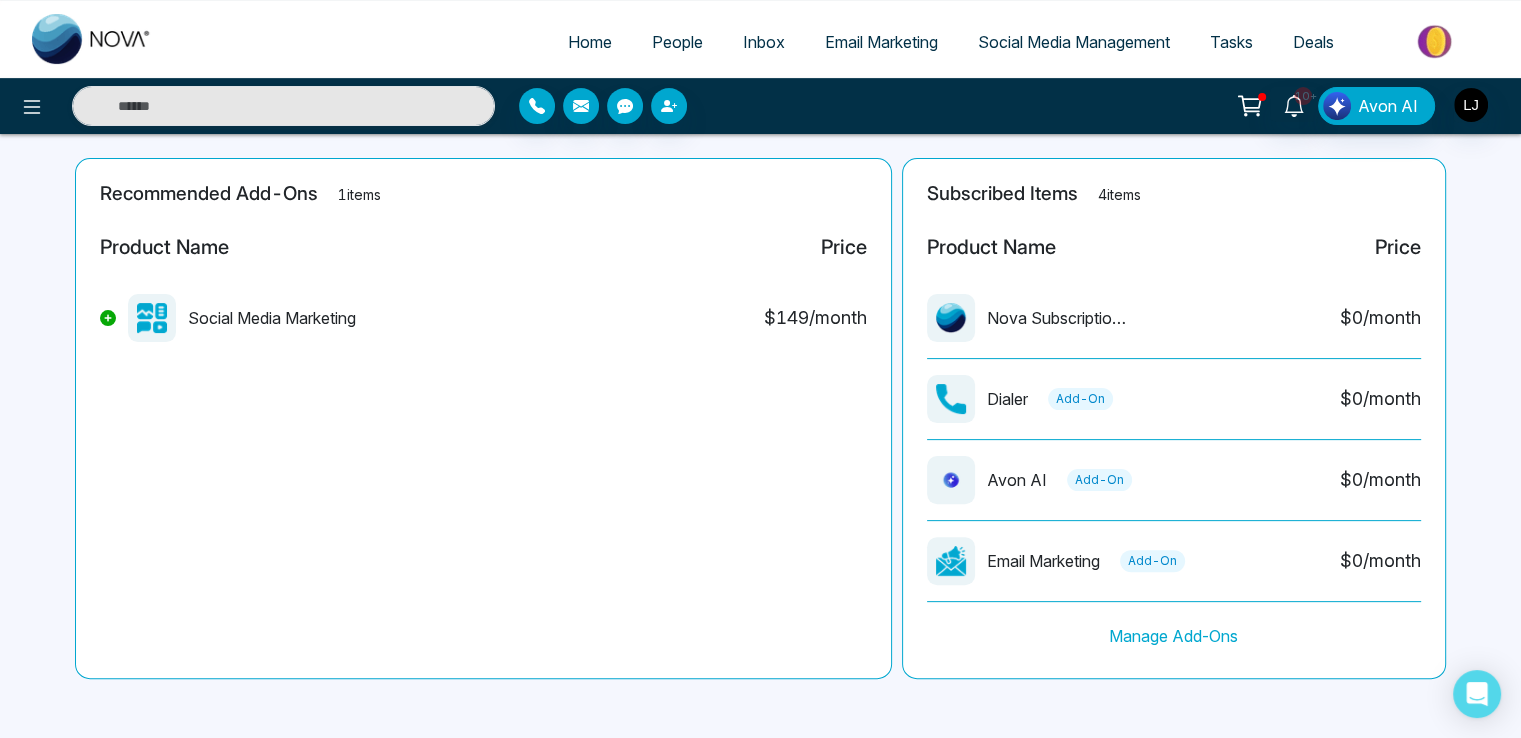 click on "People" at bounding box center (677, 42) 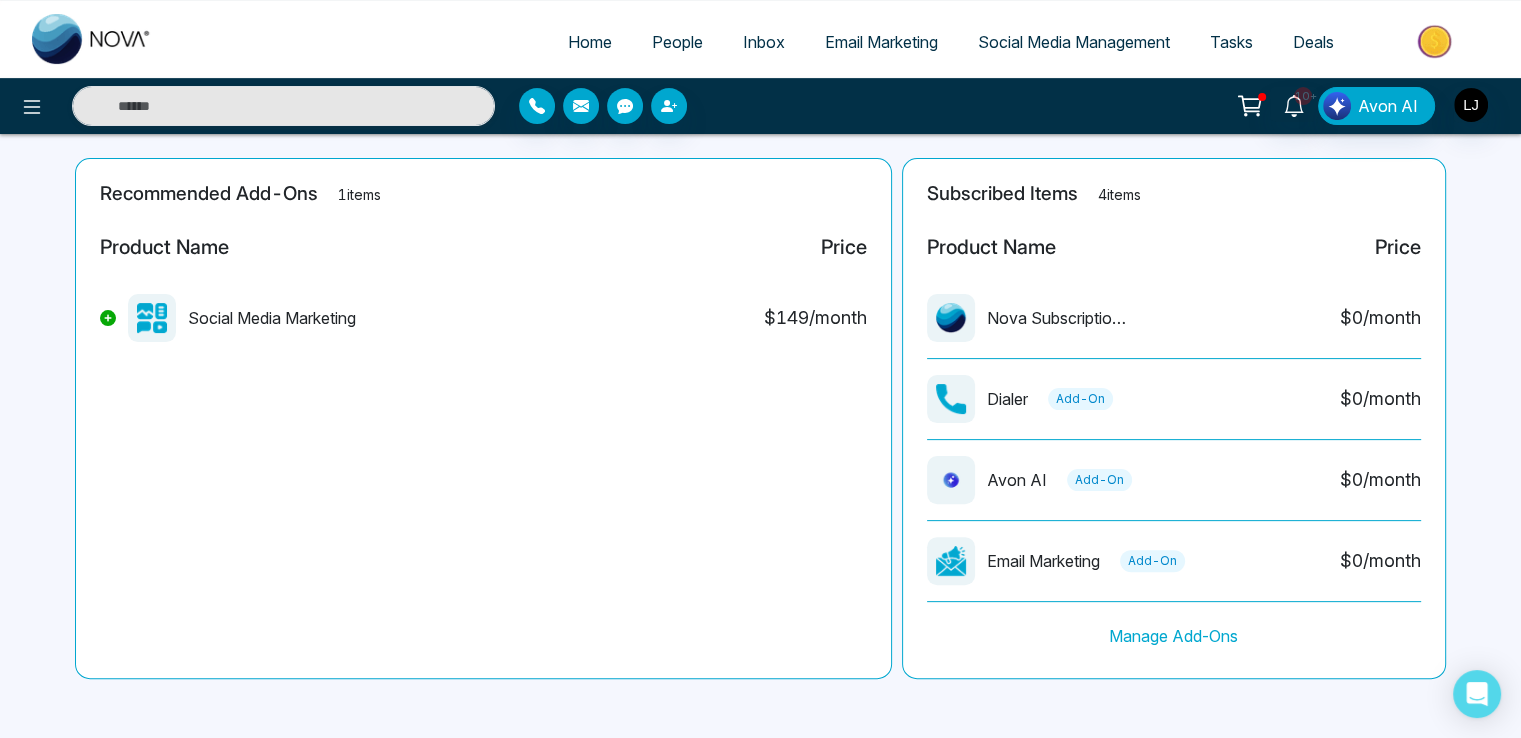 scroll, scrollTop: 0, scrollLeft: 0, axis: both 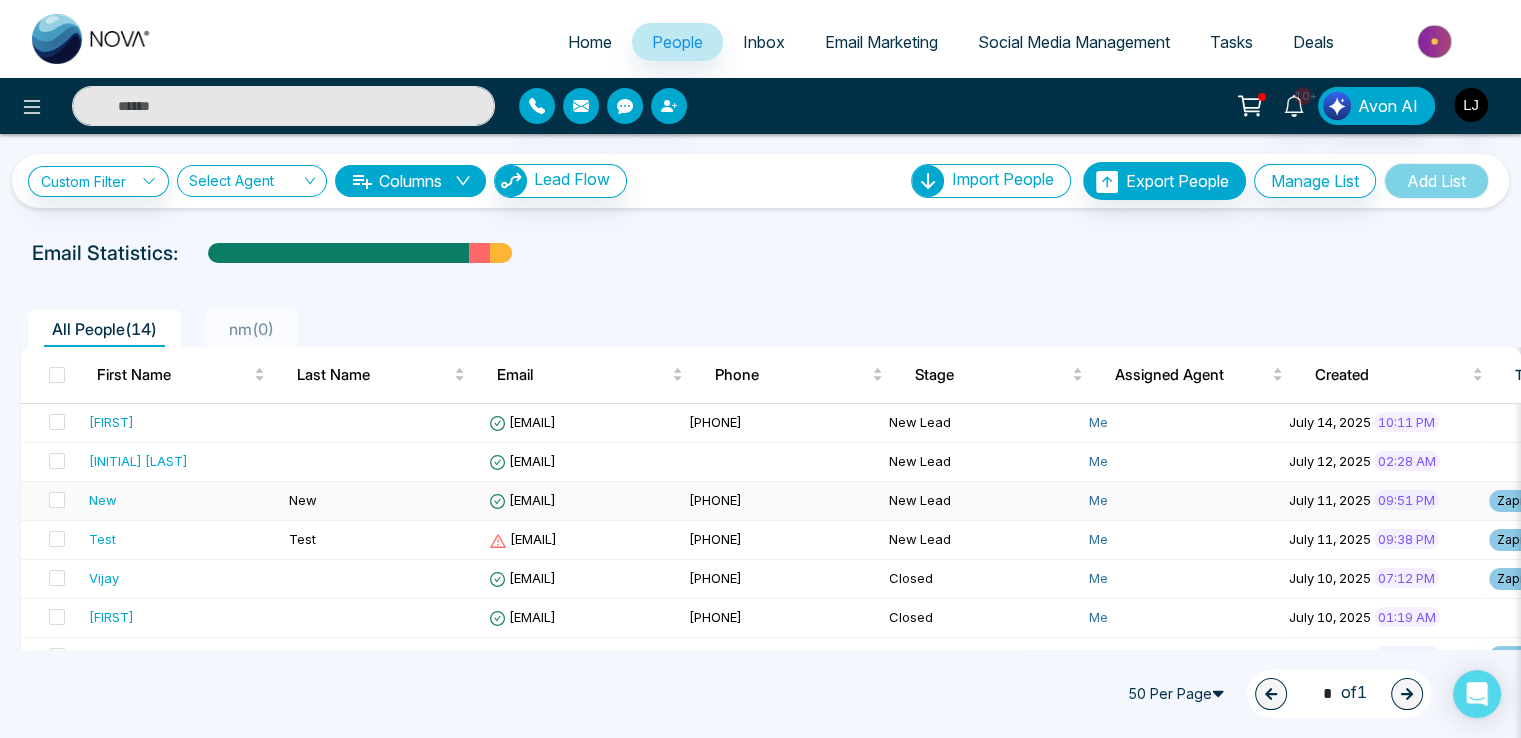 click on "[EMAIL]" at bounding box center (522, 500) 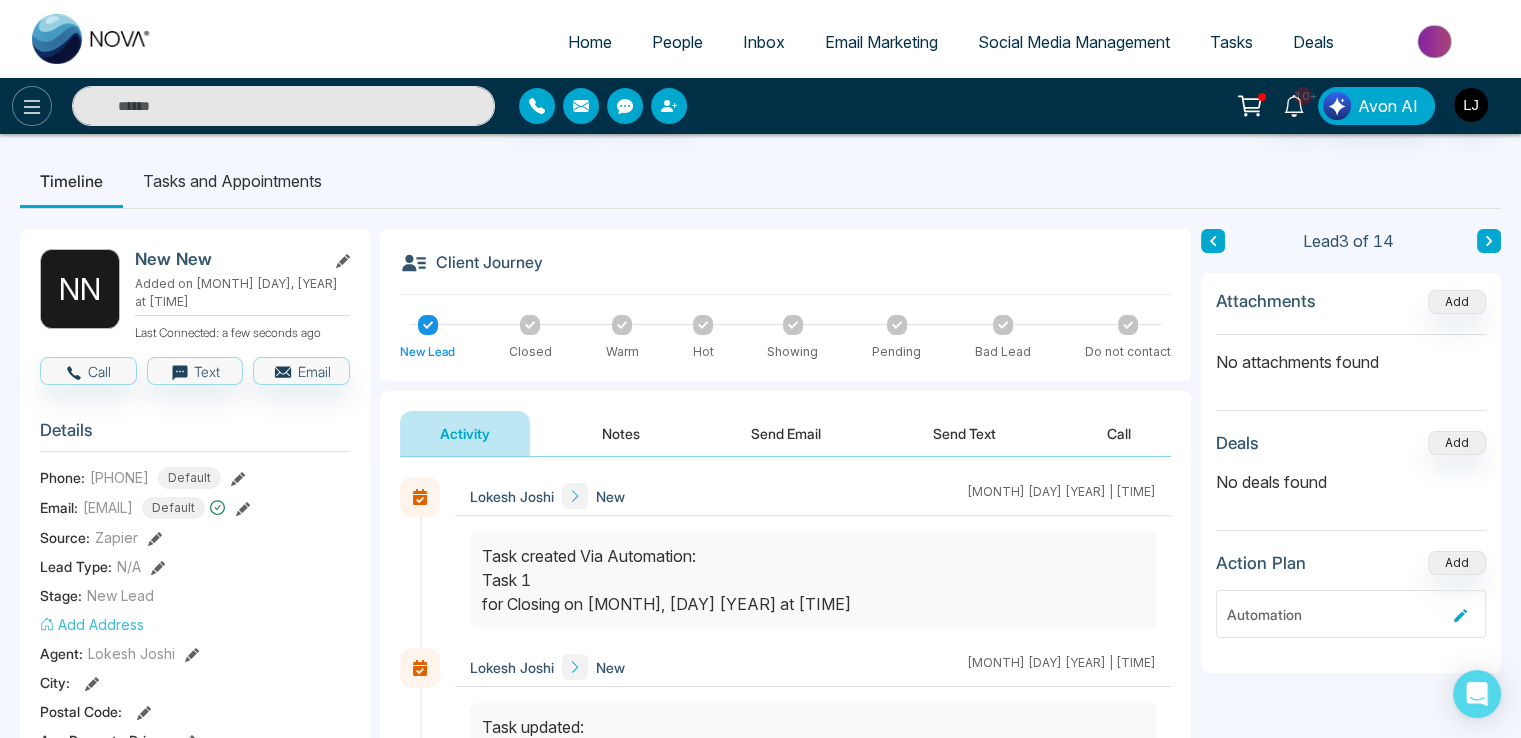 click 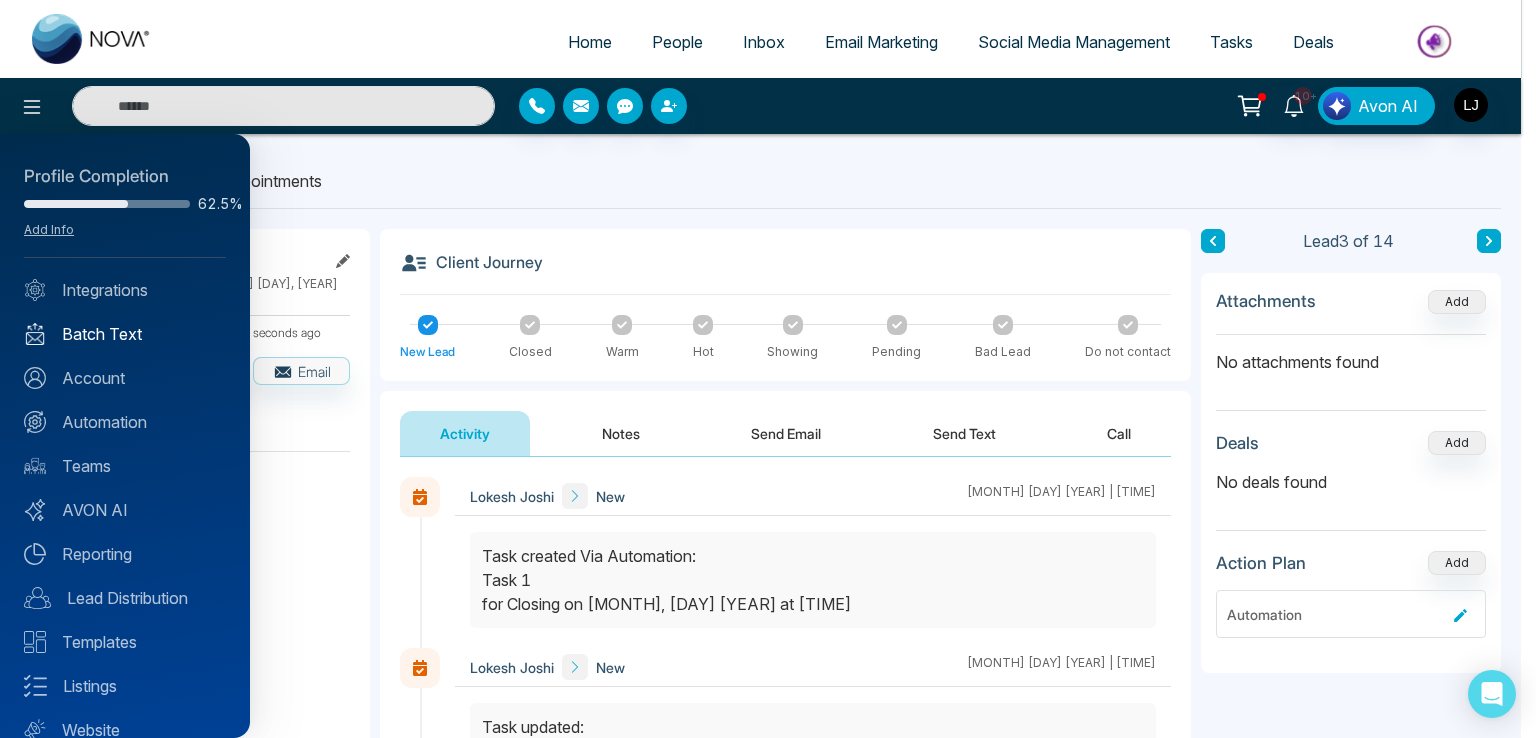 click on "Batch Text" at bounding box center (125, 334) 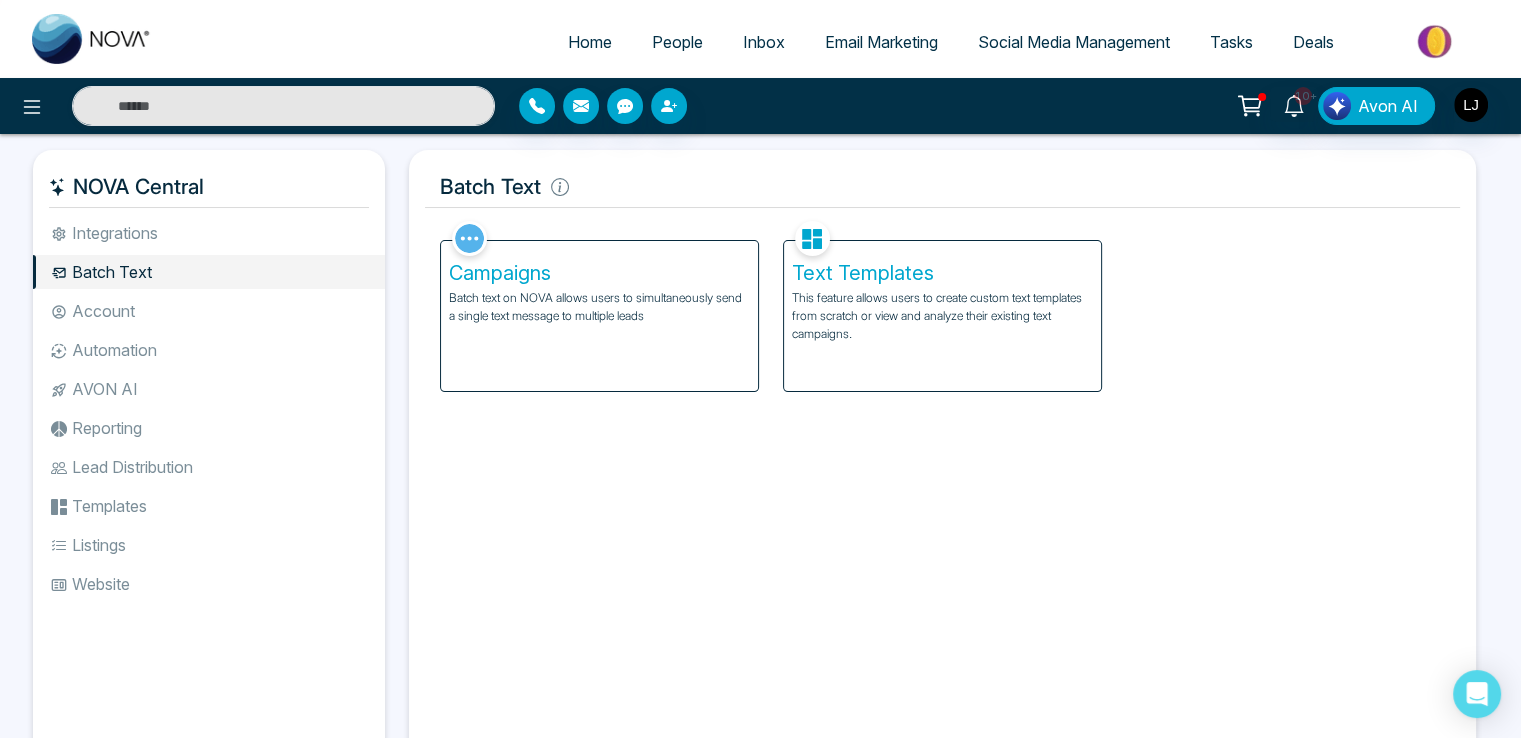 click on "Campaigns Batch text on NOVA allows users to simultaneously send a single text message to multiple leads" at bounding box center (599, 316) 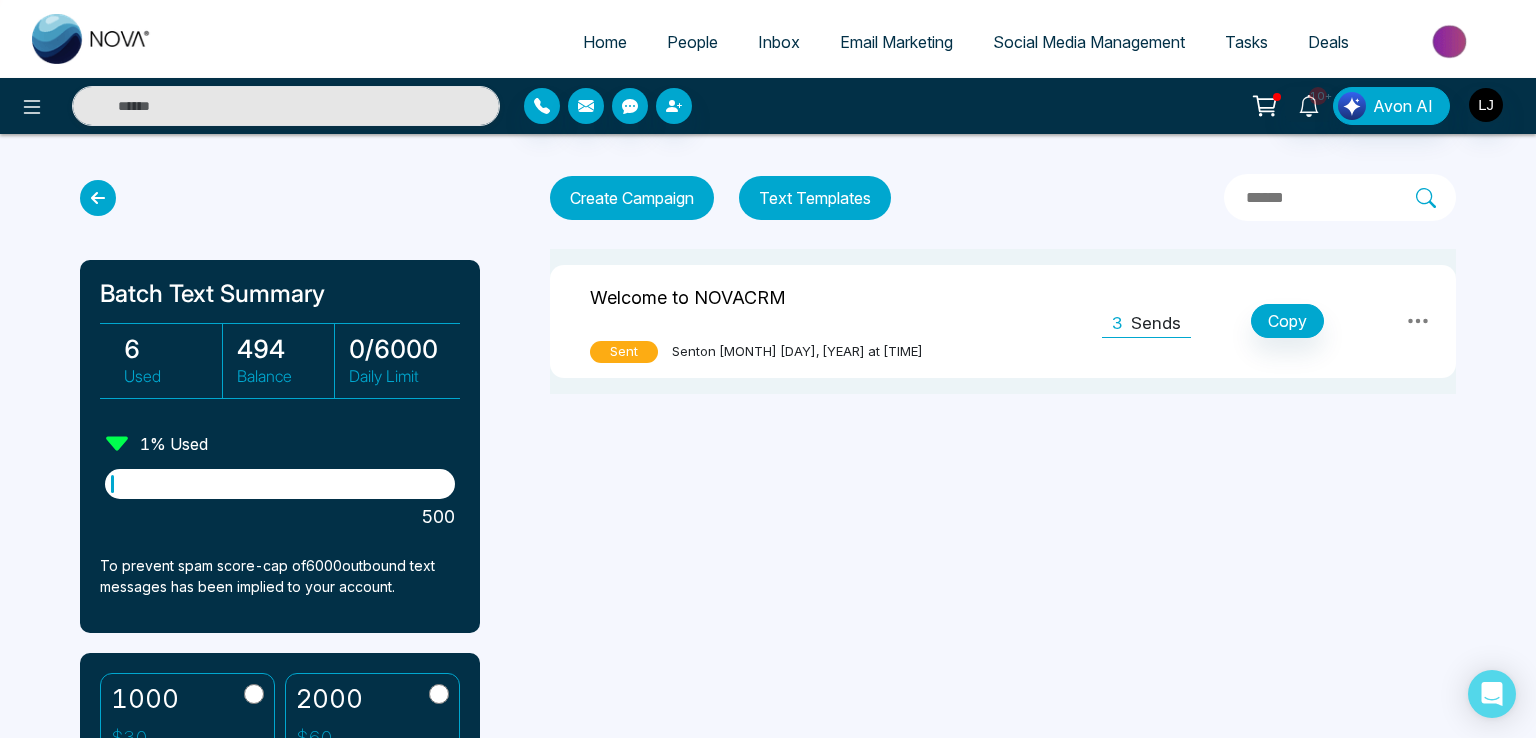 click on "Social Media Management" at bounding box center (1089, 42) 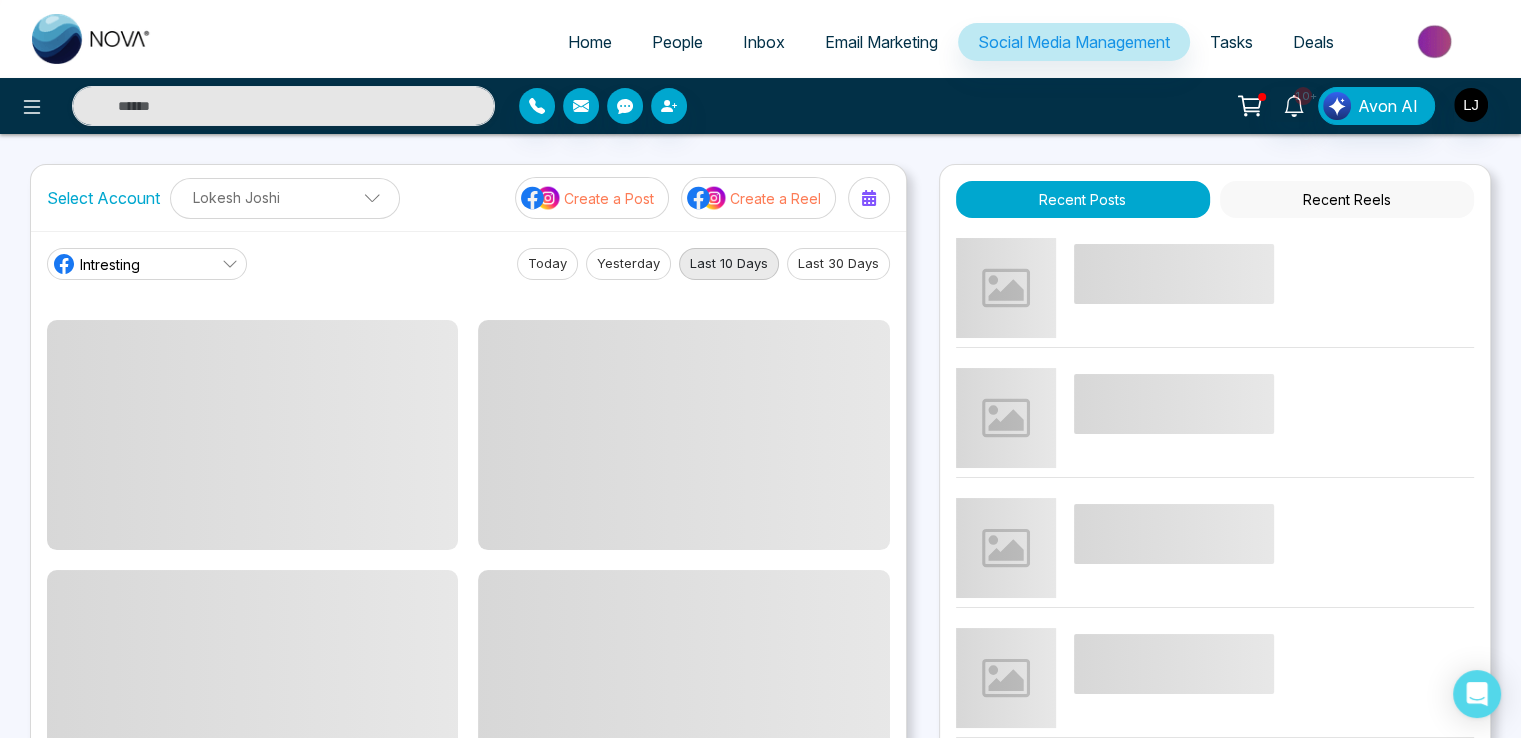 click on "Recent Reels" at bounding box center [1347, 199] 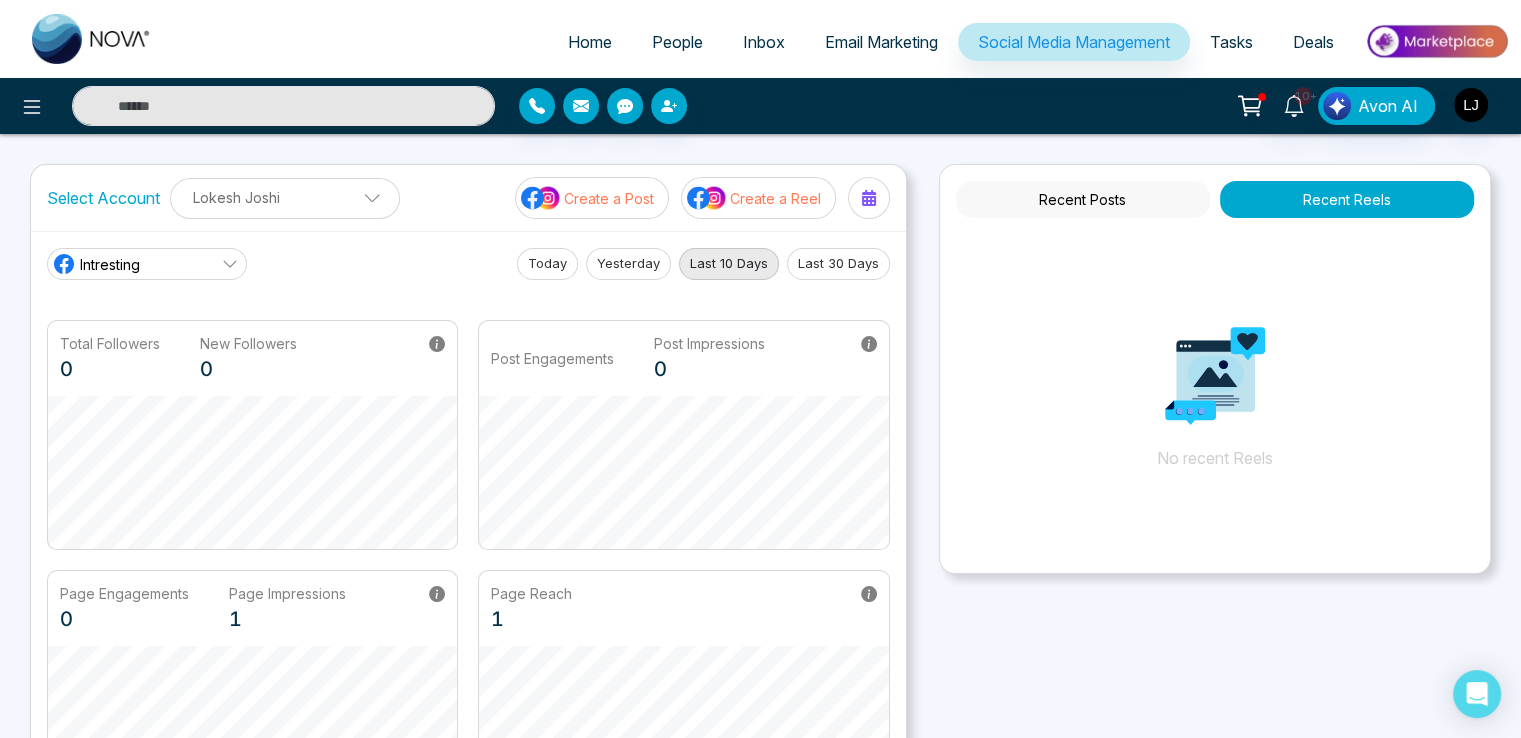 click on "Intresting" at bounding box center [147, 264] 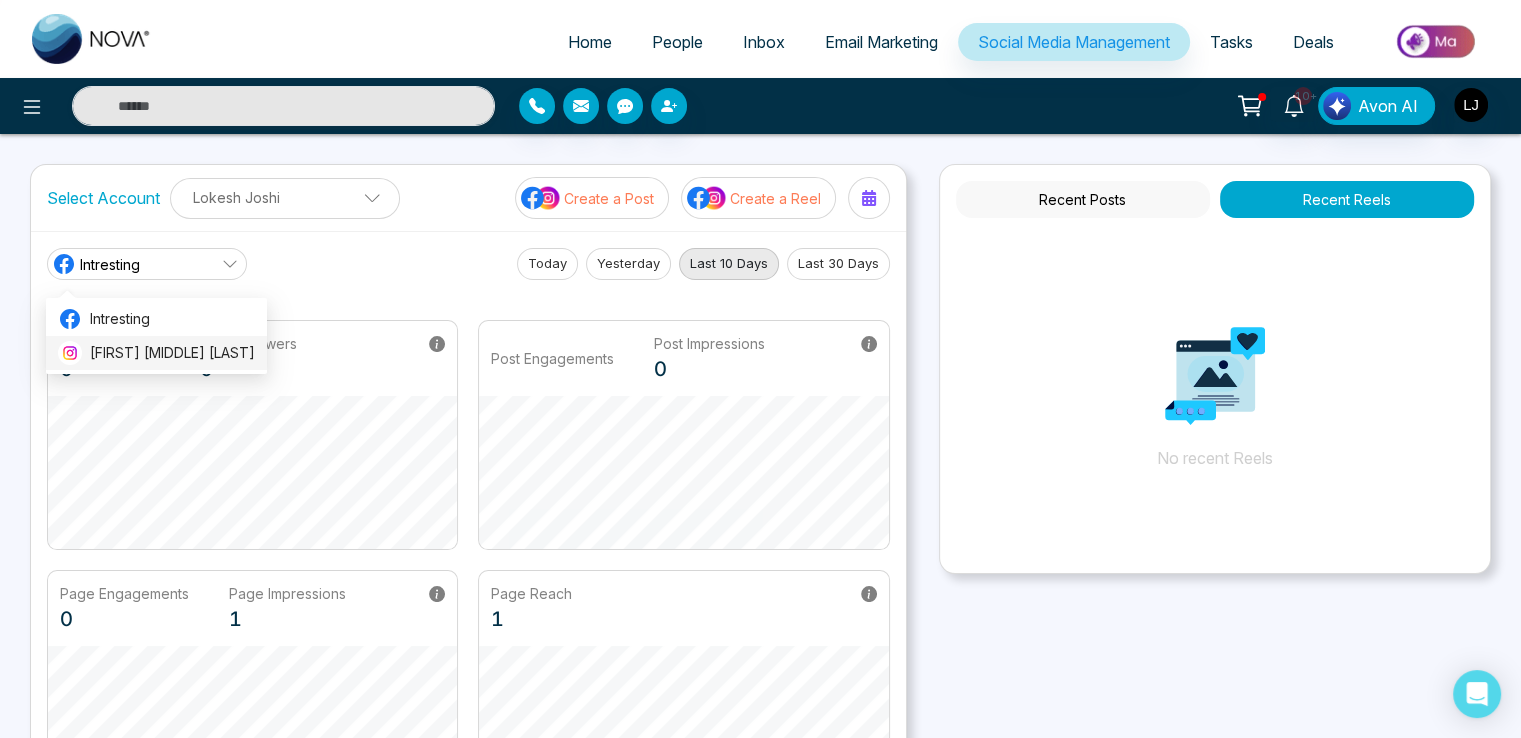click on "[FIRST] [MIDDLE] [LAST]" at bounding box center (172, 353) 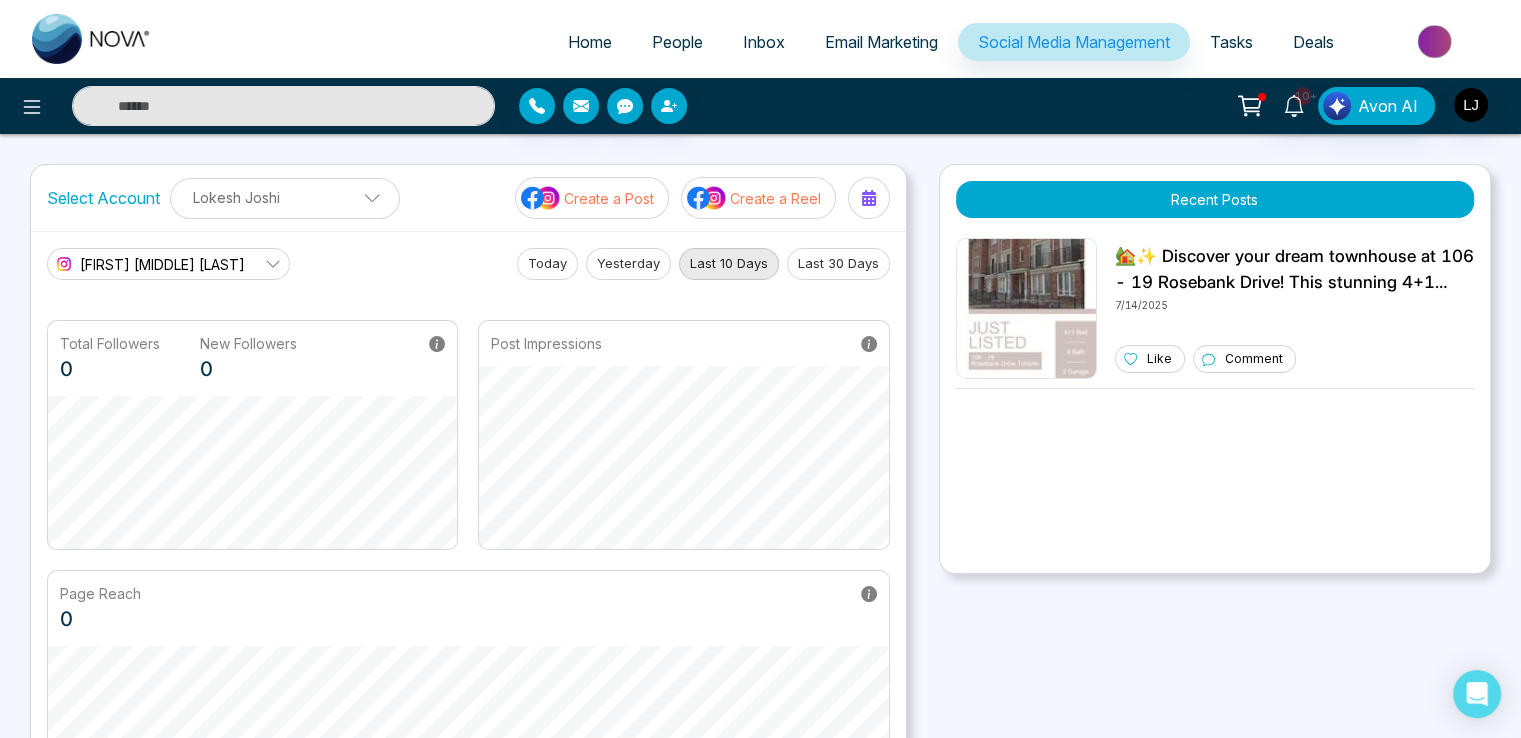 click on "Create a Reel" at bounding box center (758, 198) 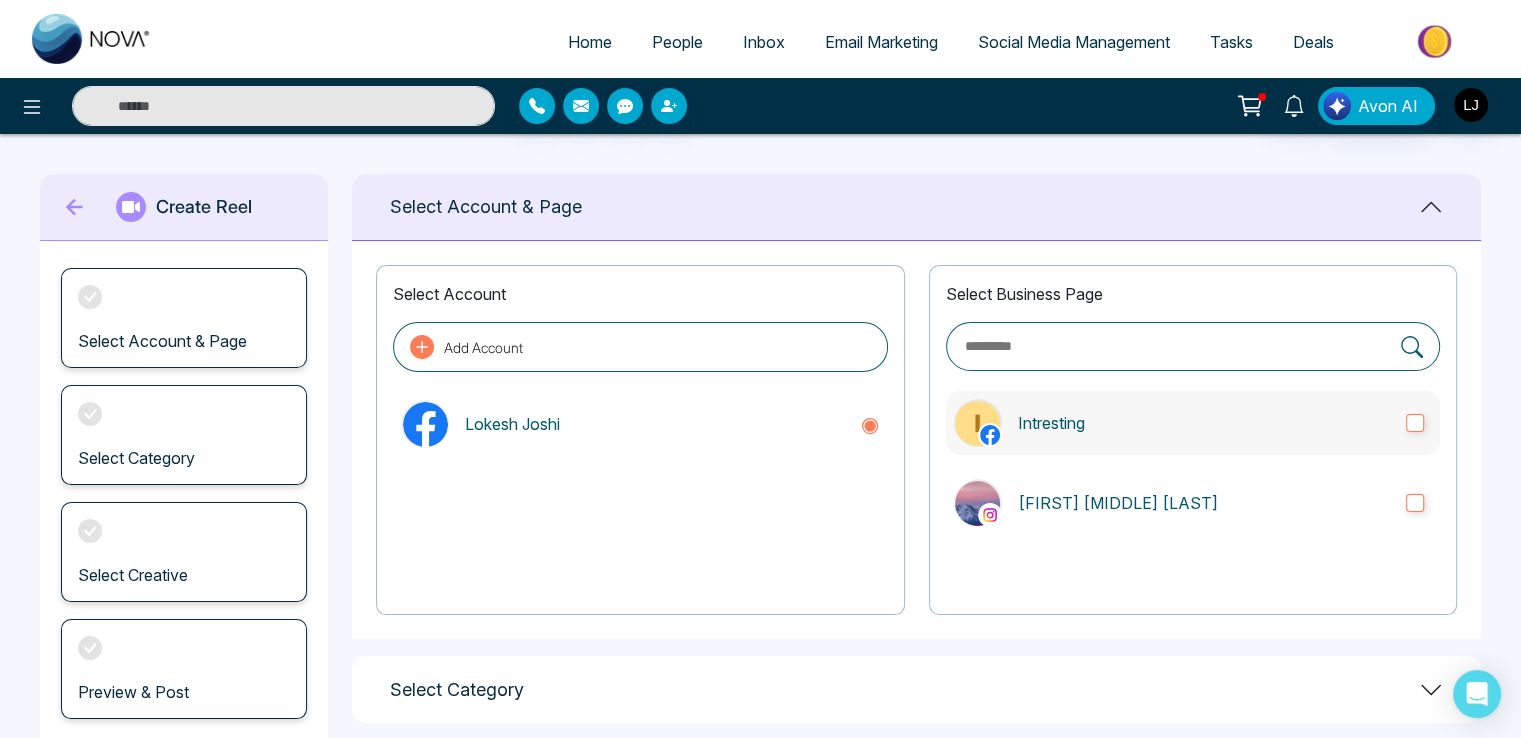 click on "Intresting" at bounding box center (1204, 423) 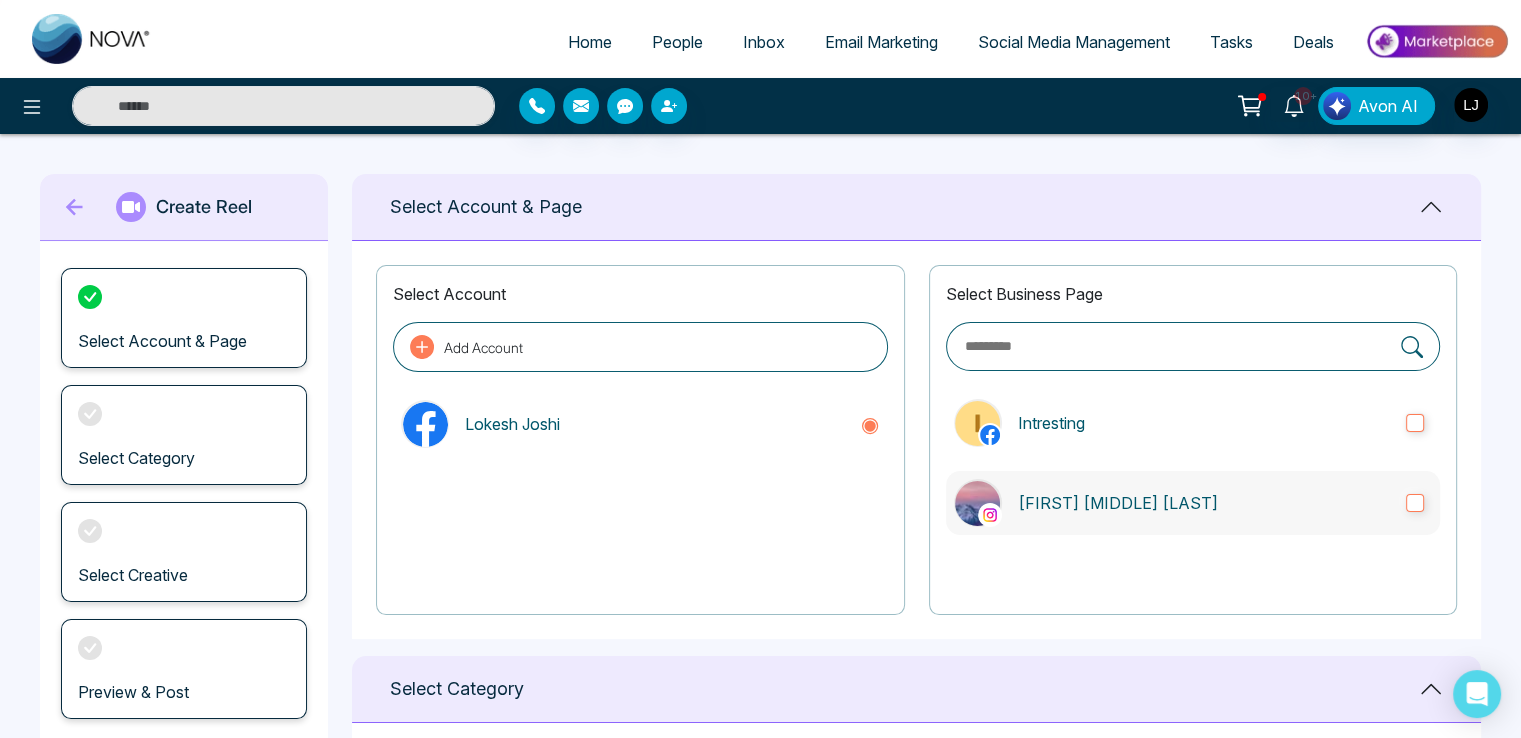 click on "[FIRST] [MIDDLE] [LAST]" at bounding box center [1204, 503] 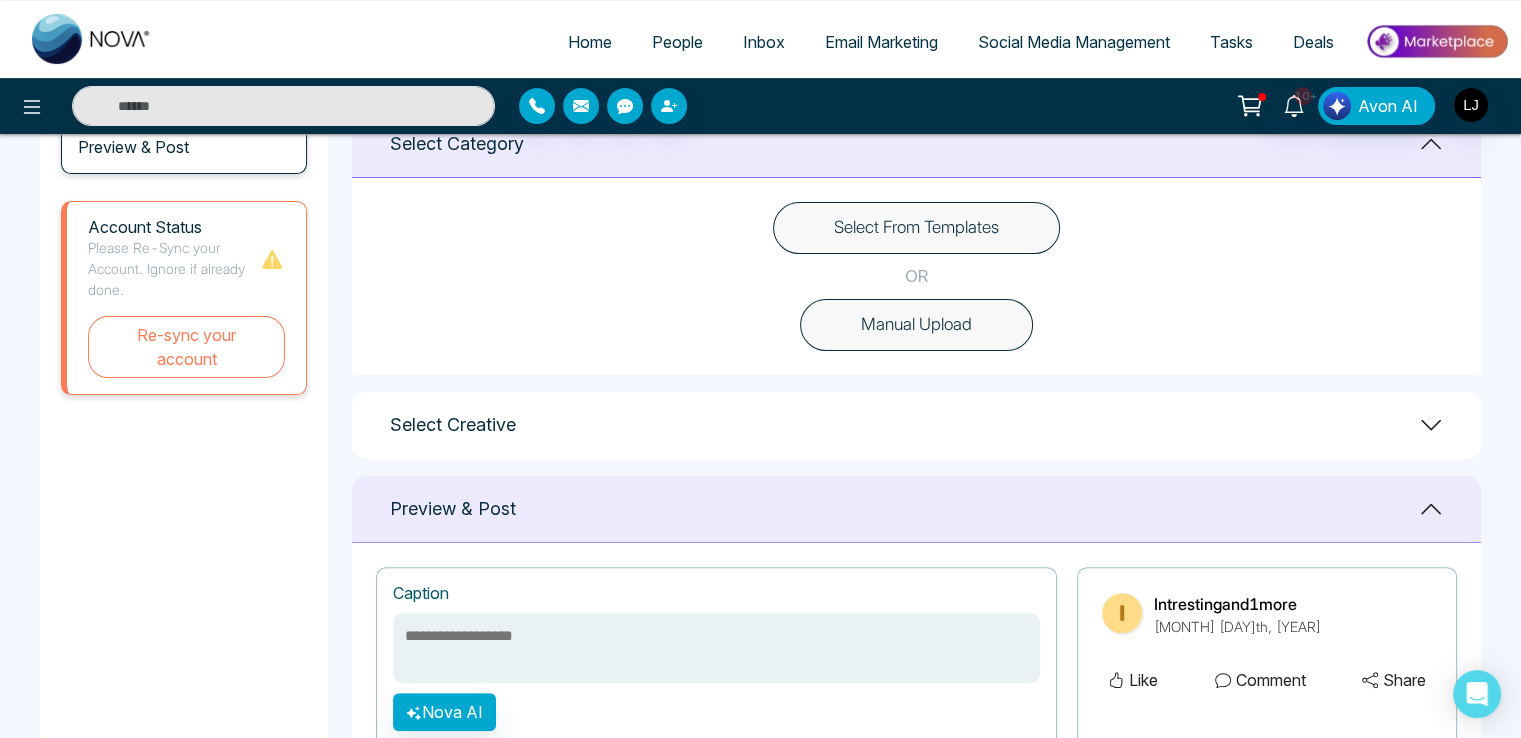 scroll, scrollTop: 600, scrollLeft: 0, axis: vertical 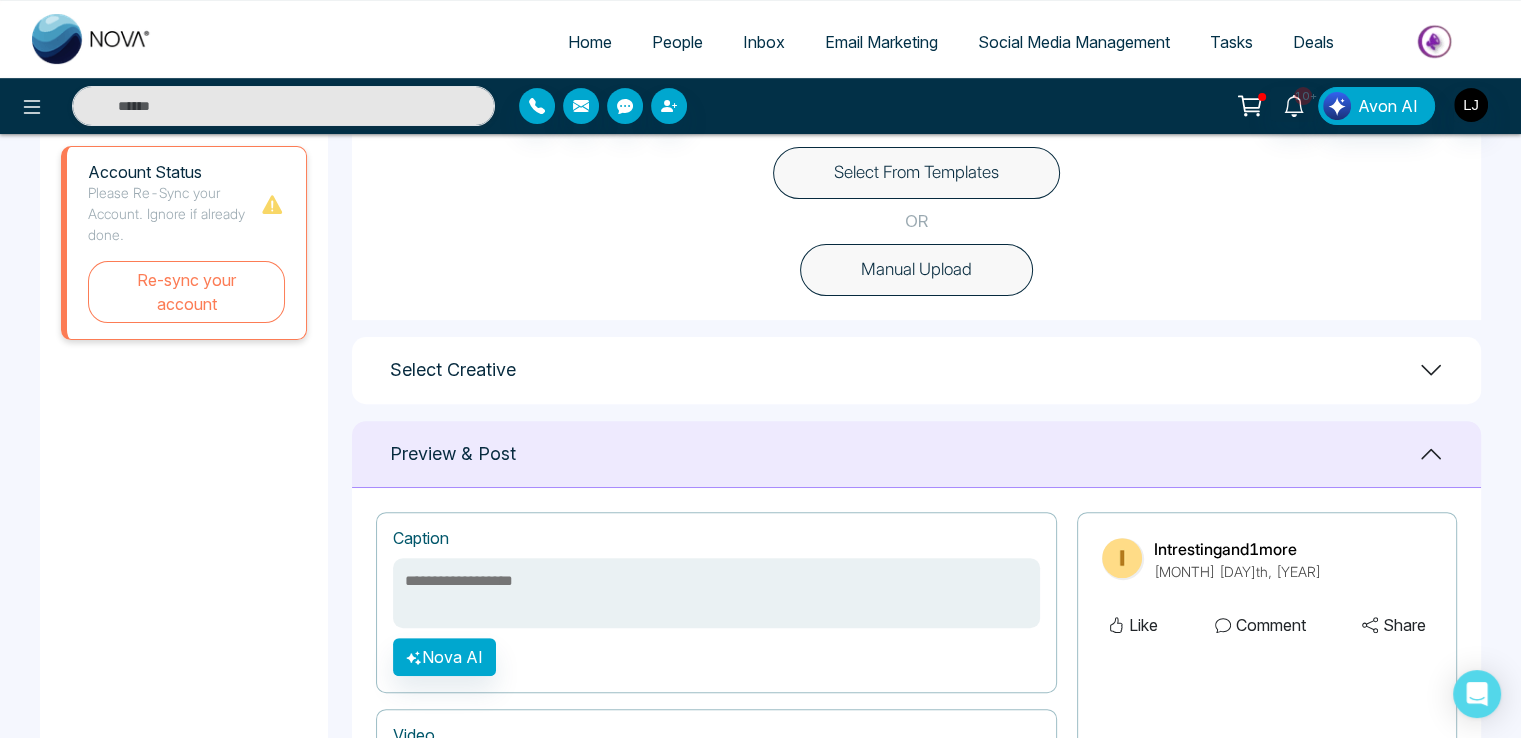 click on "Select From Templates" at bounding box center [916, 173] 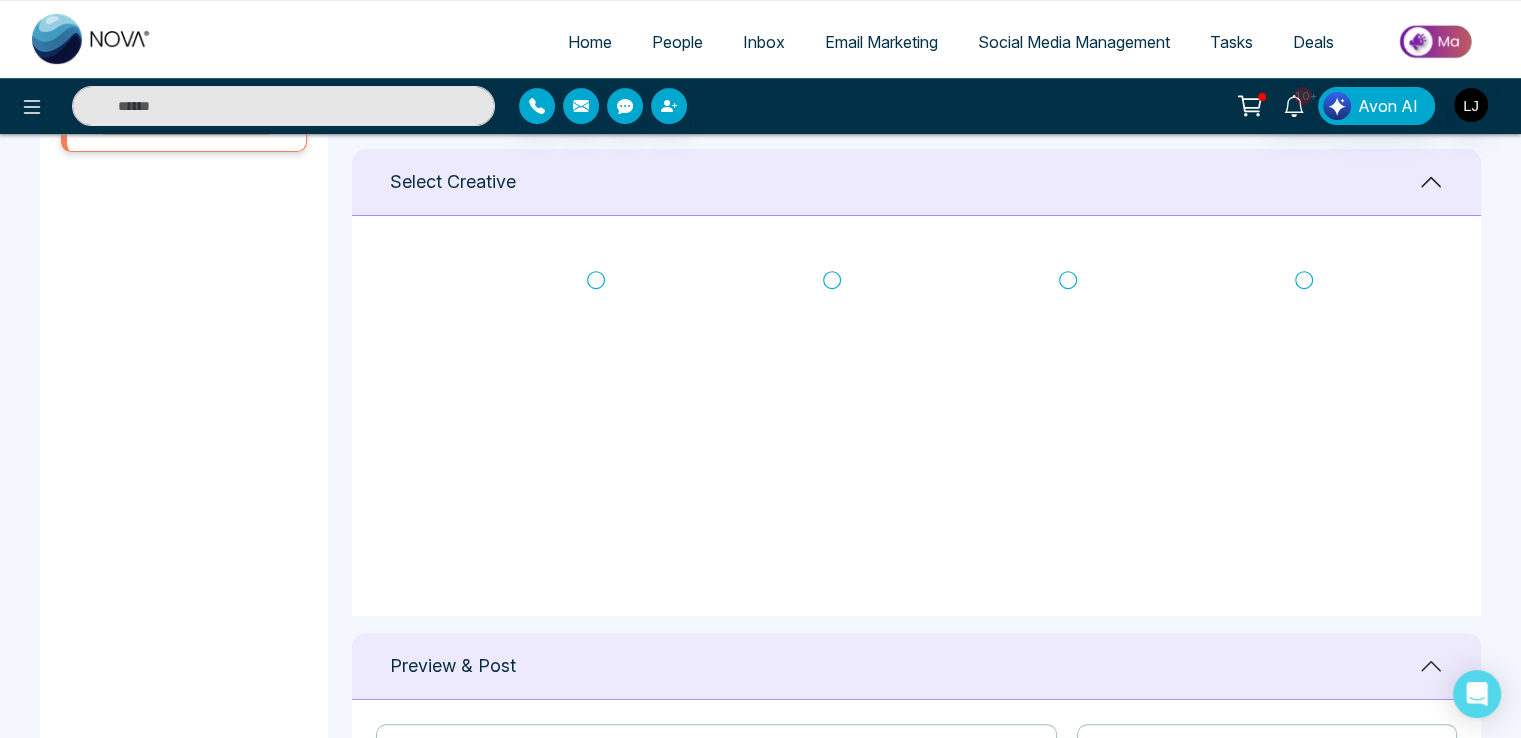 scroll, scrollTop: 900, scrollLeft: 0, axis: vertical 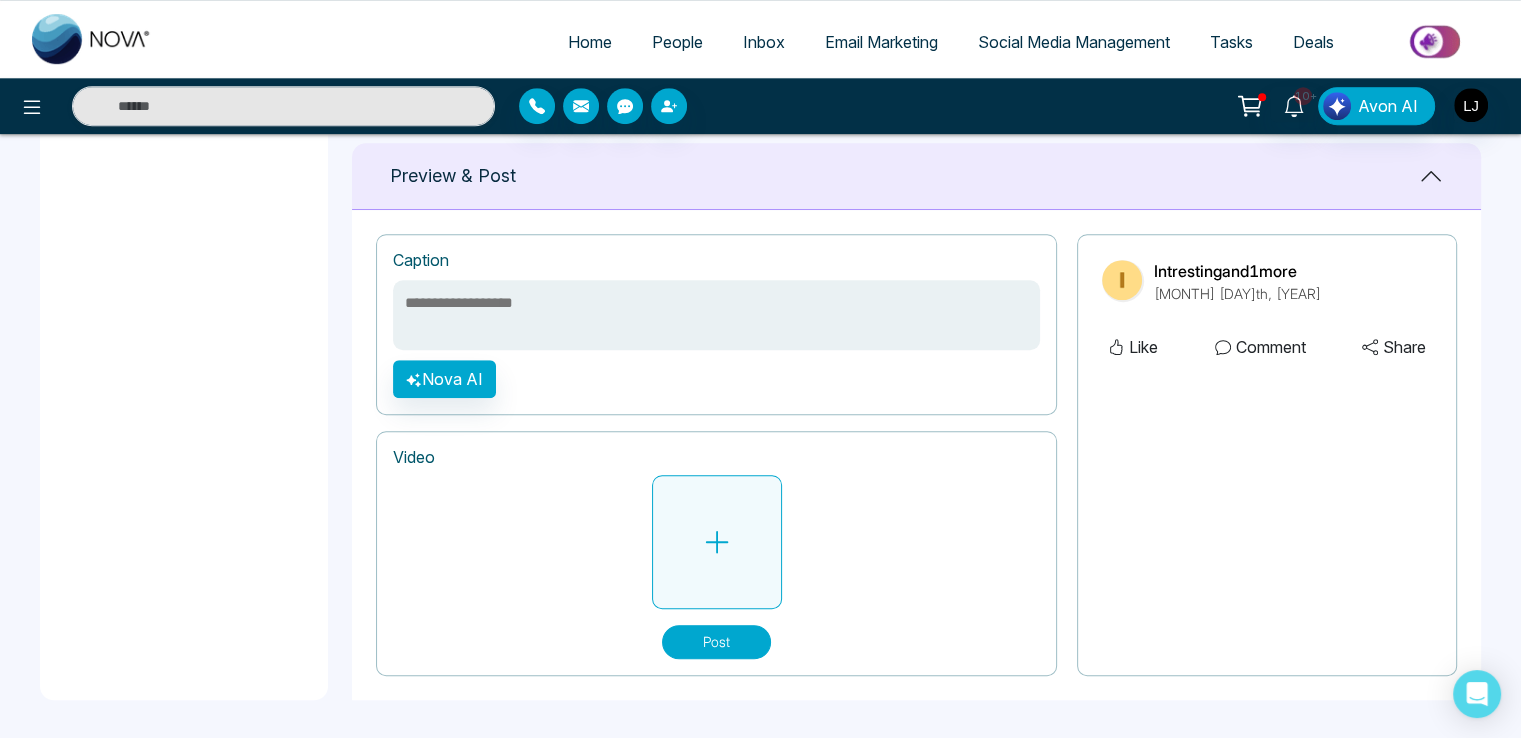 click at bounding box center (717, 542) 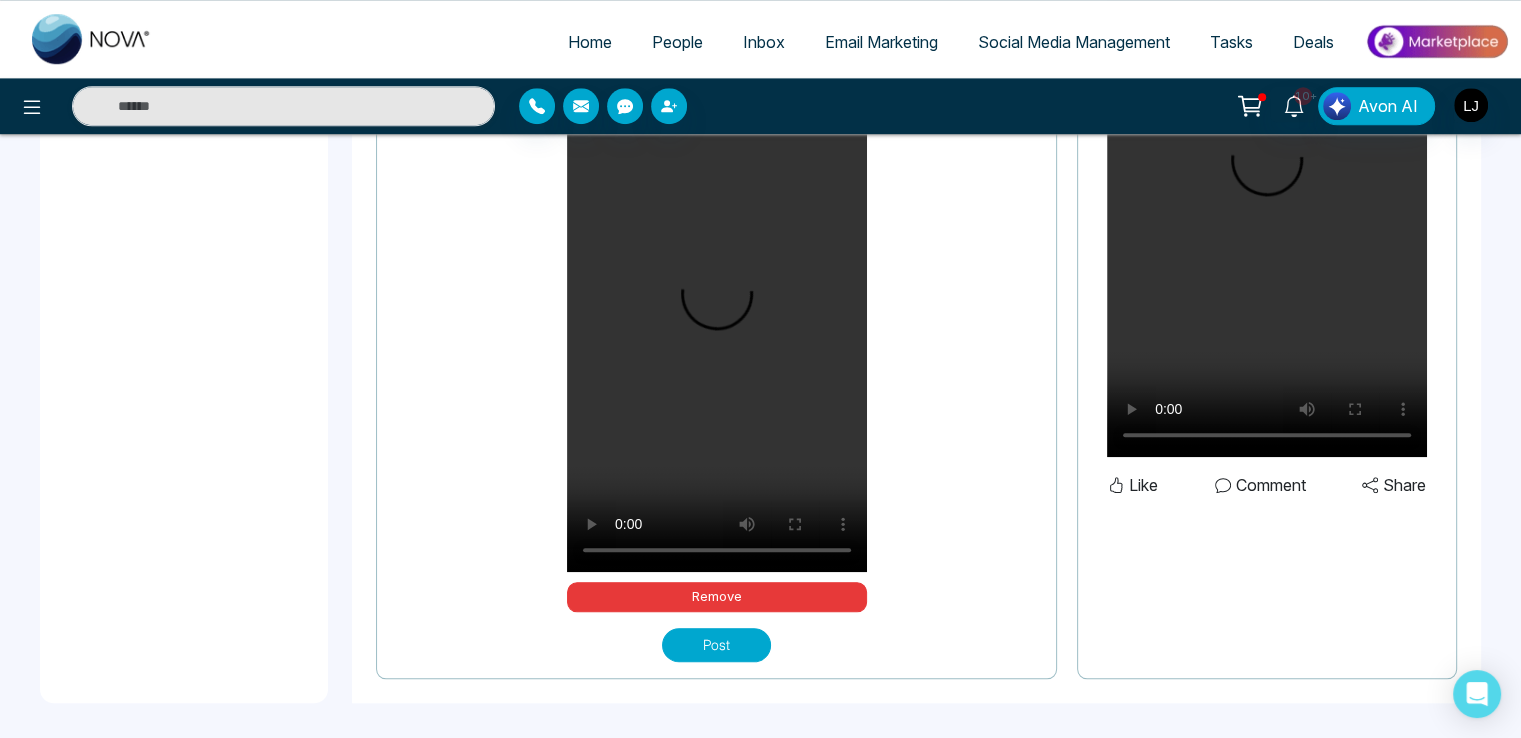 scroll, scrollTop: 1716, scrollLeft: 0, axis: vertical 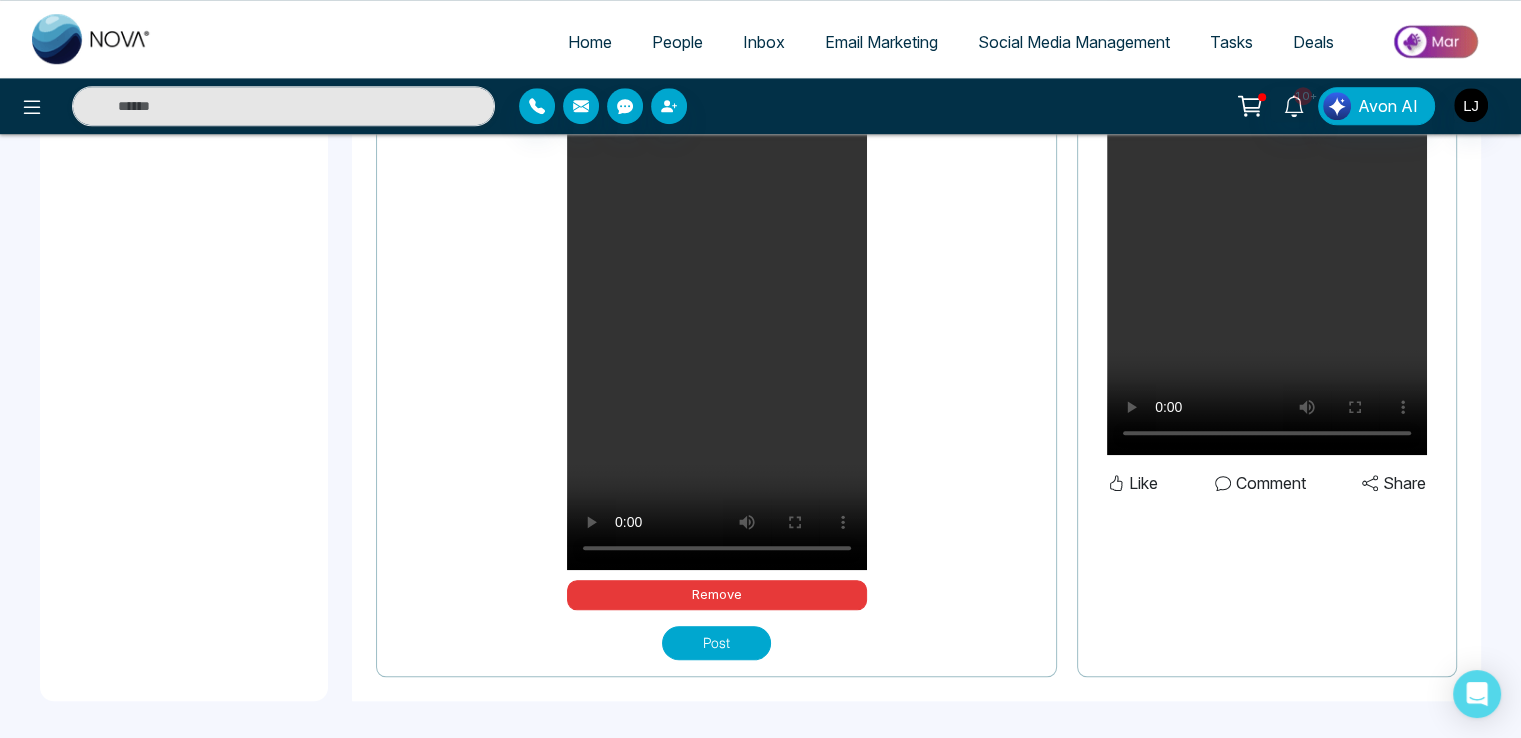 click on "Post" at bounding box center (716, 643) 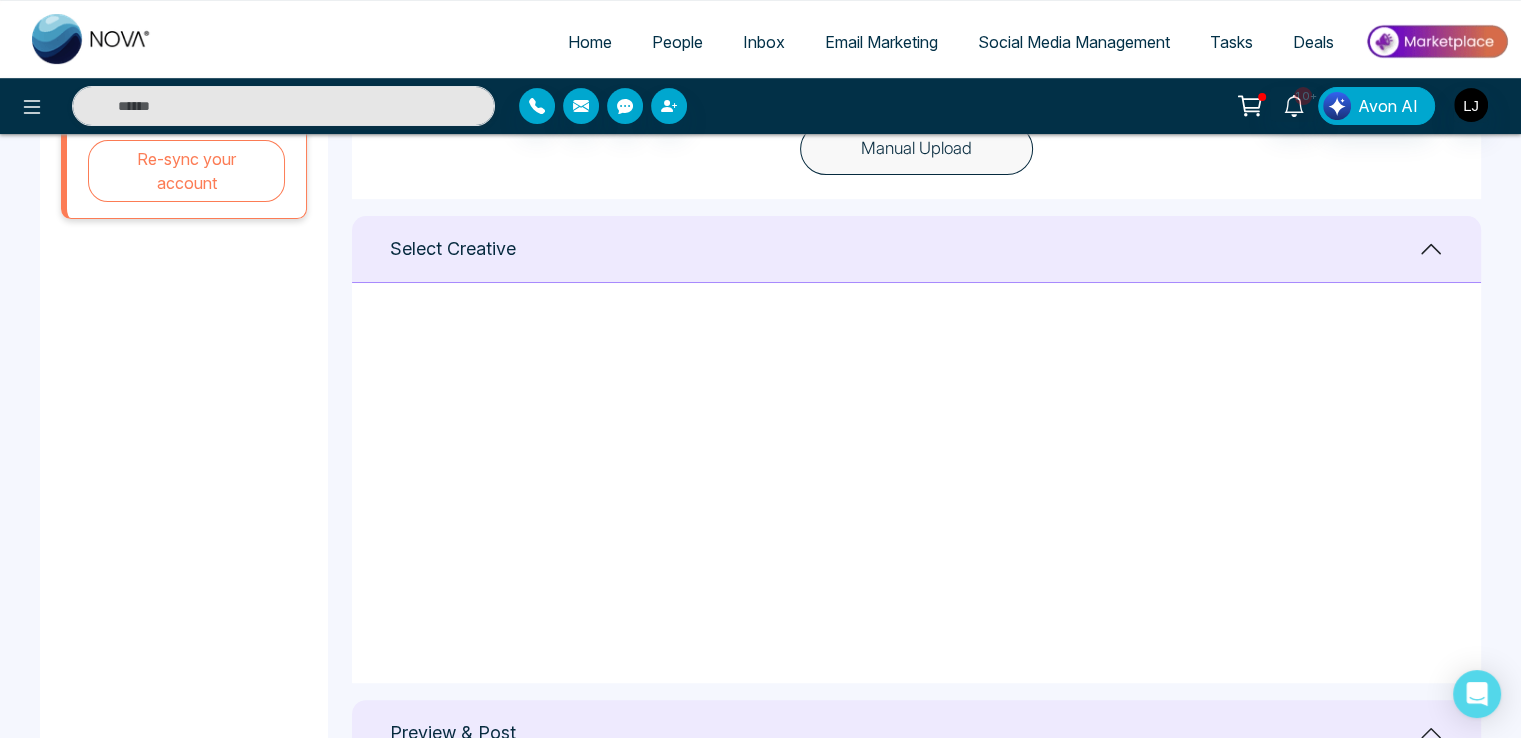 scroll, scrollTop: 716, scrollLeft: 0, axis: vertical 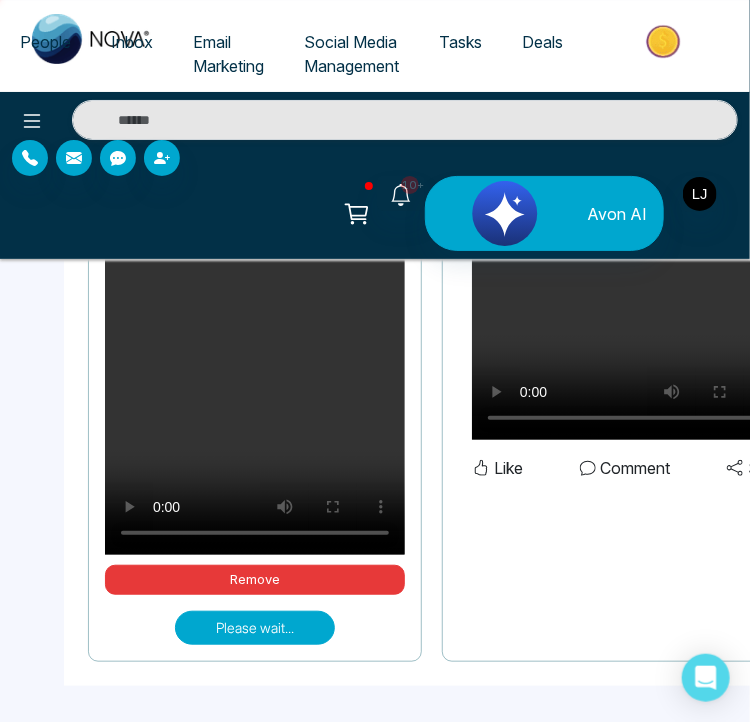 click on "Please wait..." at bounding box center [255, 628] 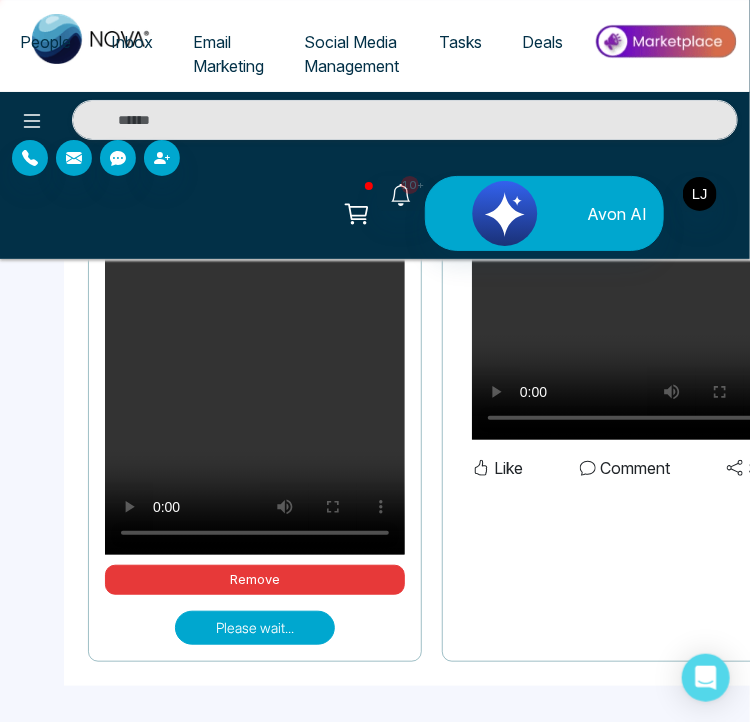 click on "Please wait..." at bounding box center [255, 628] 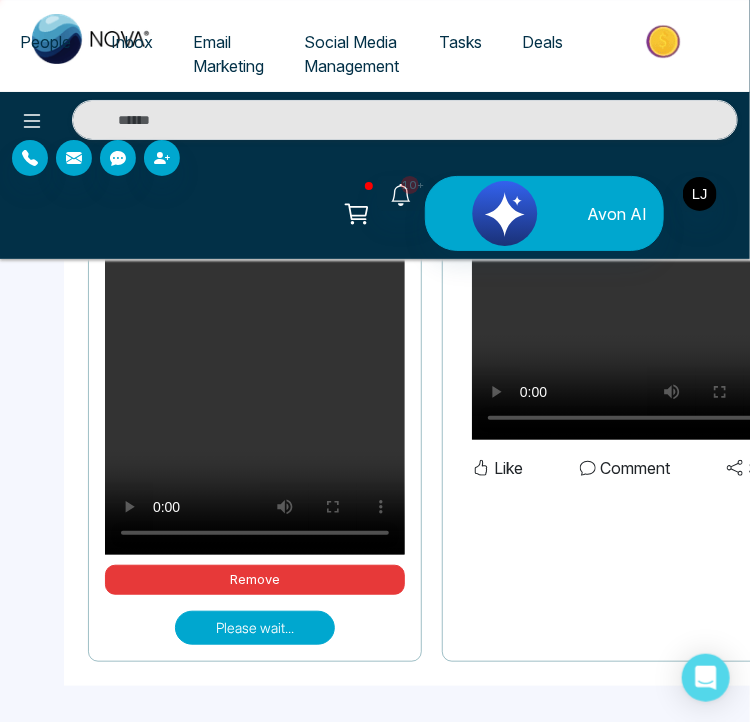 click on "Please wait..." at bounding box center [255, 628] 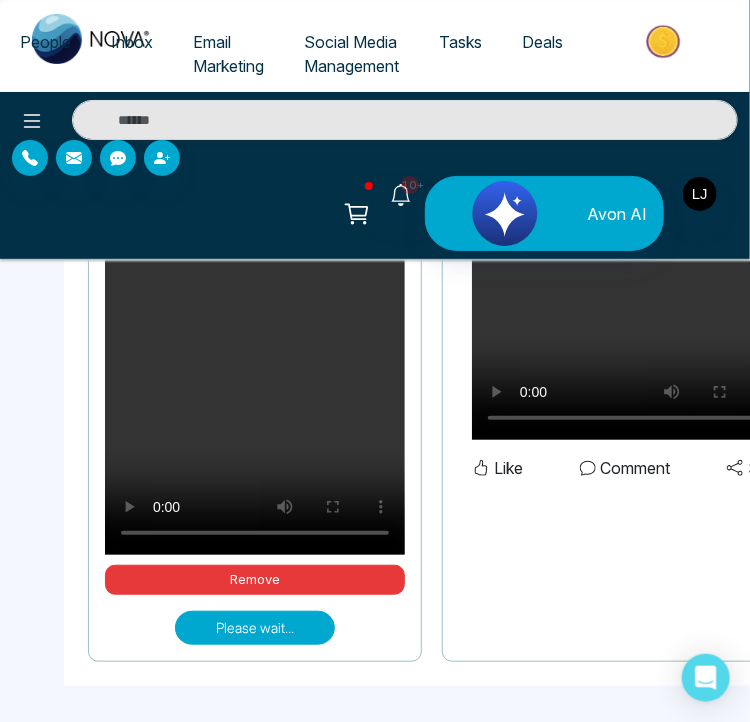 click on "Please wait..." at bounding box center [255, 628] 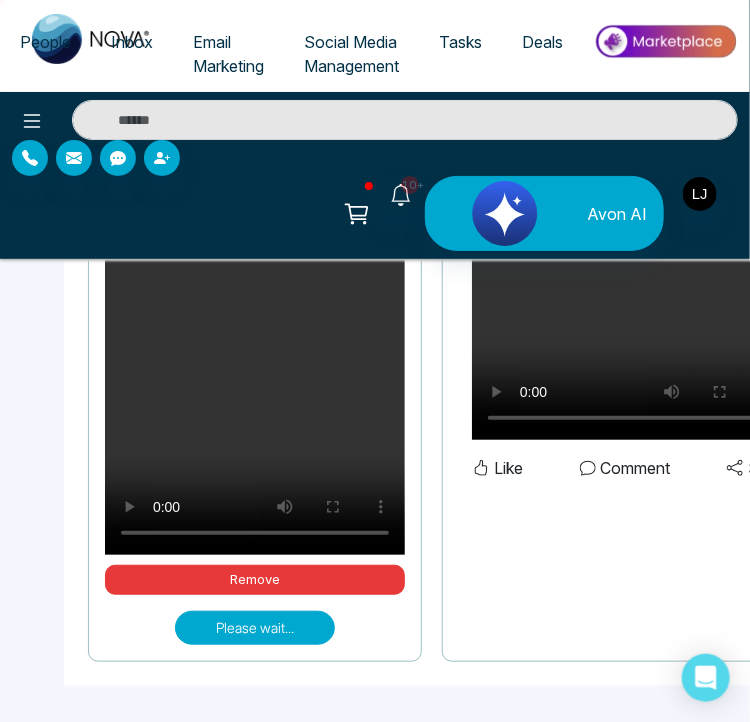 click on "Please wait..." at bounding box center [255, 628] 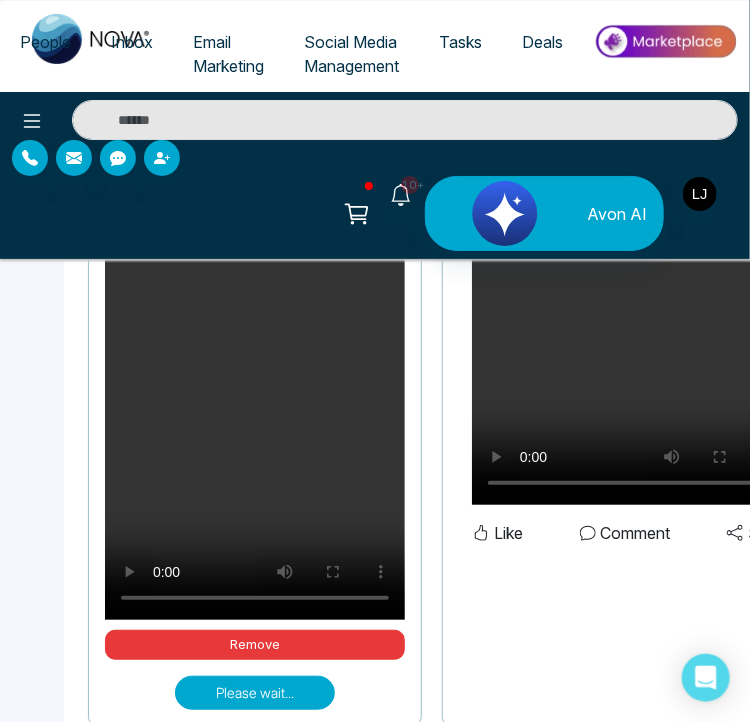 scroll, scrollTop: 1856, scrollLeft: 0, axis: vertical 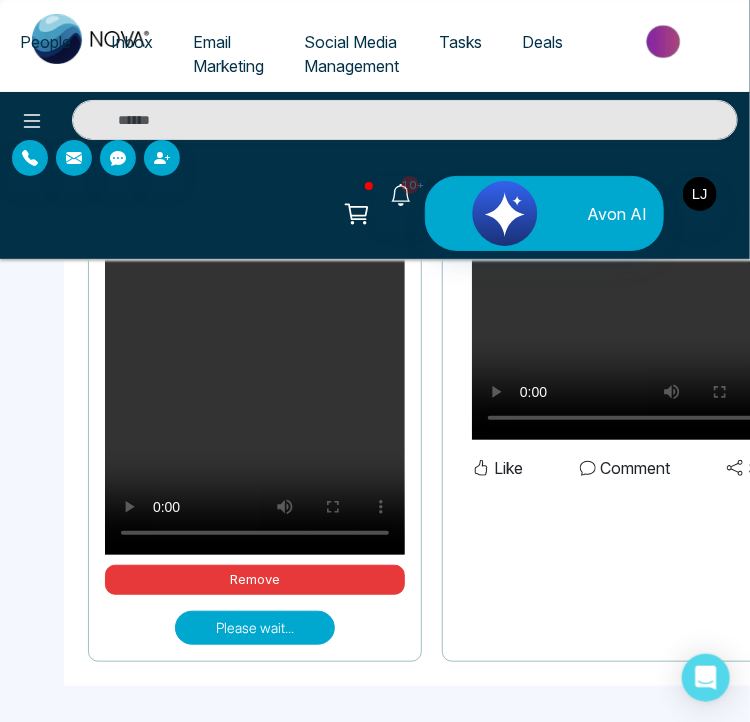 click on "Please wait..." at bounding box center (255, 628) 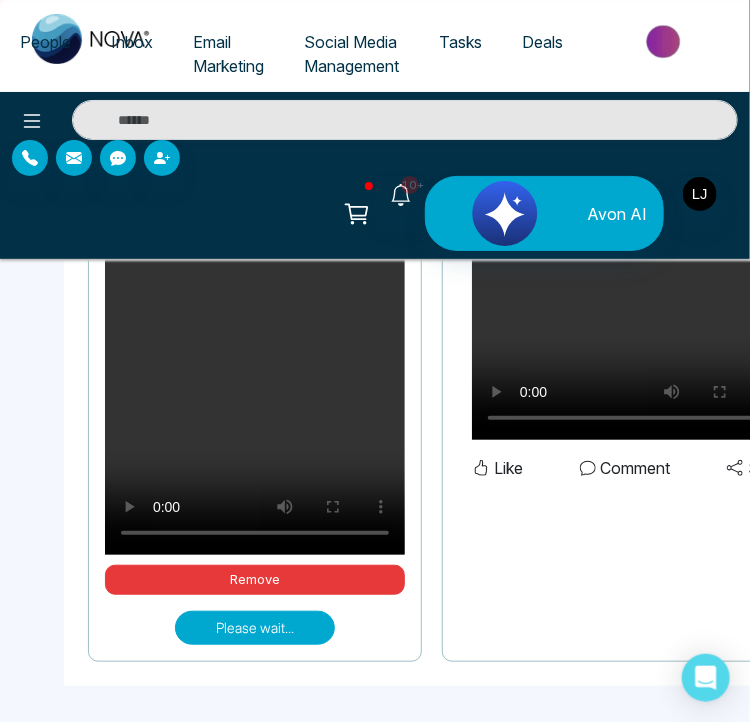 click on "Please wait..." at bounding box center [255, 628] 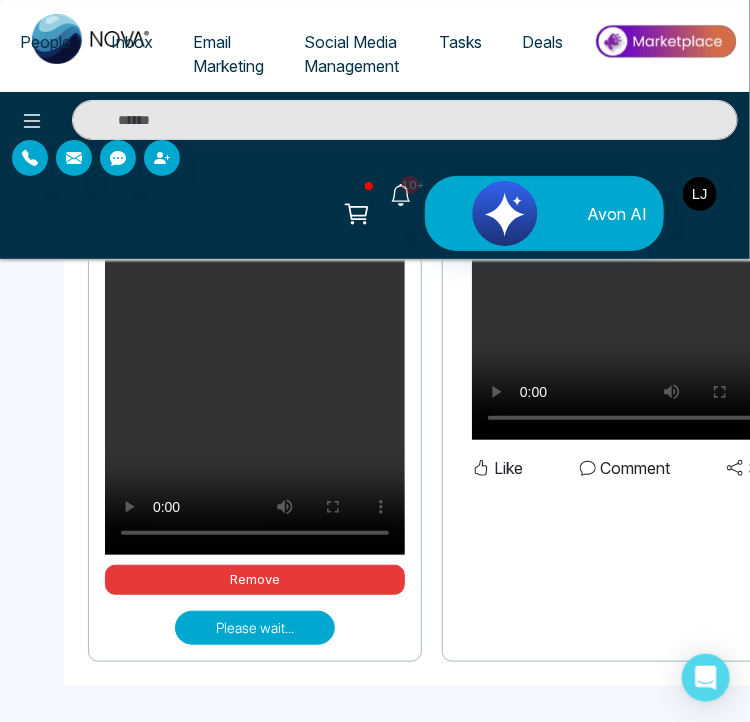 click on "Please wait..." at bounding box center [255, 628] 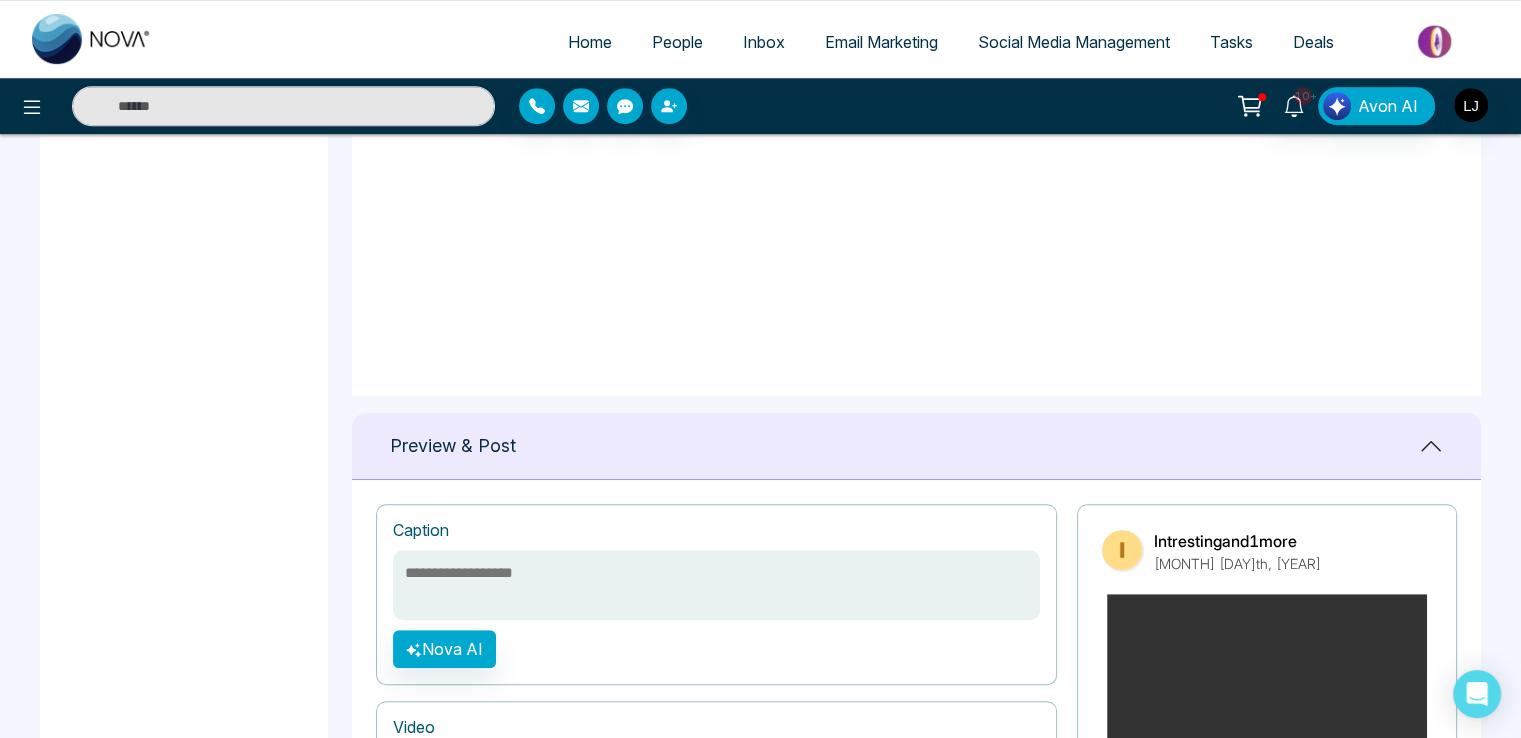 scroll, scrollTop: 973, scrollLeft: 0, axis: vertical 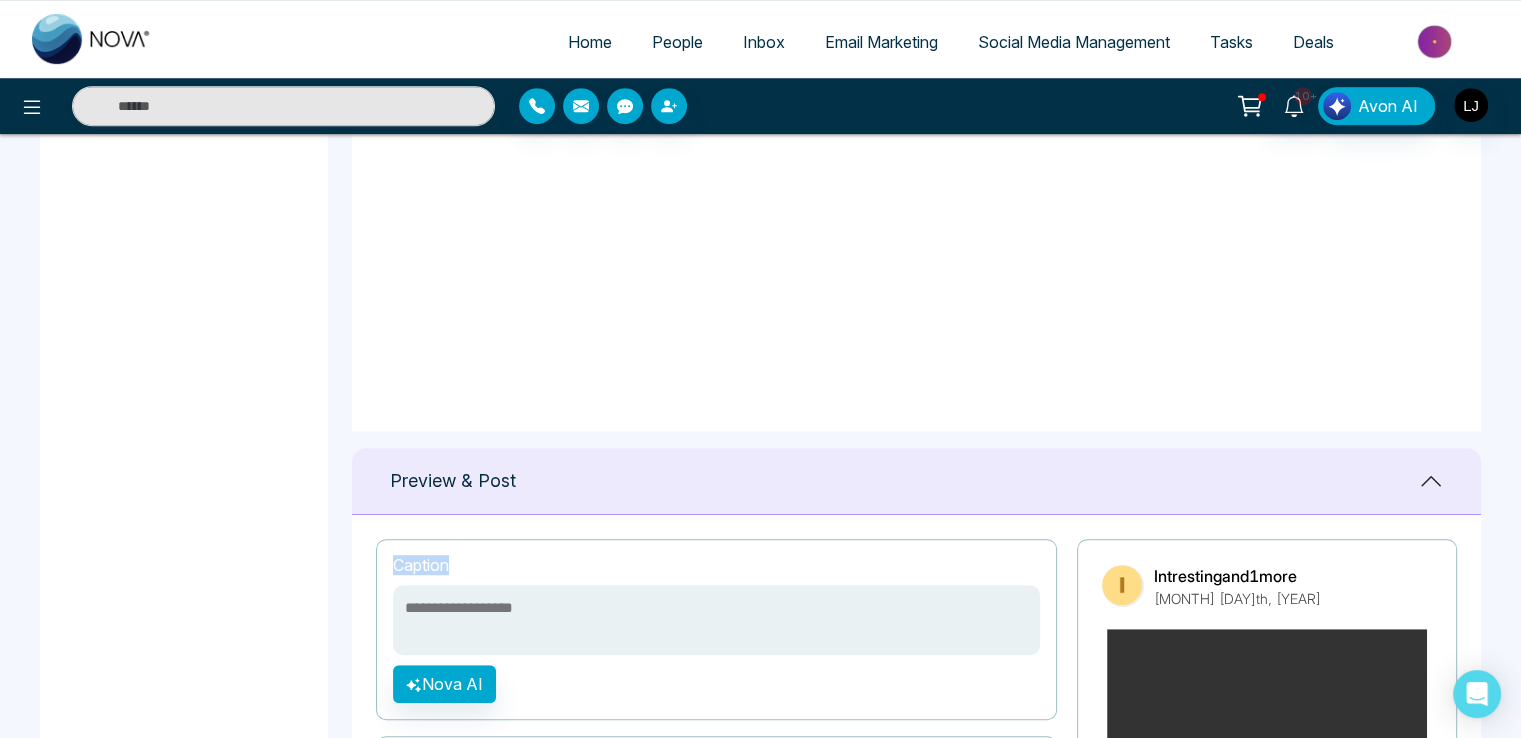 drag, startPoint x: 394, startPoint y: 554, endPoint x: 464, endPoint y: 561, distance: 70.34913 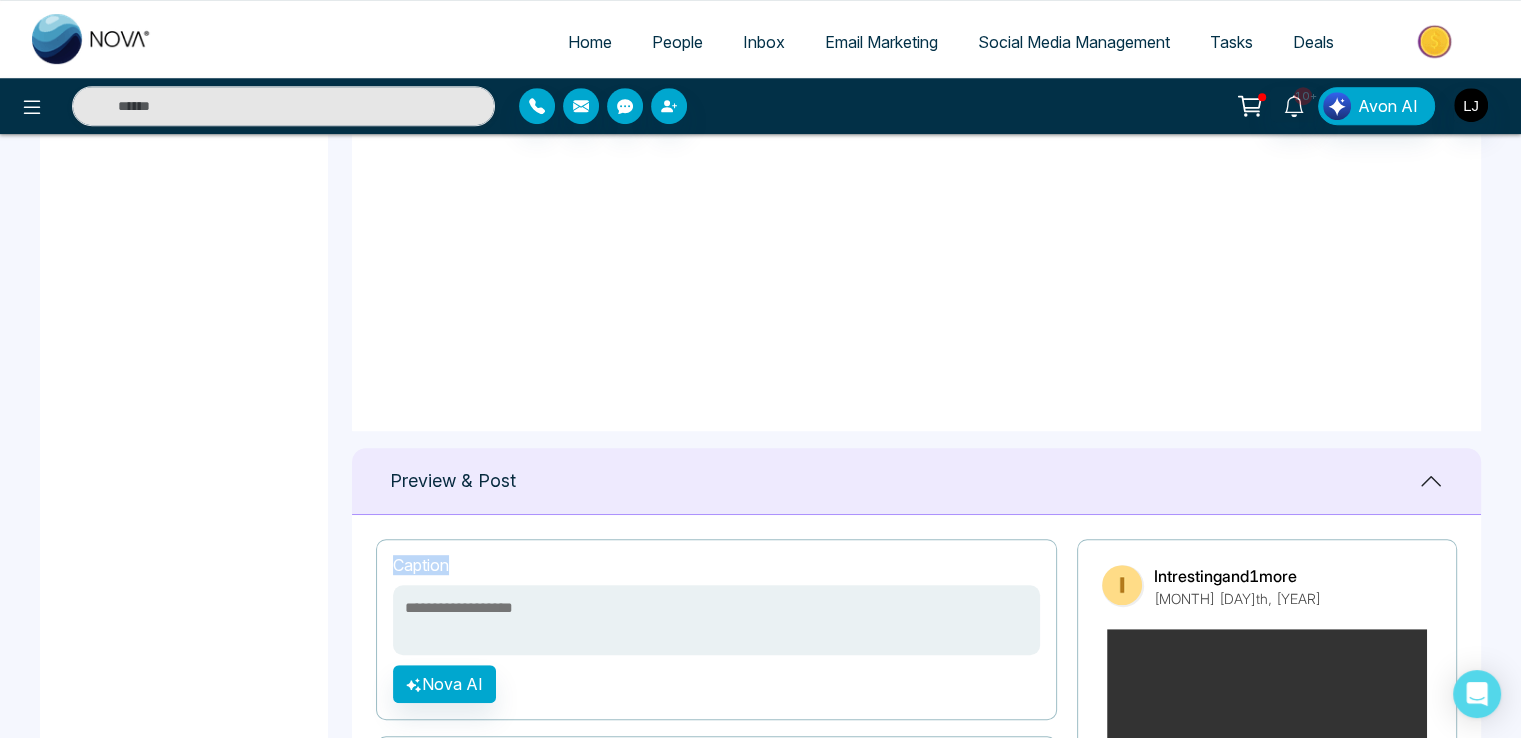click on "Caption" at bounding box center [716, 565] 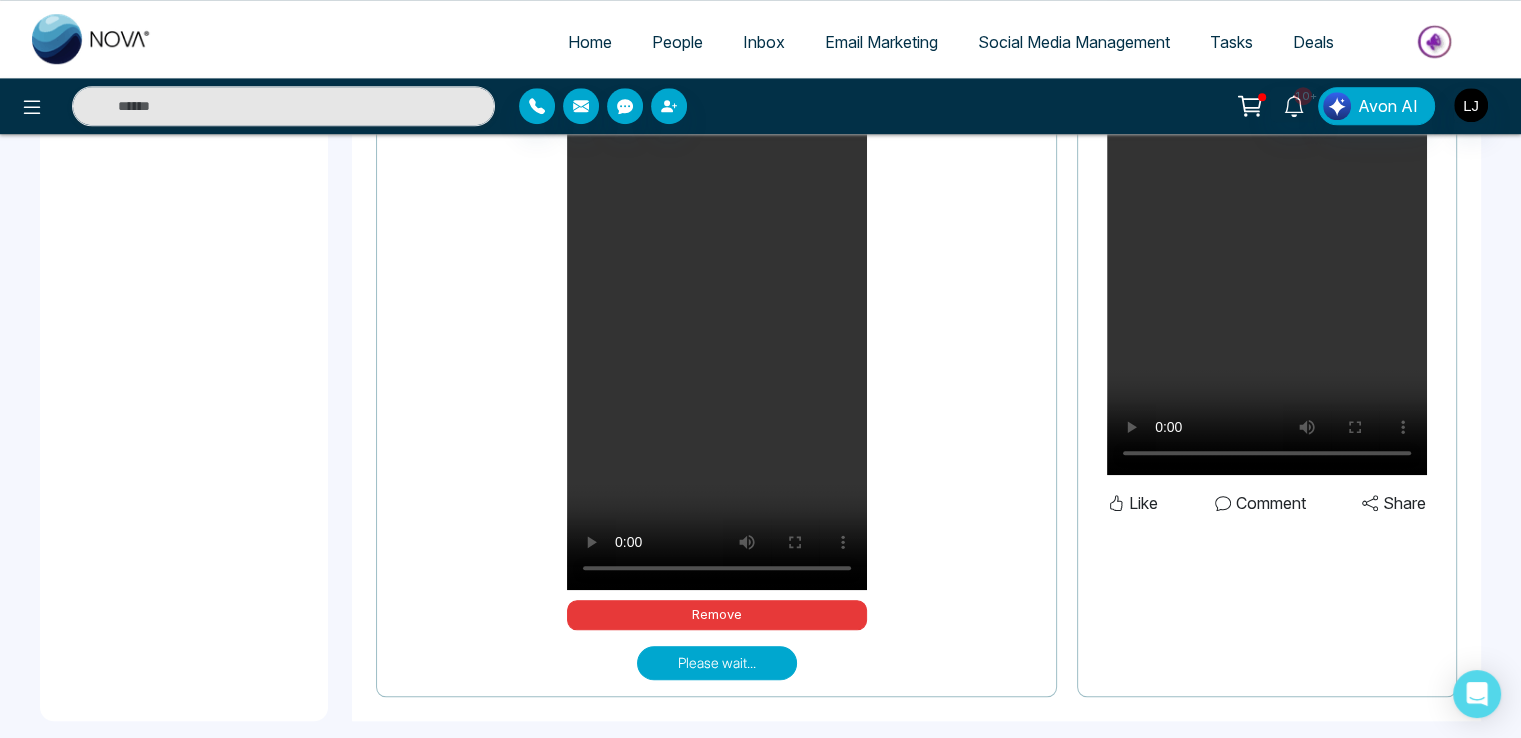 scroll, scrollTop: 1716, scrollLeft: 0, axis: vertical 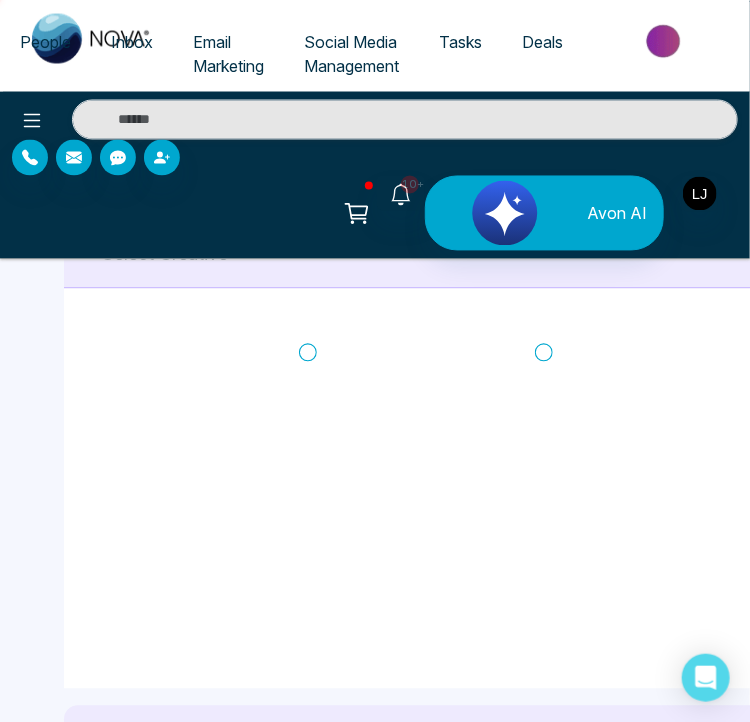 click 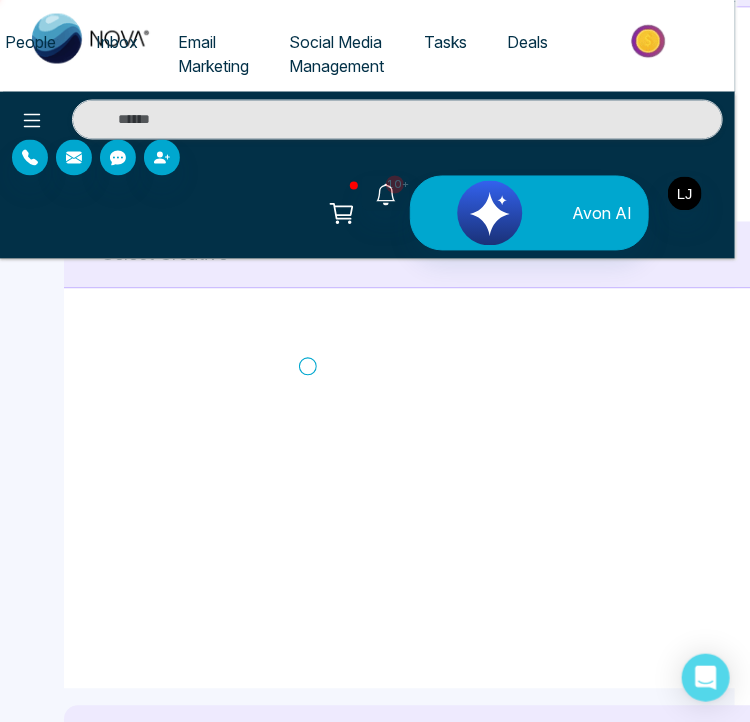 scroll, scrollTop: 700, scrollLeft: 0, axis: vertical 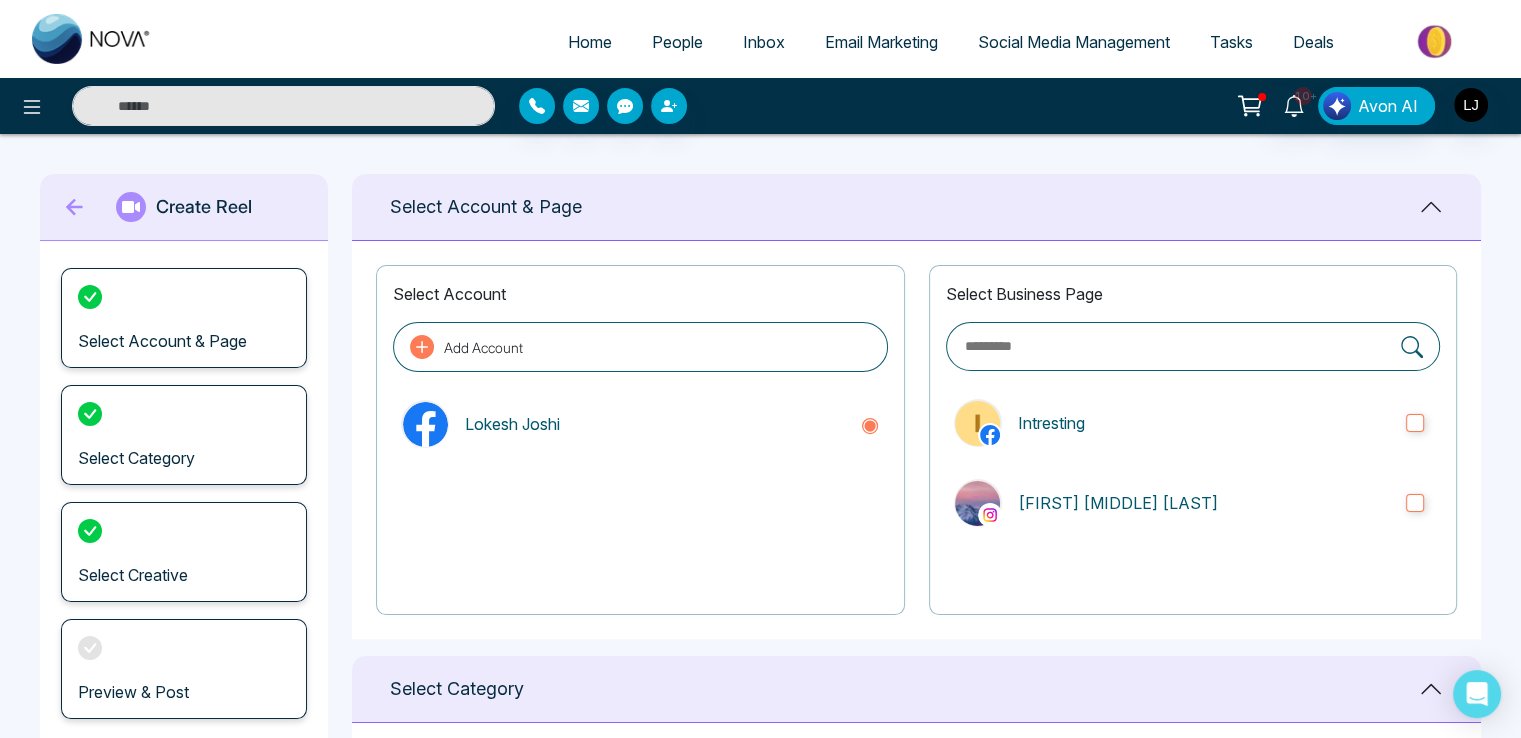 click on "Email Marketing" at bounding box center [881, 42] 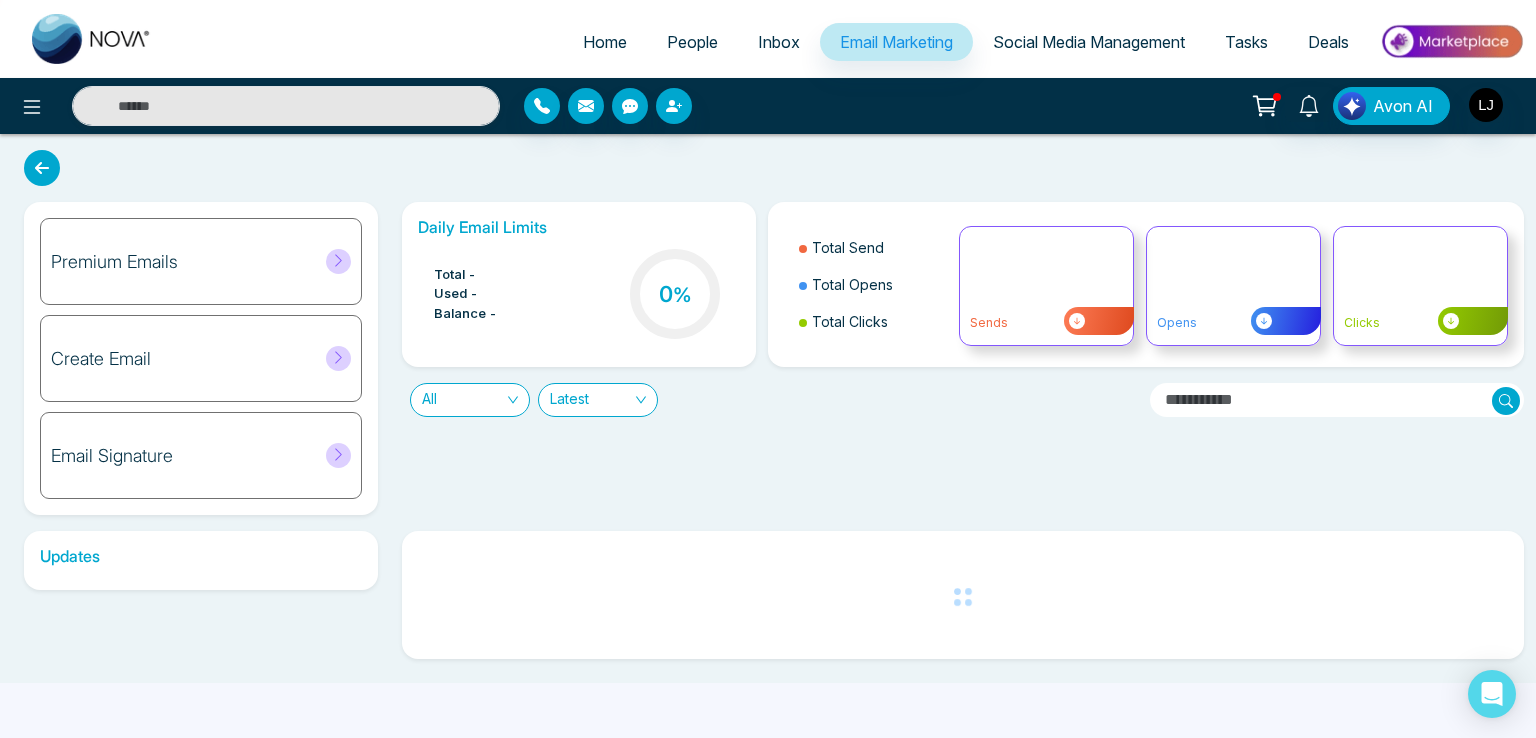 click on "Premium Emails" at bounding box center (201, 261) 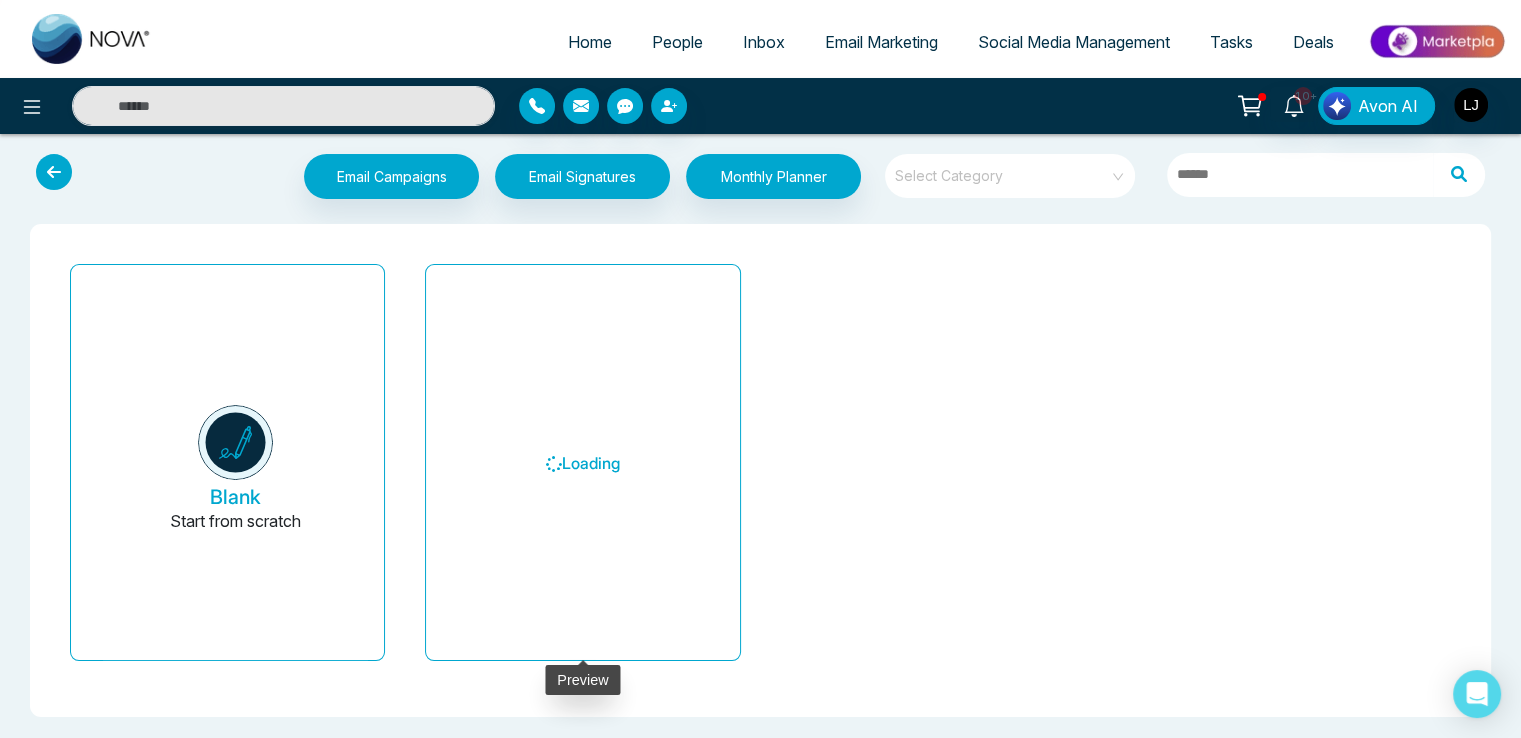 scroll, scrollTop: 11, scrollLeft: 0, axis: vertical 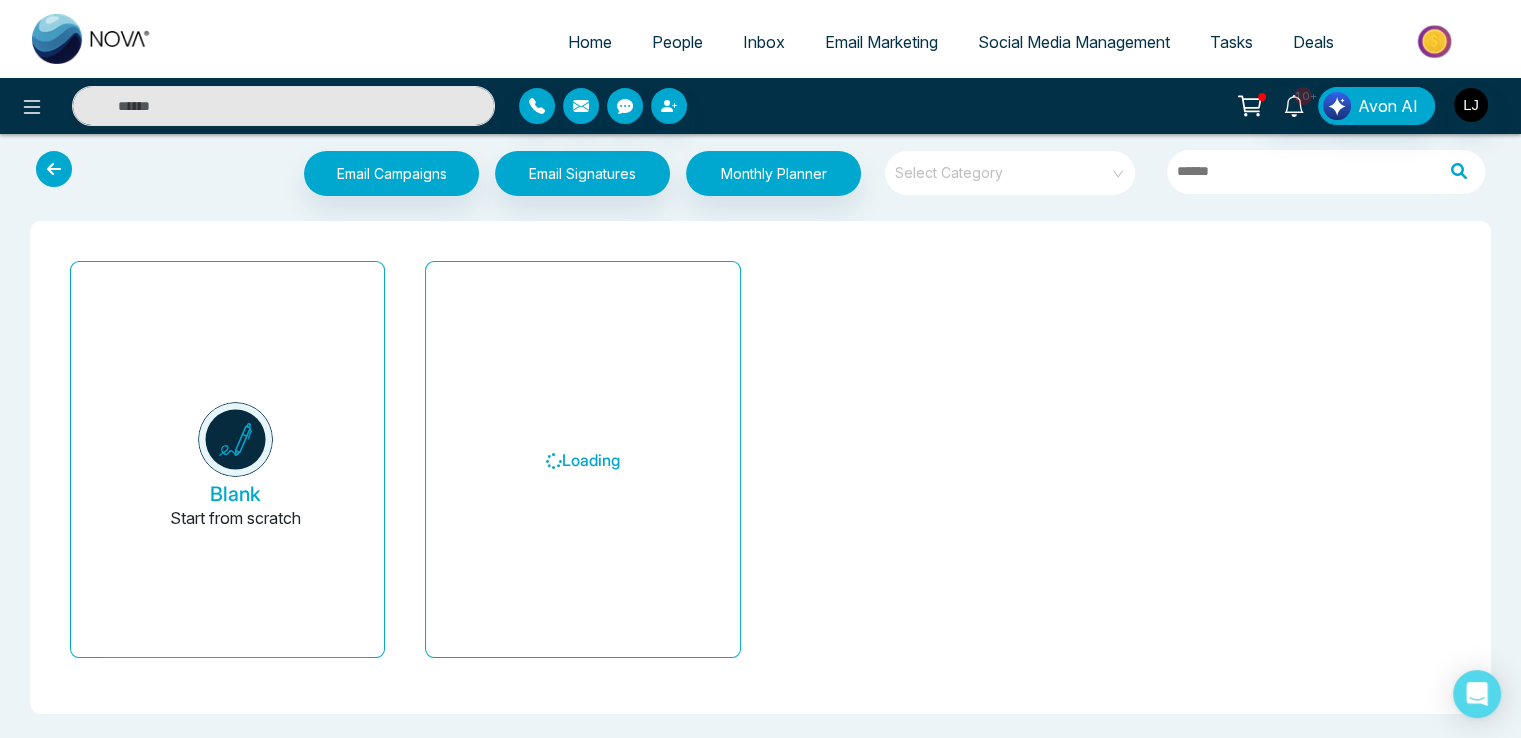 drag, startPoint x: 424, startPoint y: 669, endPoint x: 620, endPoint y: 669, distance: 196 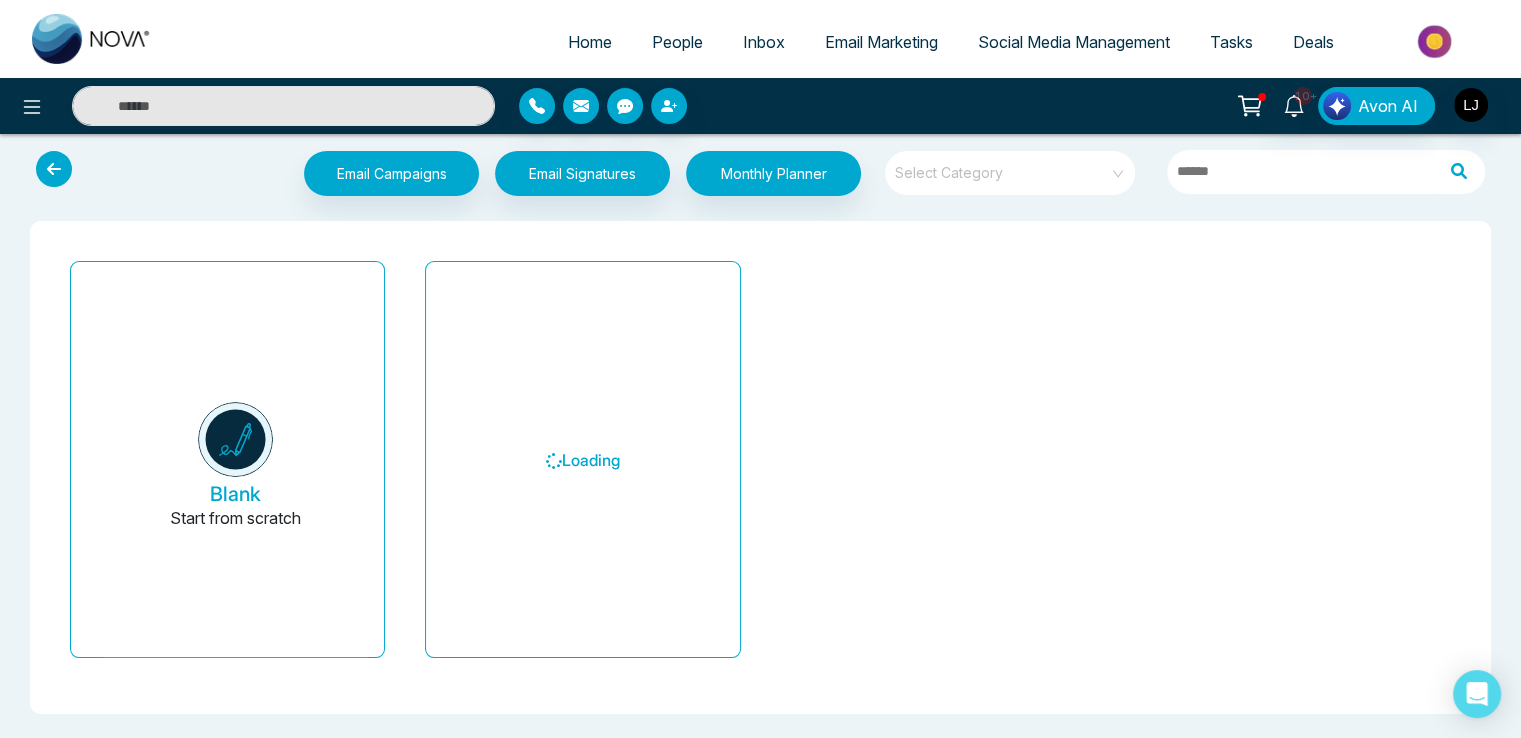 click on "Loading" at bounding box center [582, 467] 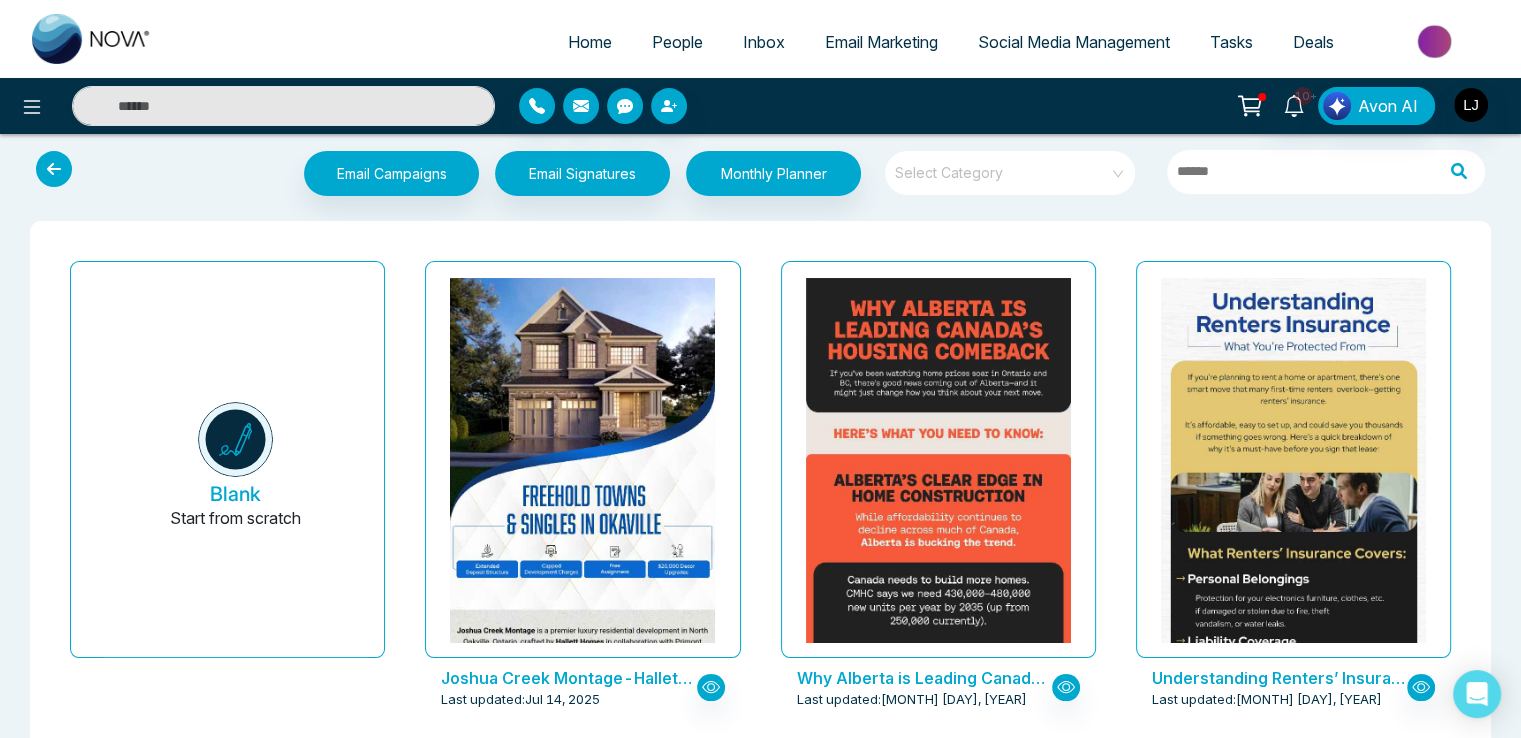 click on "Social Media Management" at bounding box center (1074, 42) 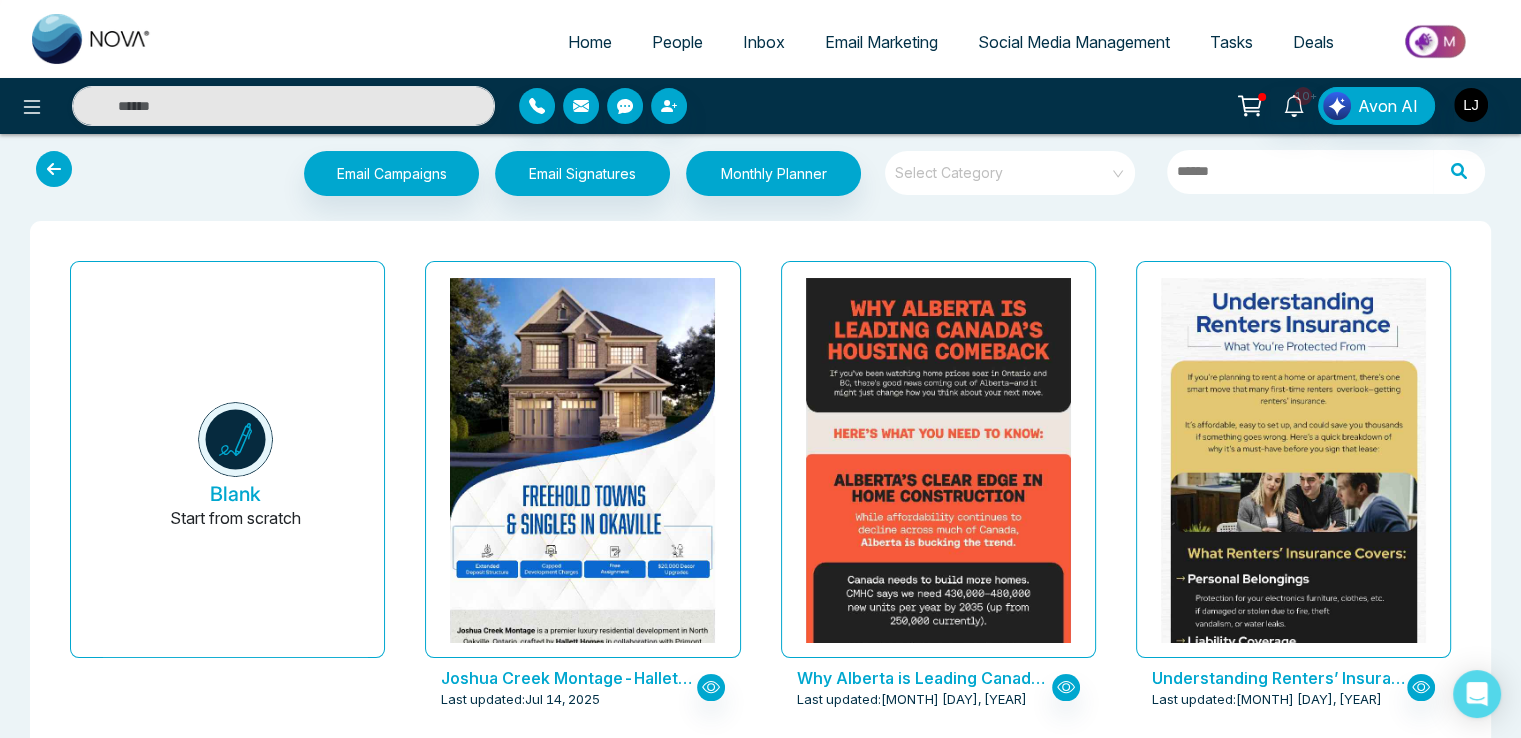 scroll, scrollTop: 0, scrollLeft: 0, axis: both 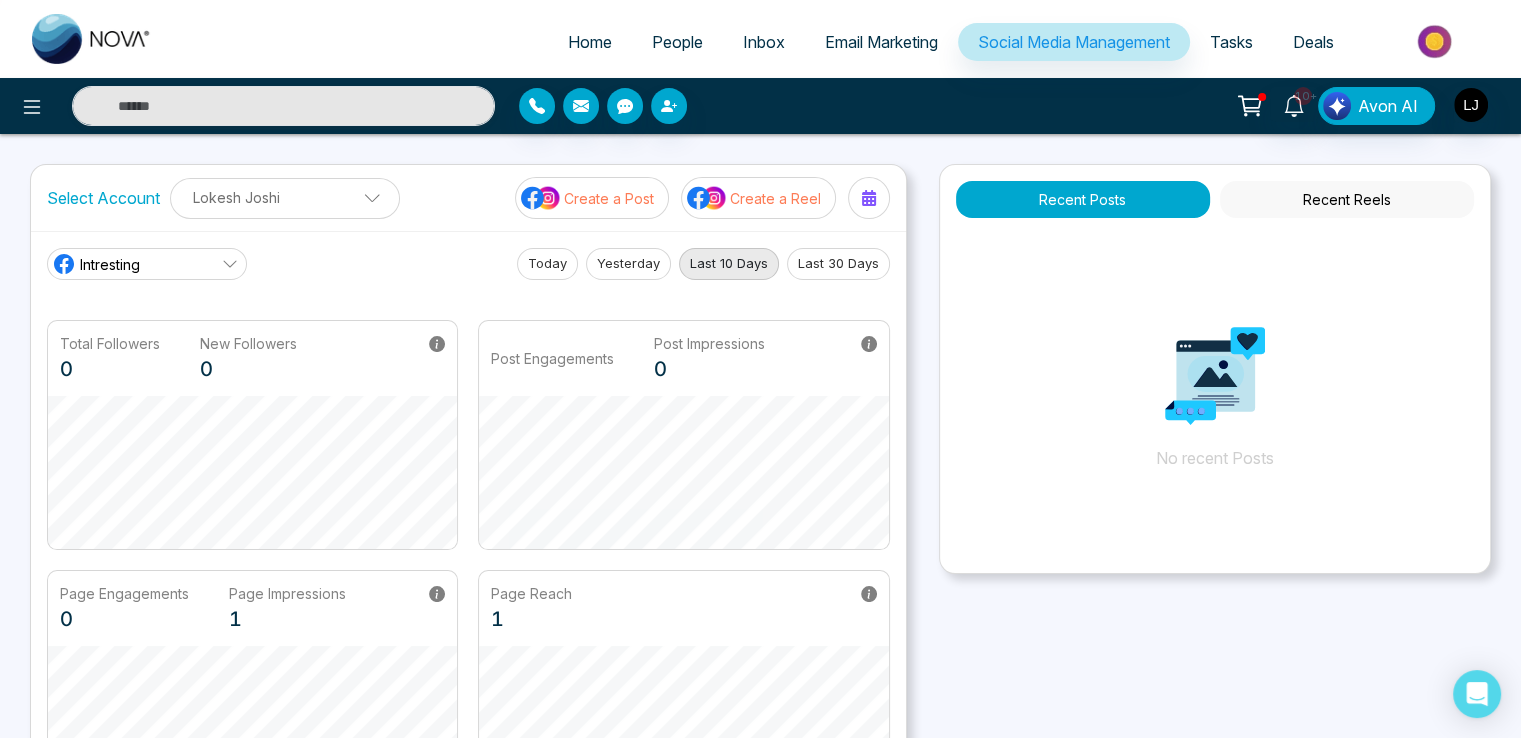 click on "Create a Reel" at bounding box center [775, 198] 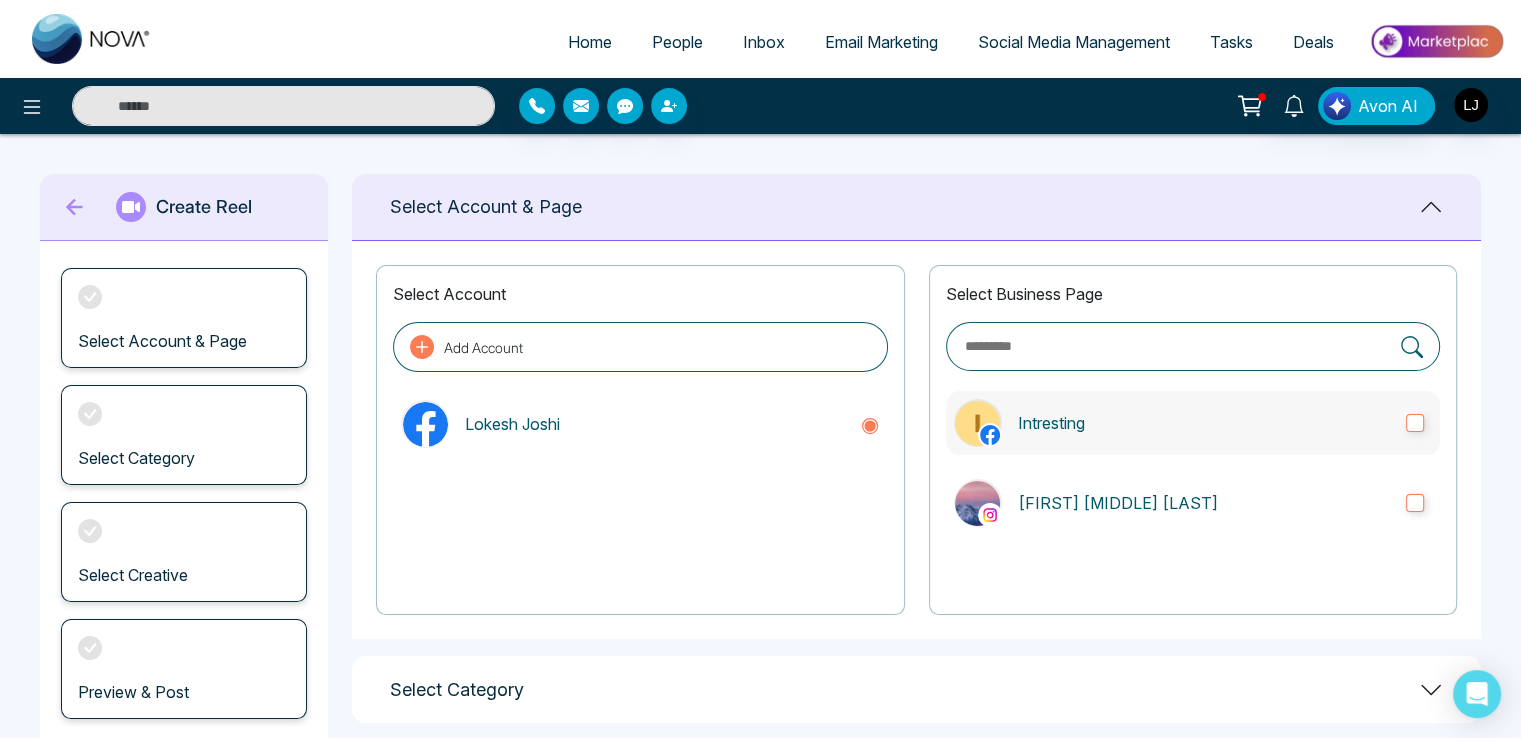 click on "Intresting" at bounding box center (1204, 423) 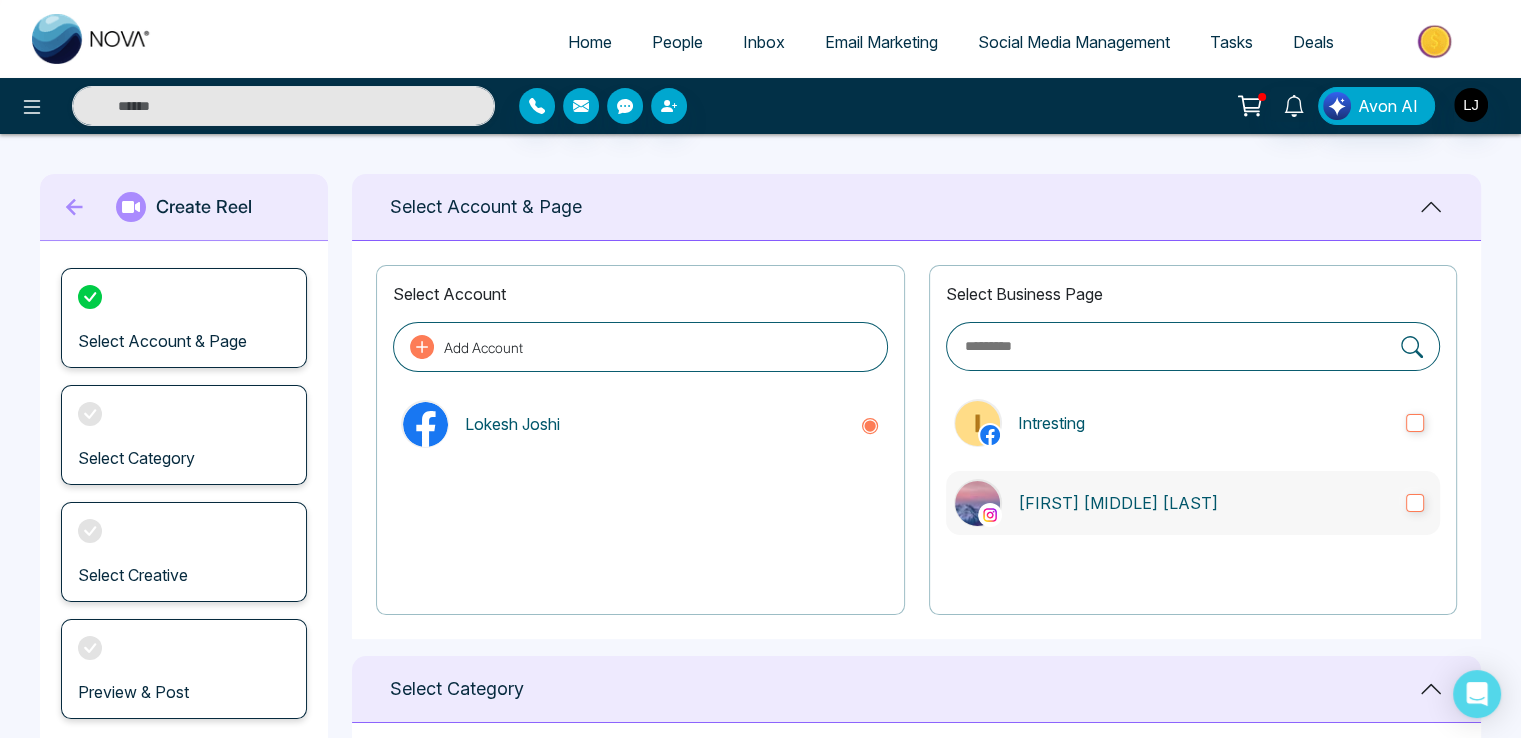 click on "[FIRST] [MIDDLE] [LAST]" at bounding box center (1204, 503) 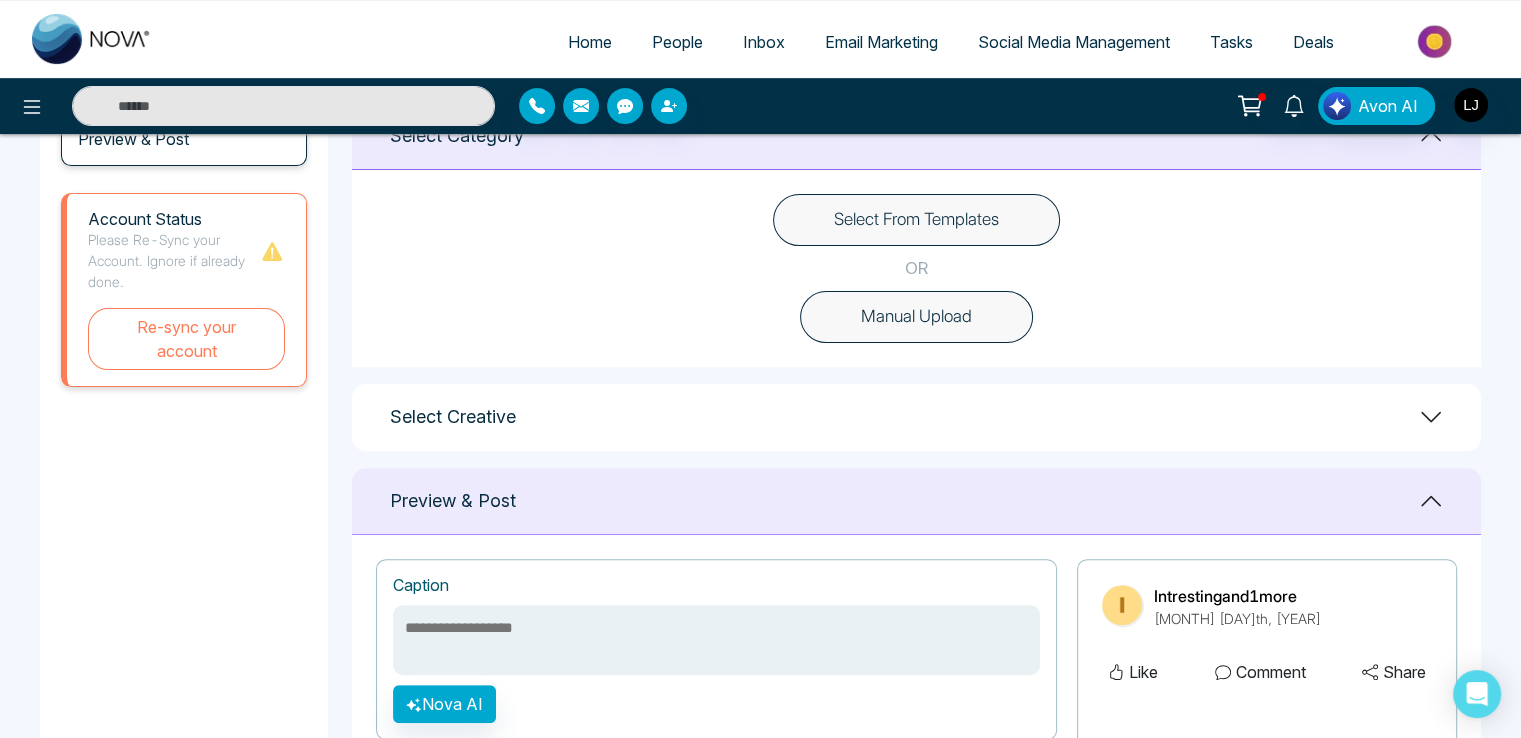 scroll, scrollTop: 600, scrollLeft: 0, axis: vertical 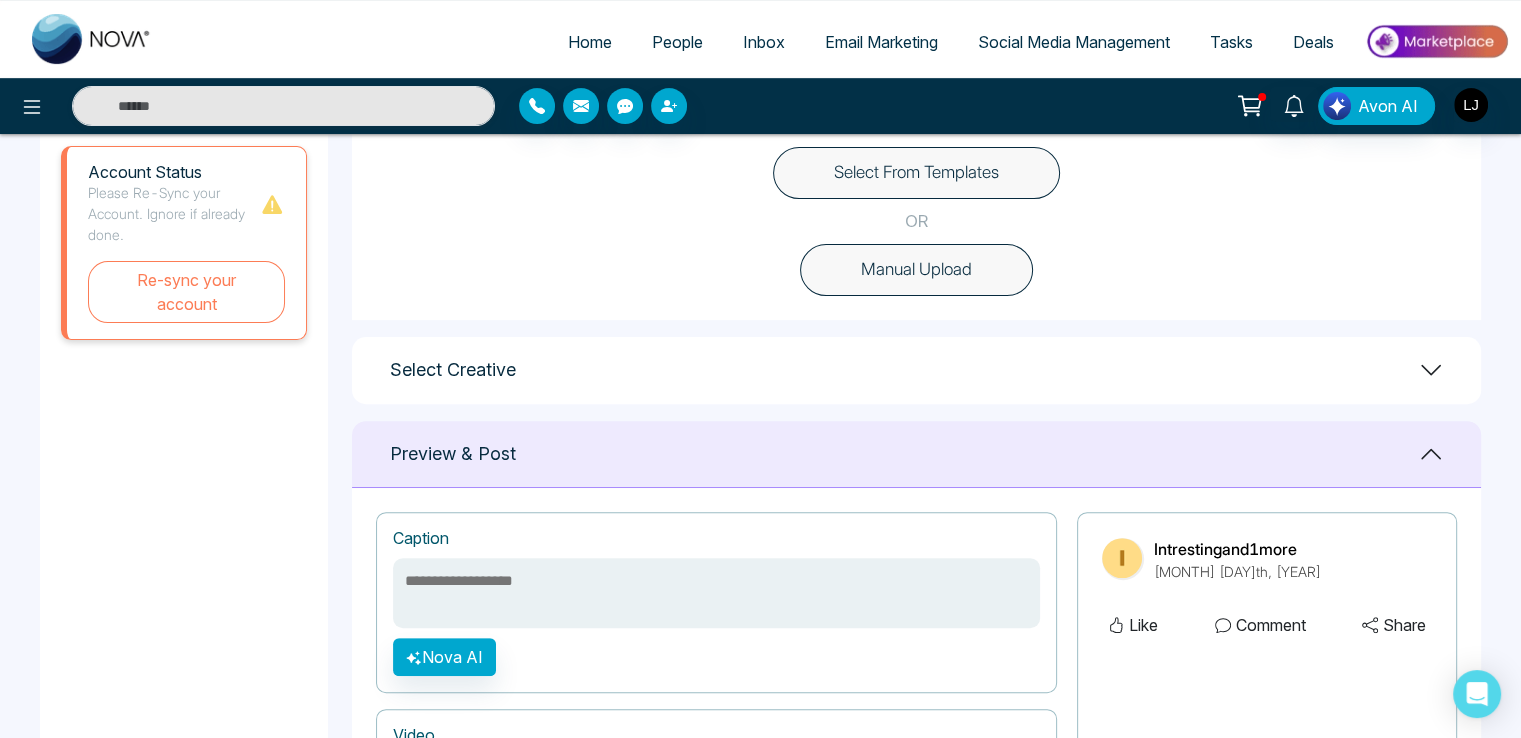 click on "Manual Upload" at bounding box center (916, 270) 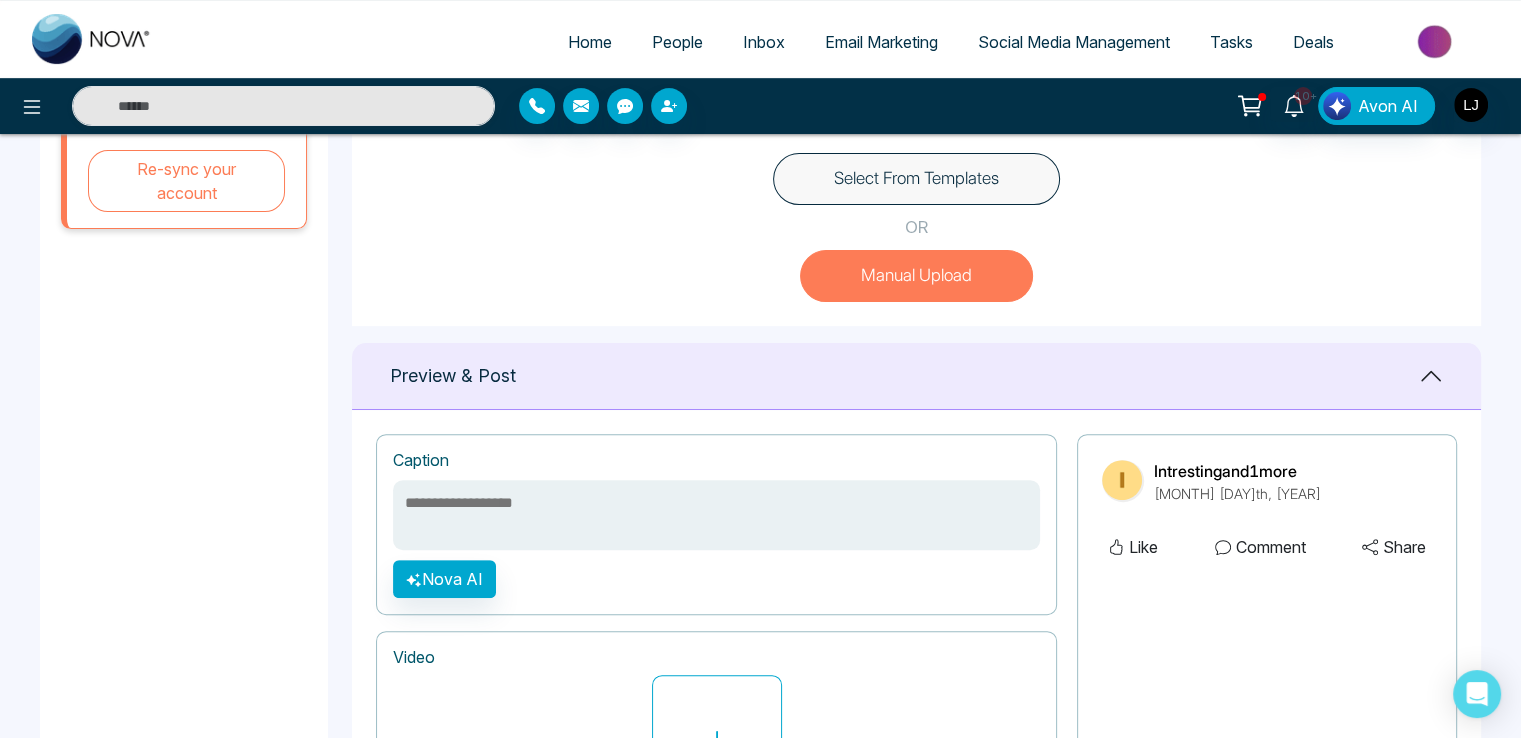click on "Select From Templates" at bounding box center [916, 179] 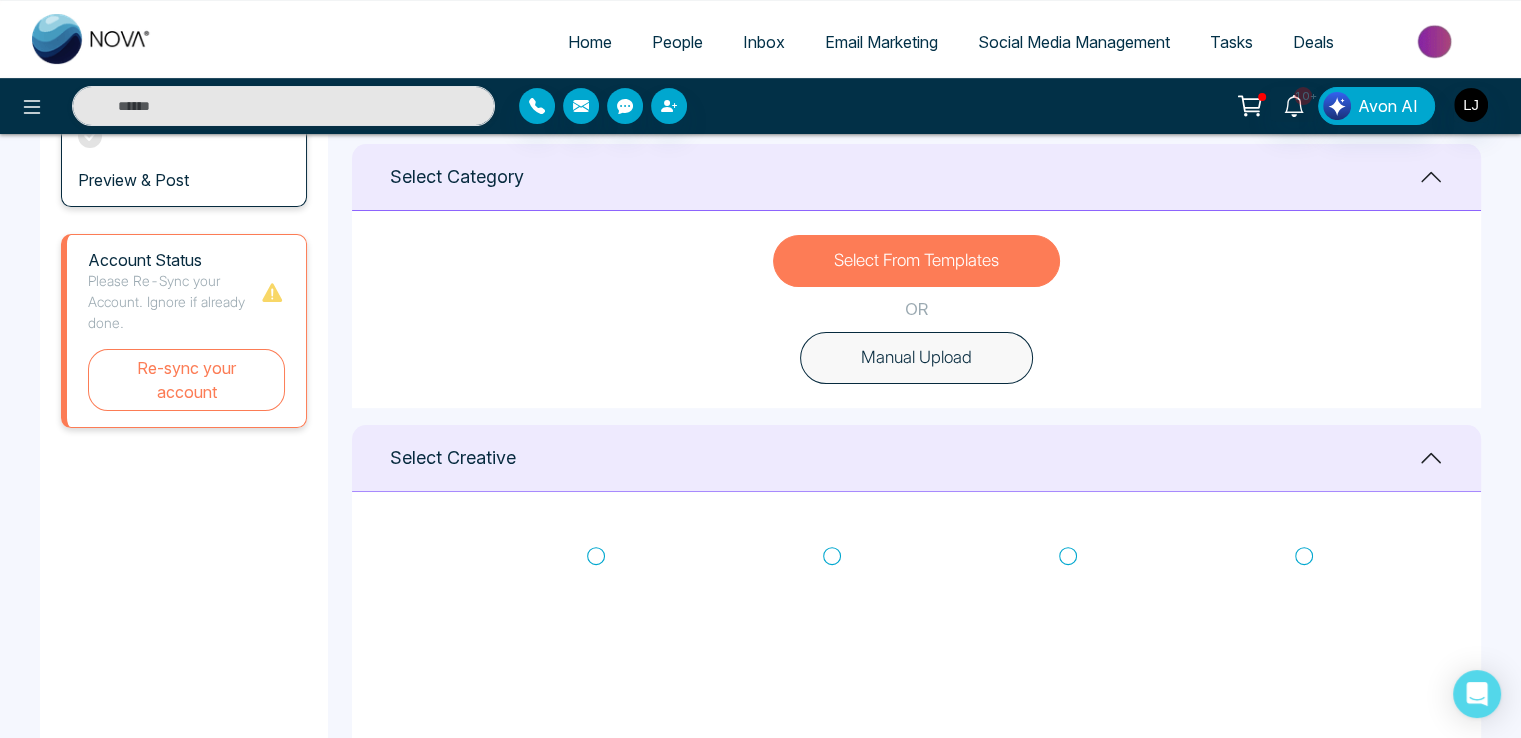 scroll, scrollTop: 612, scrollLeft: 0, axis: vertical 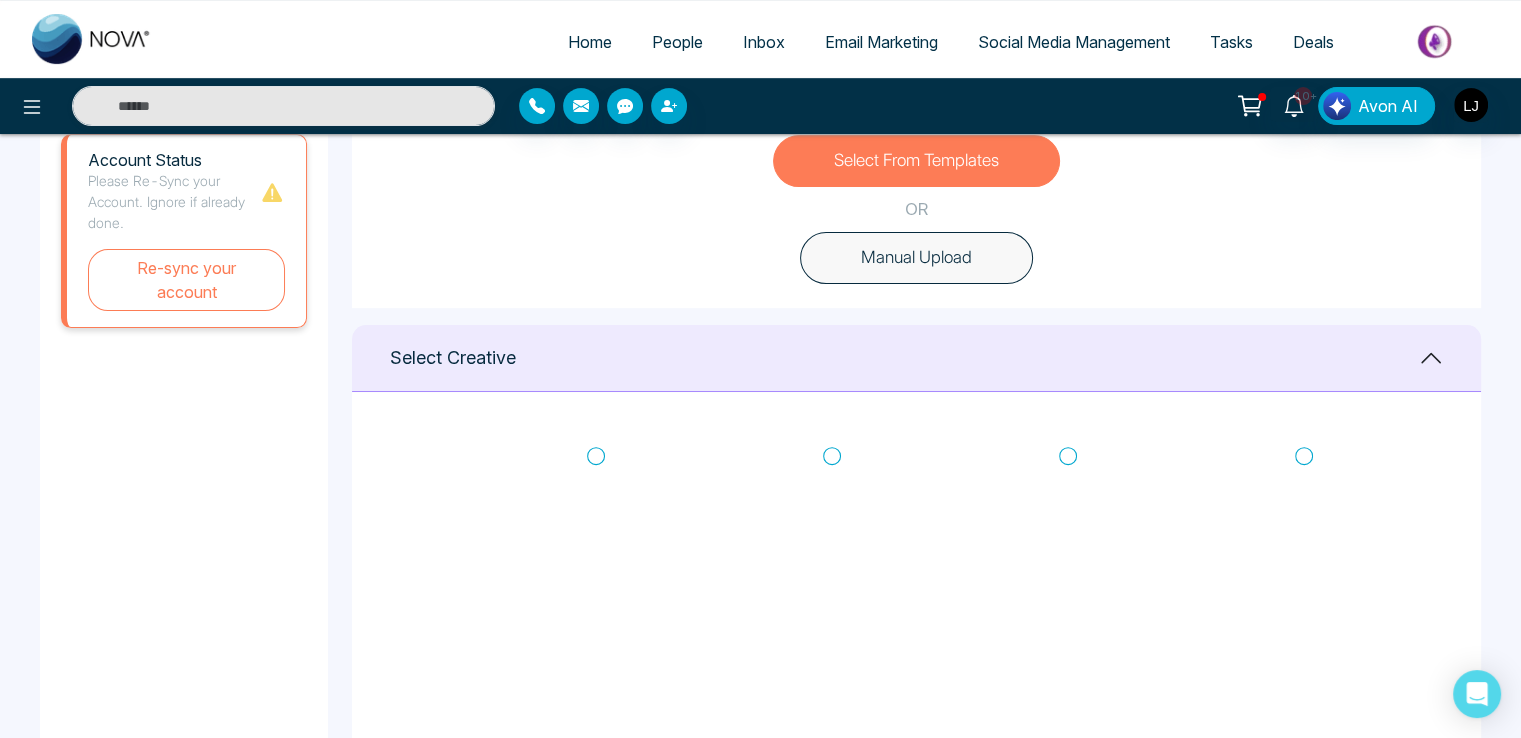 click 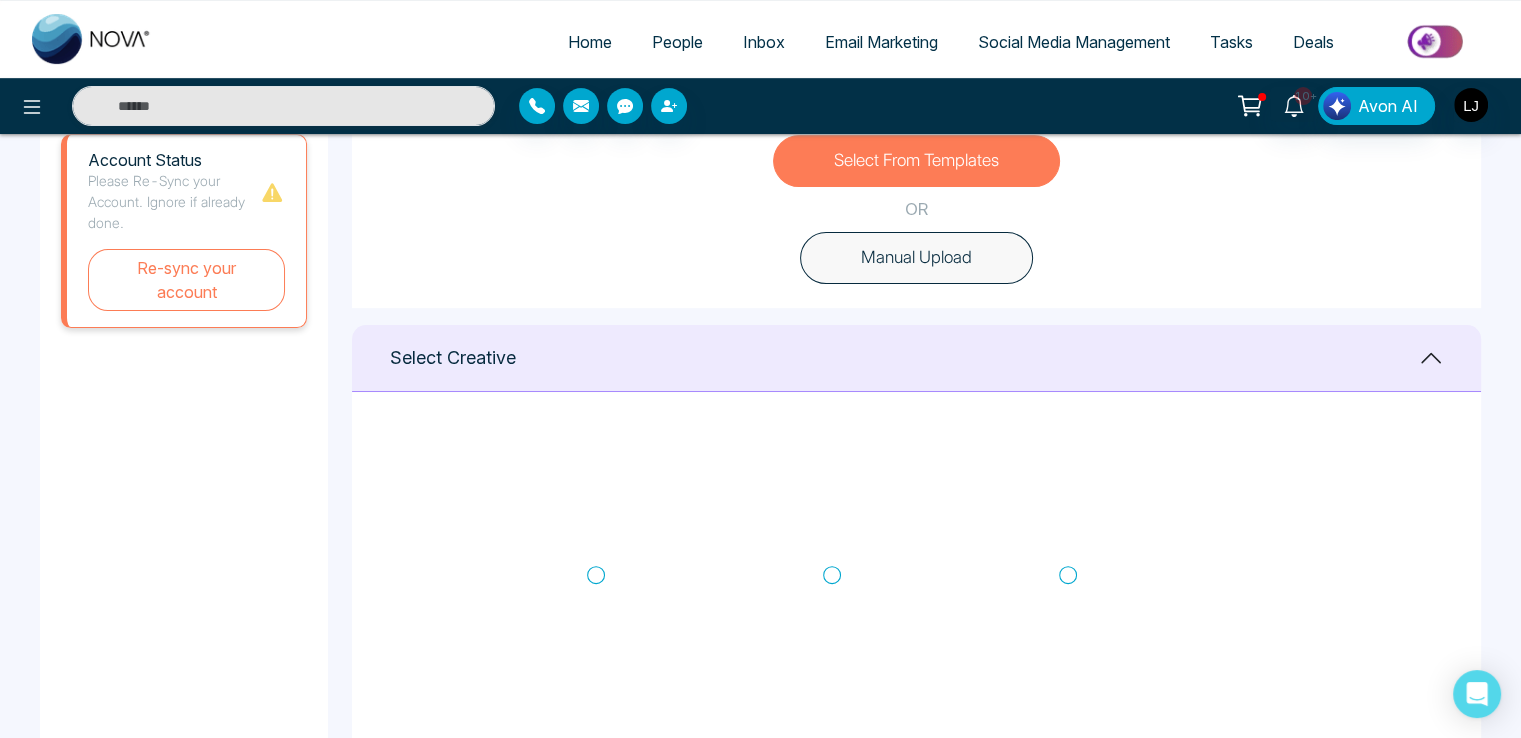 scroll, scrollTop: 286, scrollLeft: 0, axis: vertical 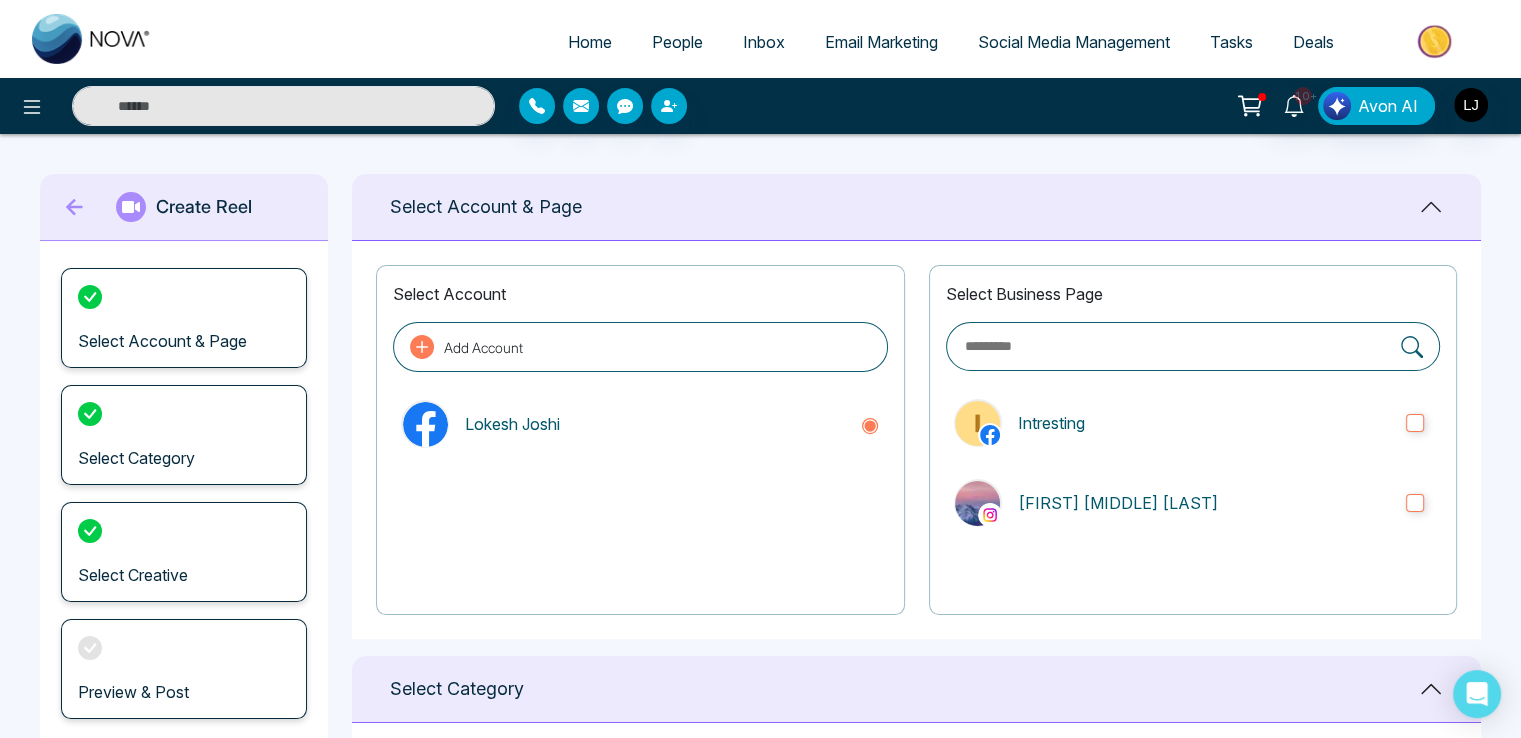click on "Email Marketing" at bounding box center [881, 42] 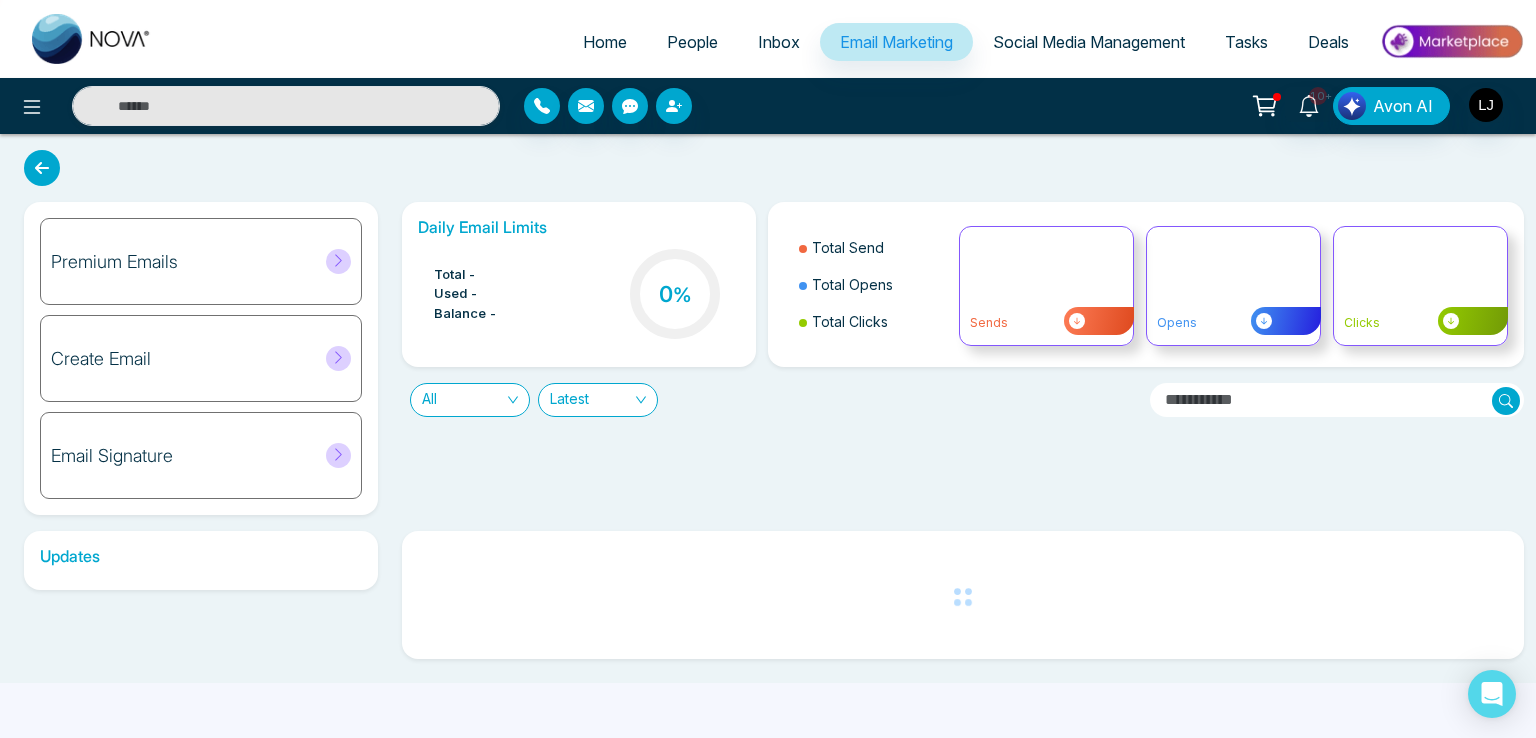 click on "Social Media Management" at bounding box center [1089, 42] 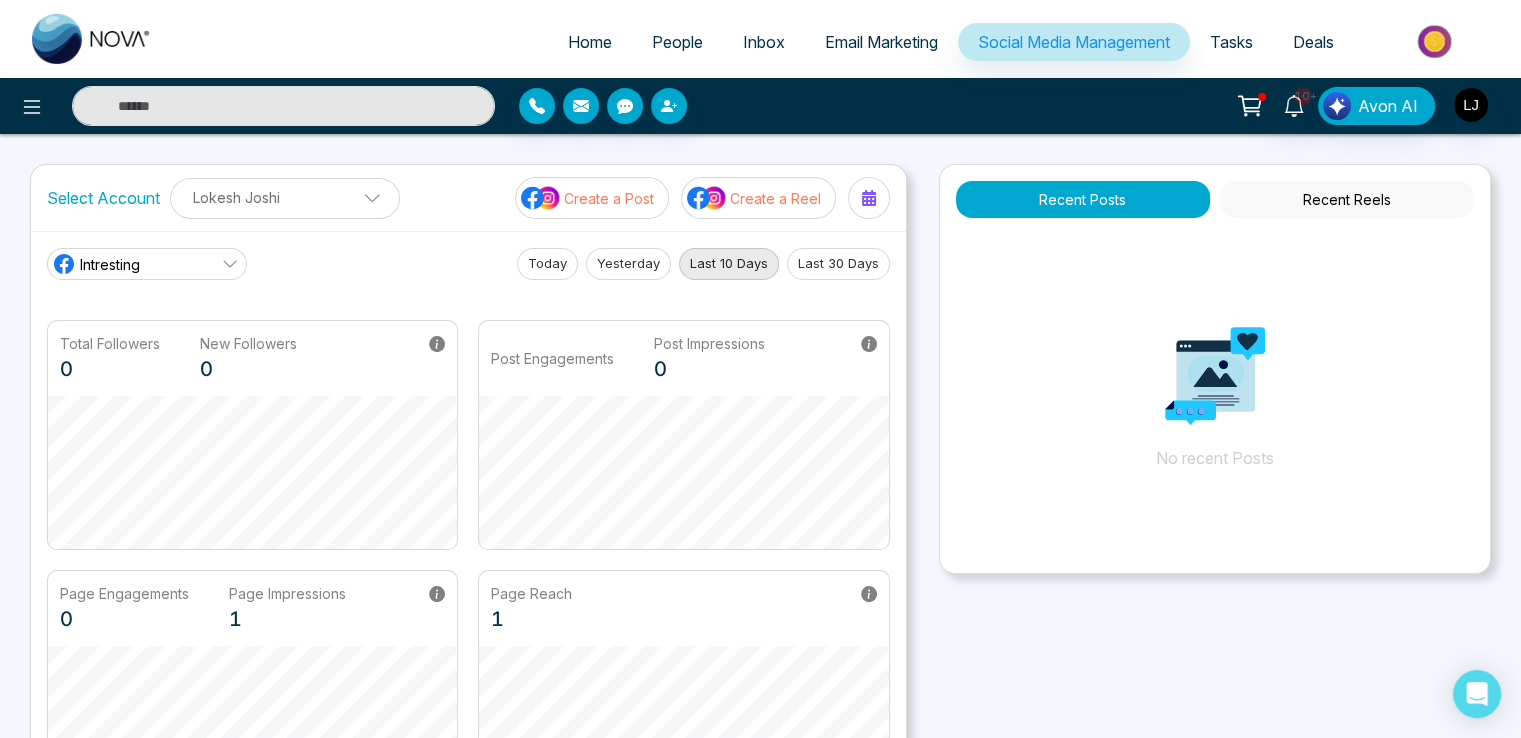 click on "Create a Reel" at bounding box center [775, 198] 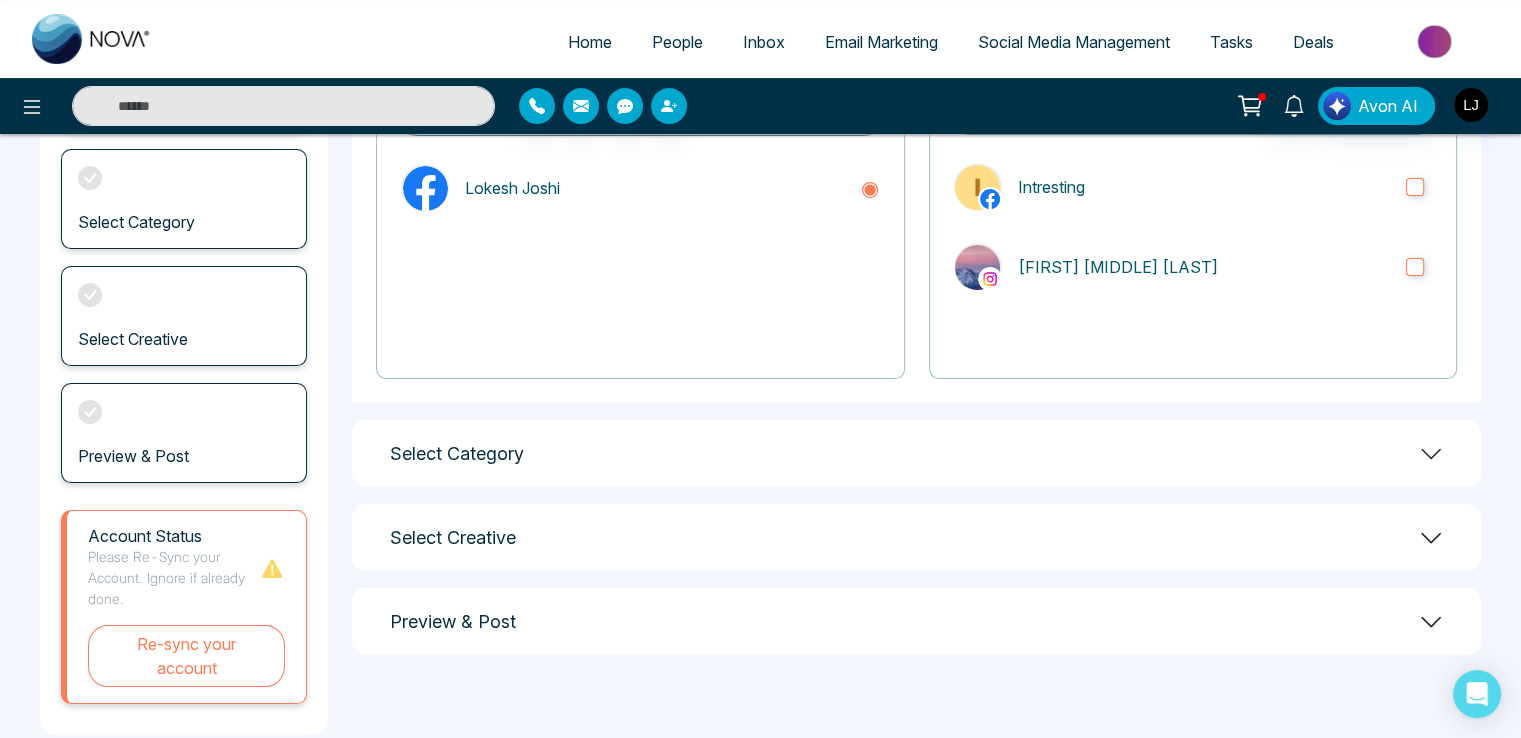 scroll, scrollTop: 272, scrollLeft: 0, axis: vertical 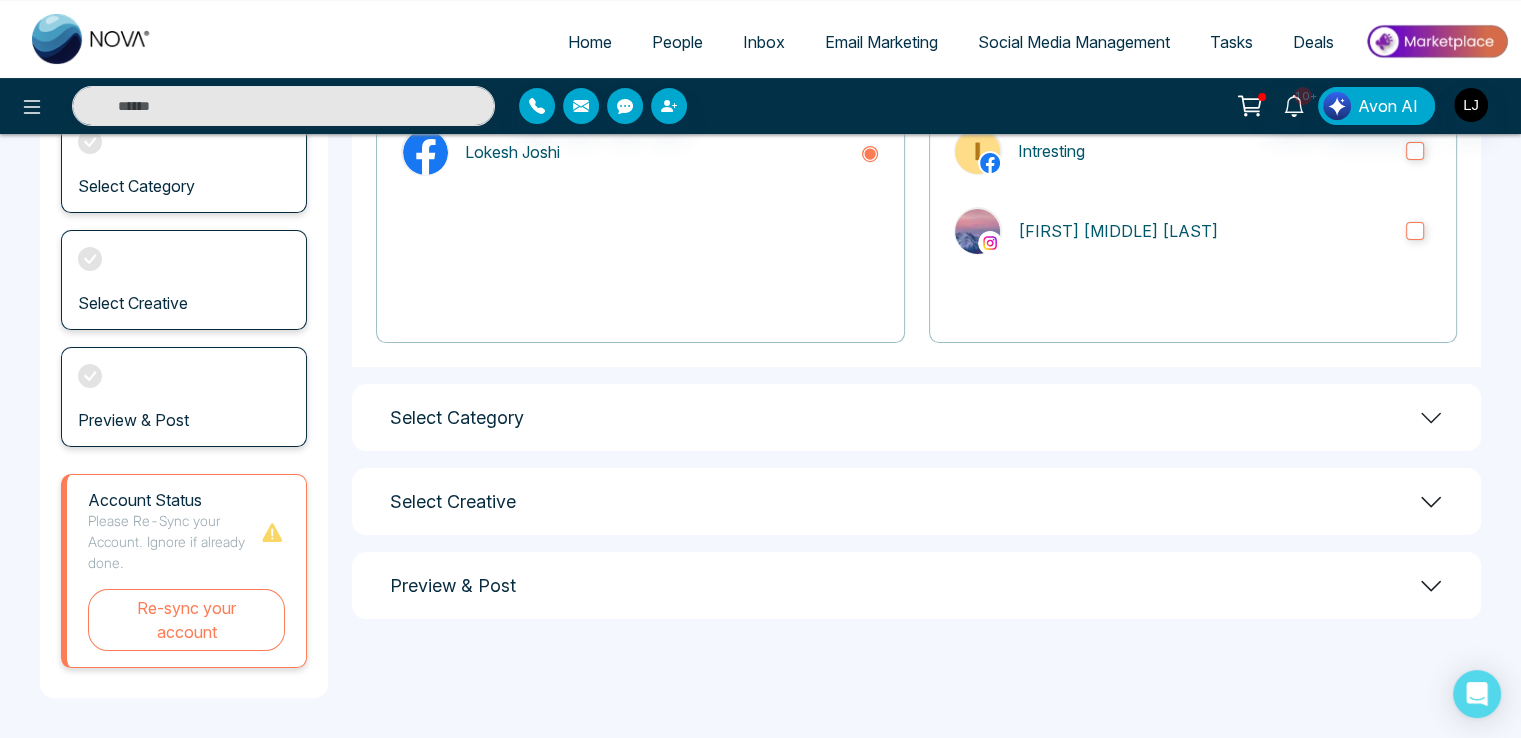 click on "Select Category" at bounding box center (916, 417) 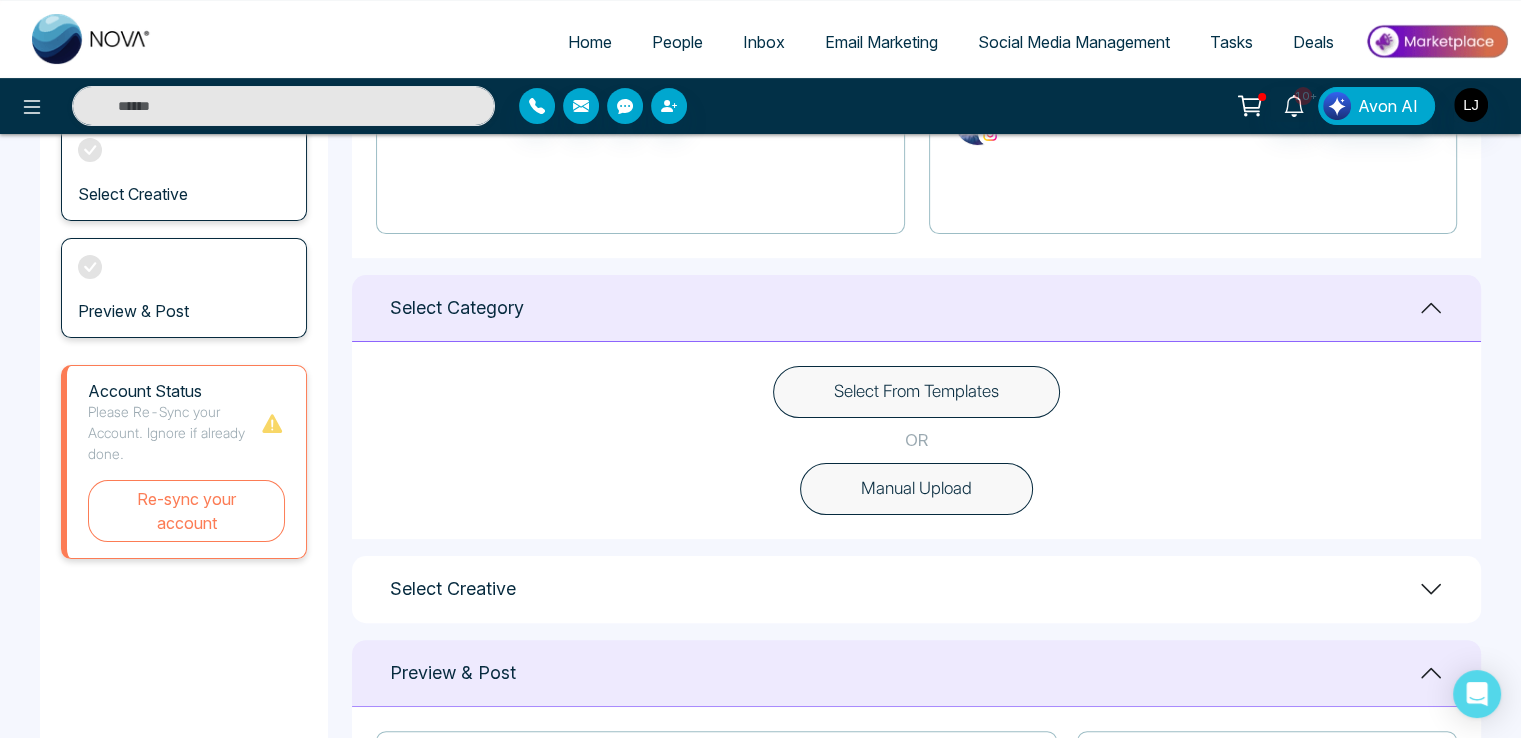 scroll, scrollTop: 372, scrollLeft: 0, axis: vertical 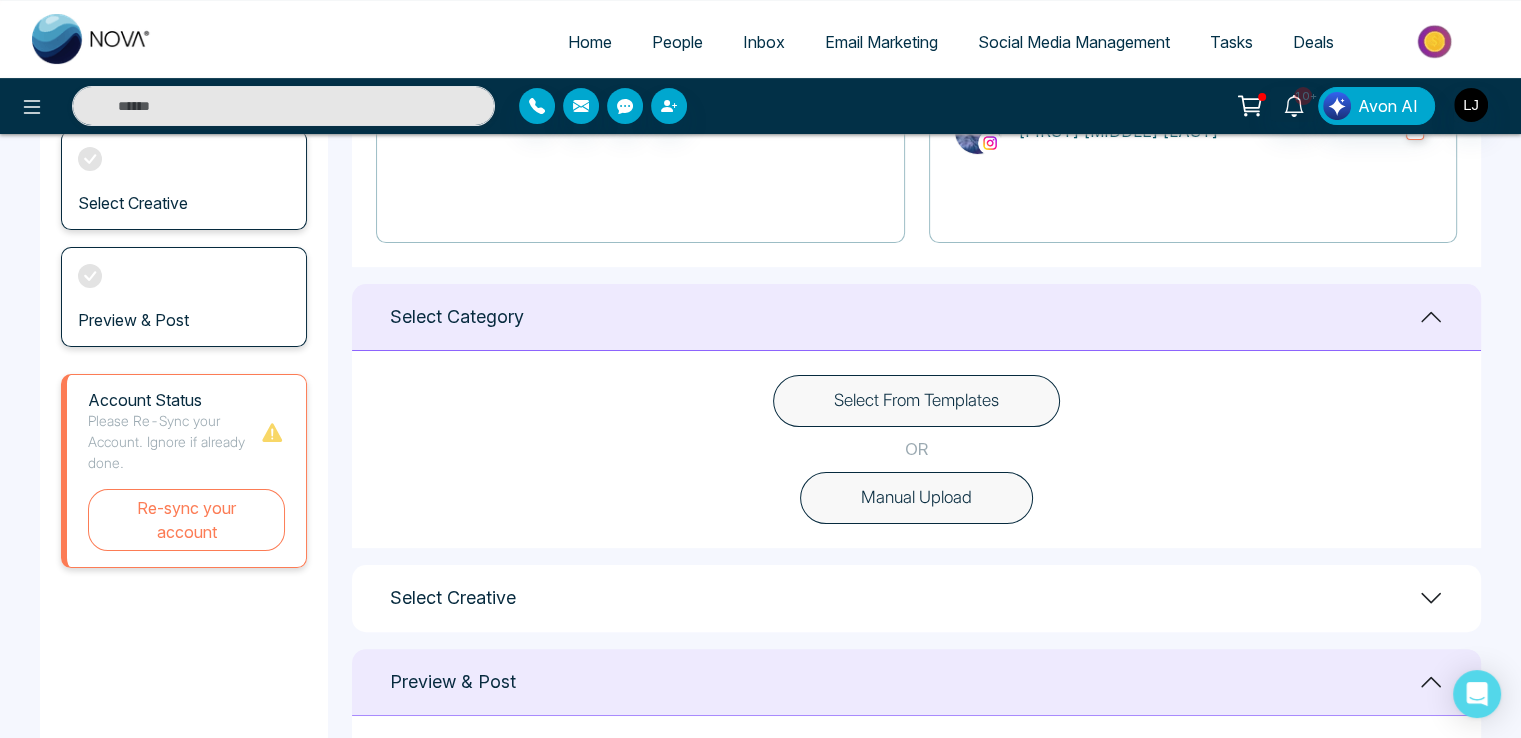 click on "Select From Templates" at bounding box center [916, 401] 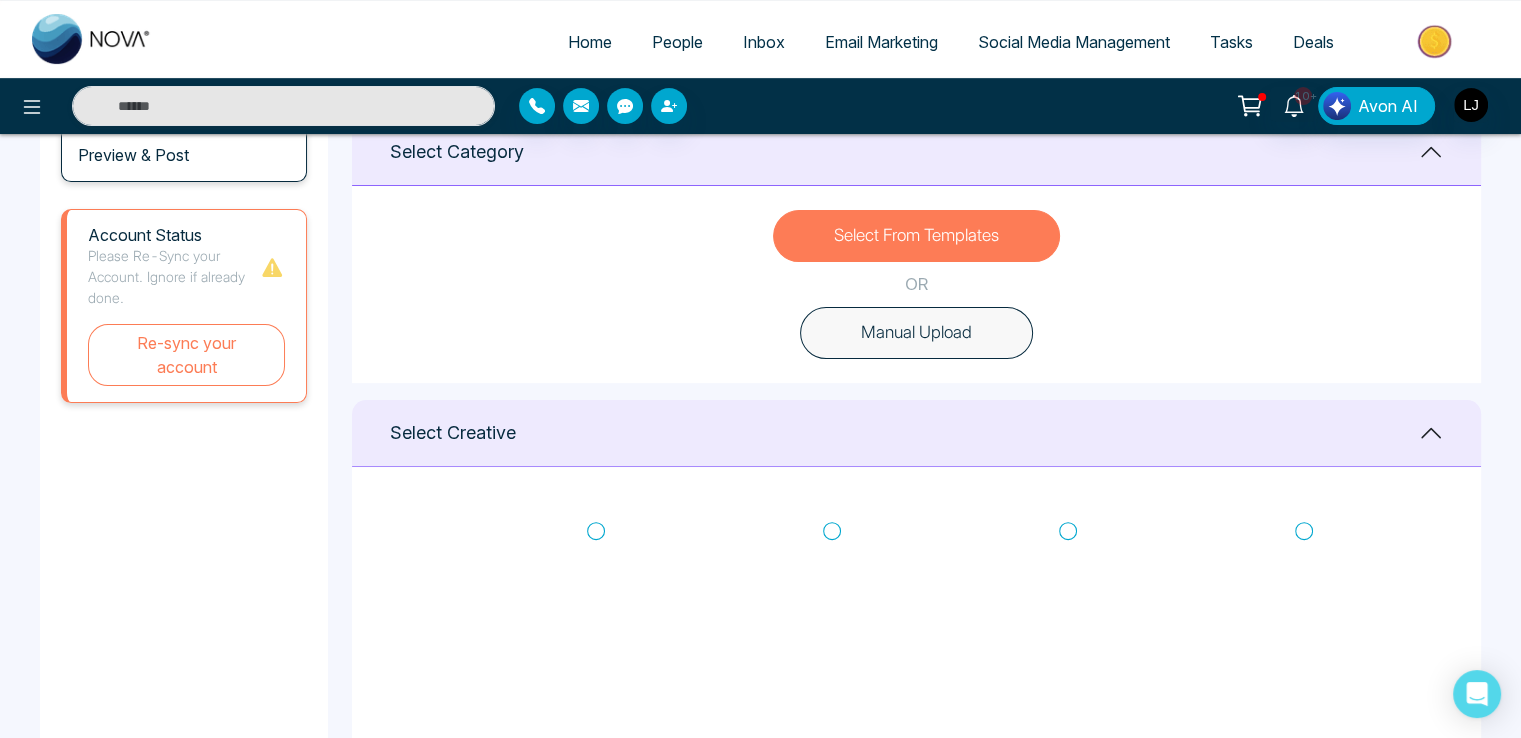 scroll, scrollTop: 572, scrollLeft: 0, axis: vertical 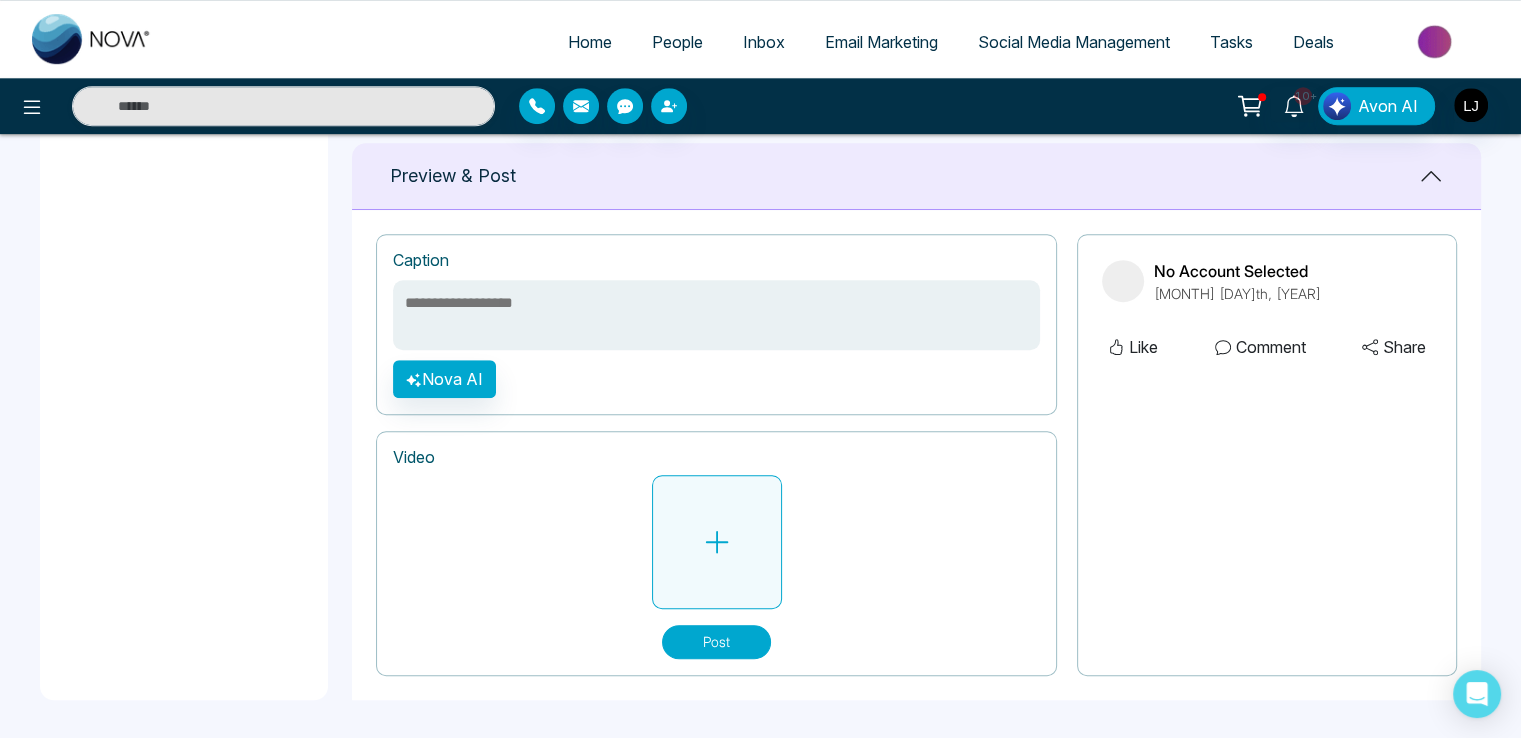 click at bounding box center [717, 542] 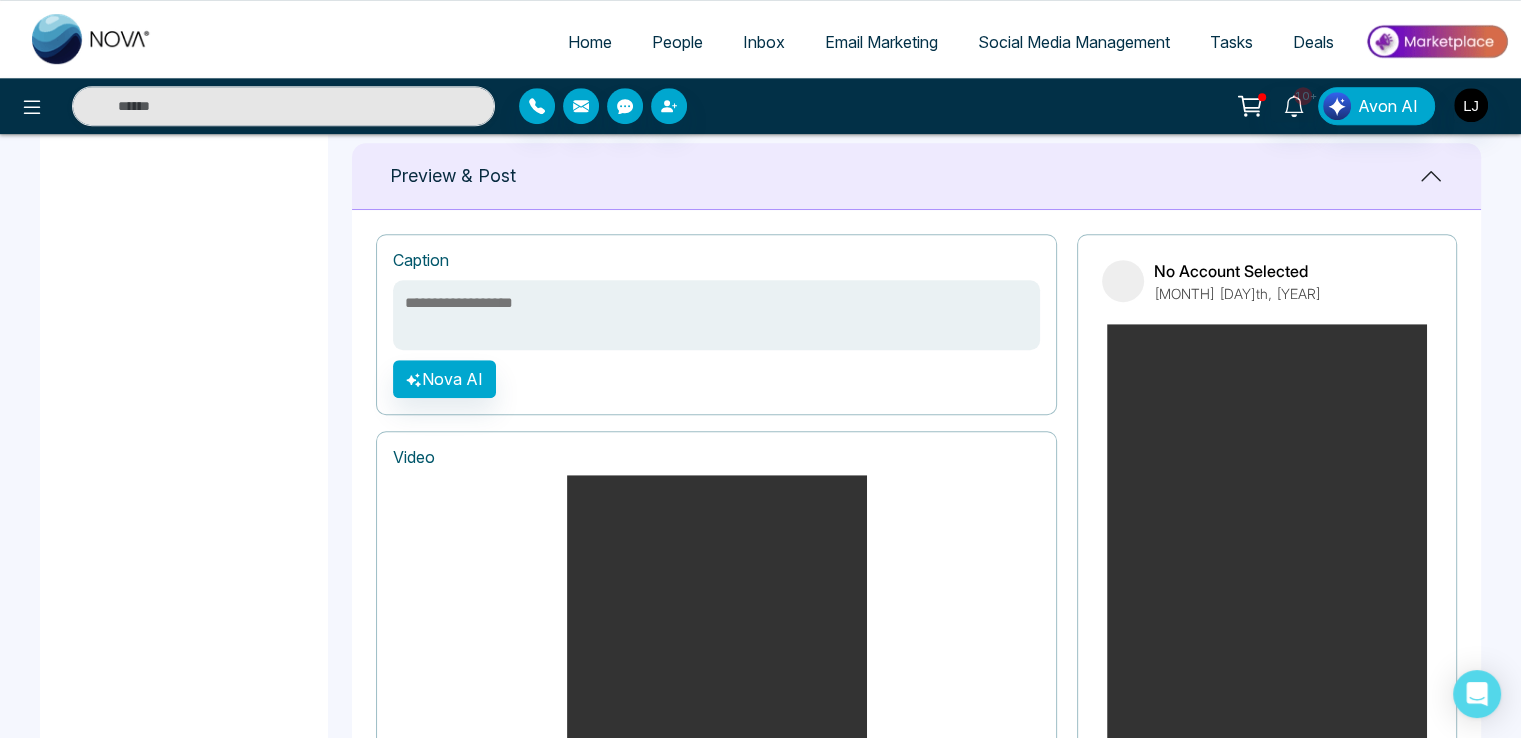 click at bounding box center [716, 315] 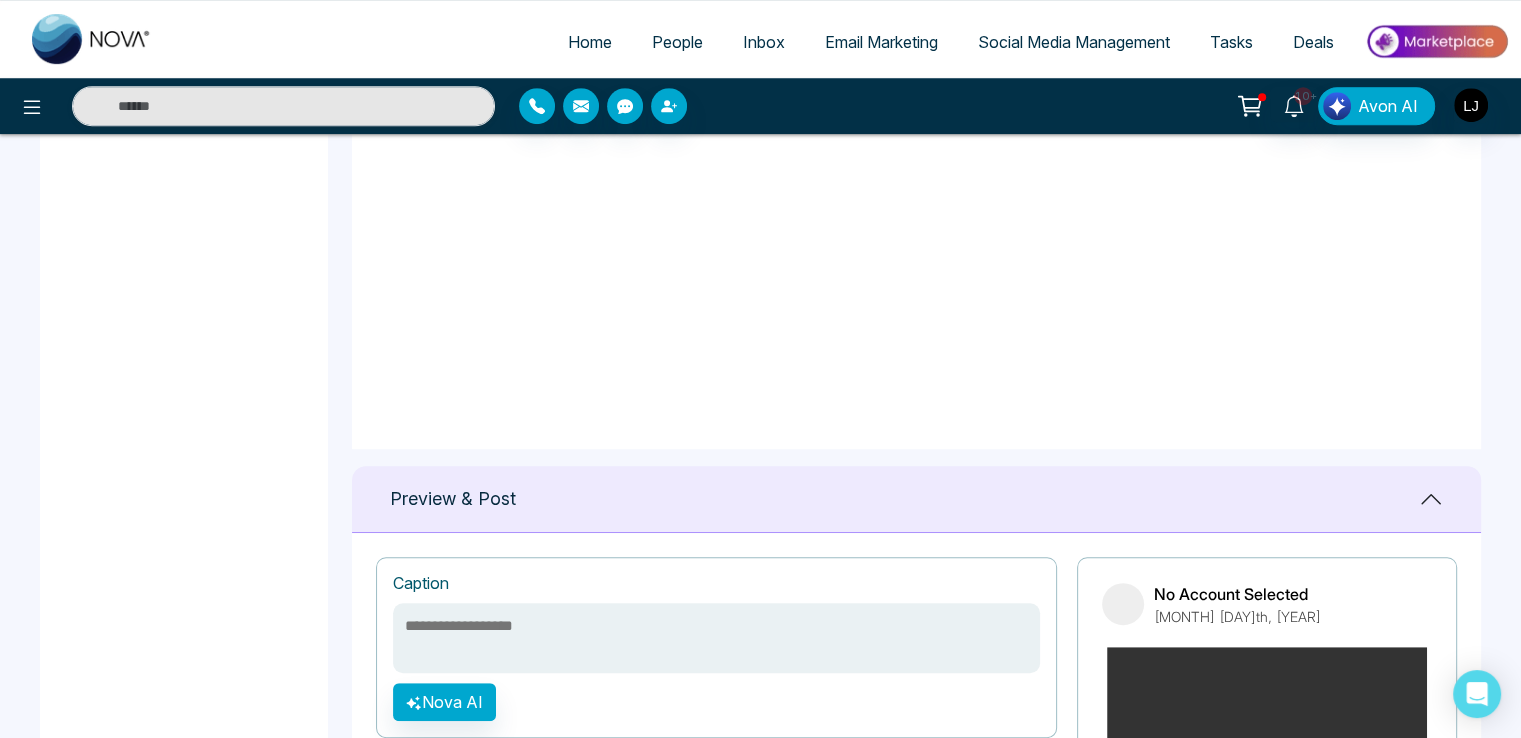 scroll, scrollTop: 916, scrollLeft: 0, axis: vertical 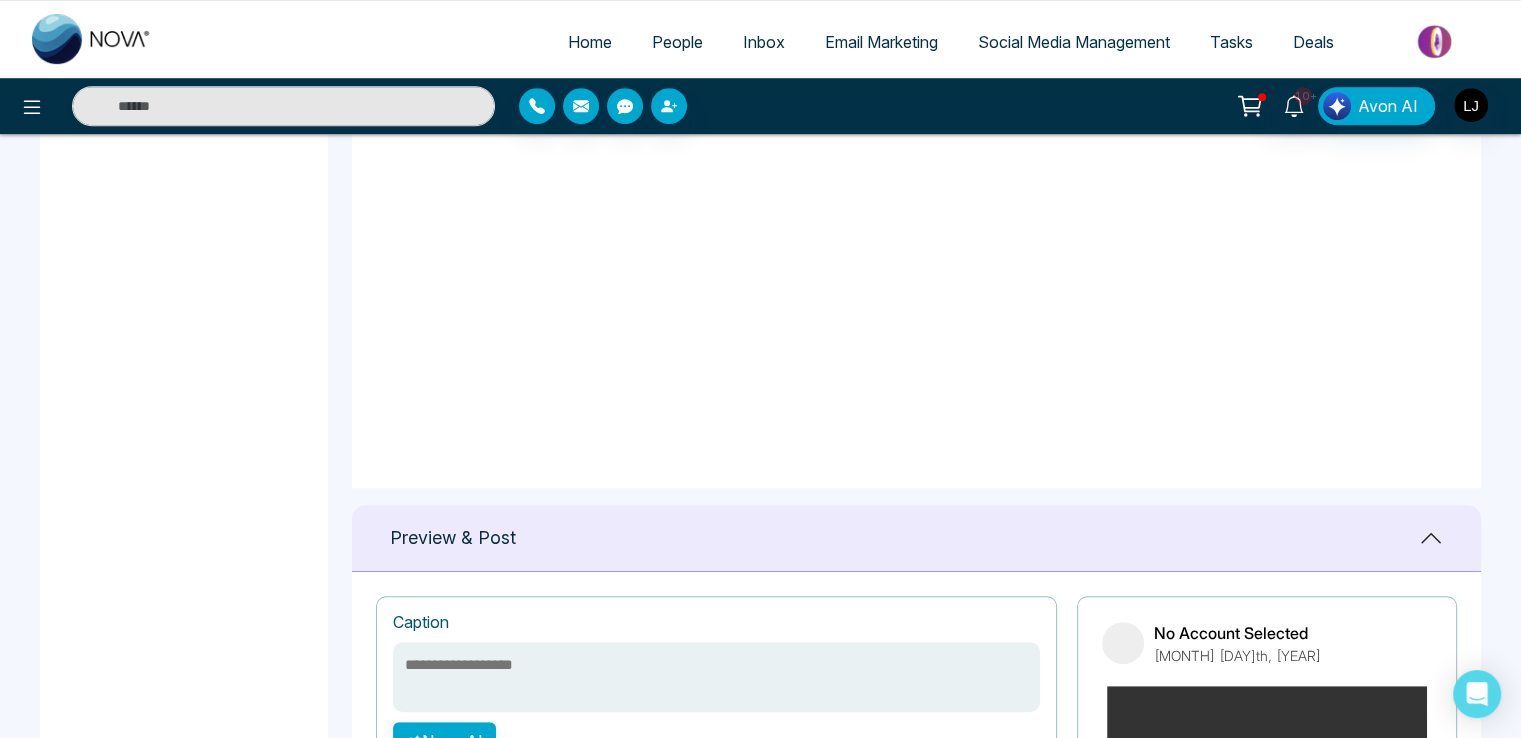 click at bounding box center [716, 677] 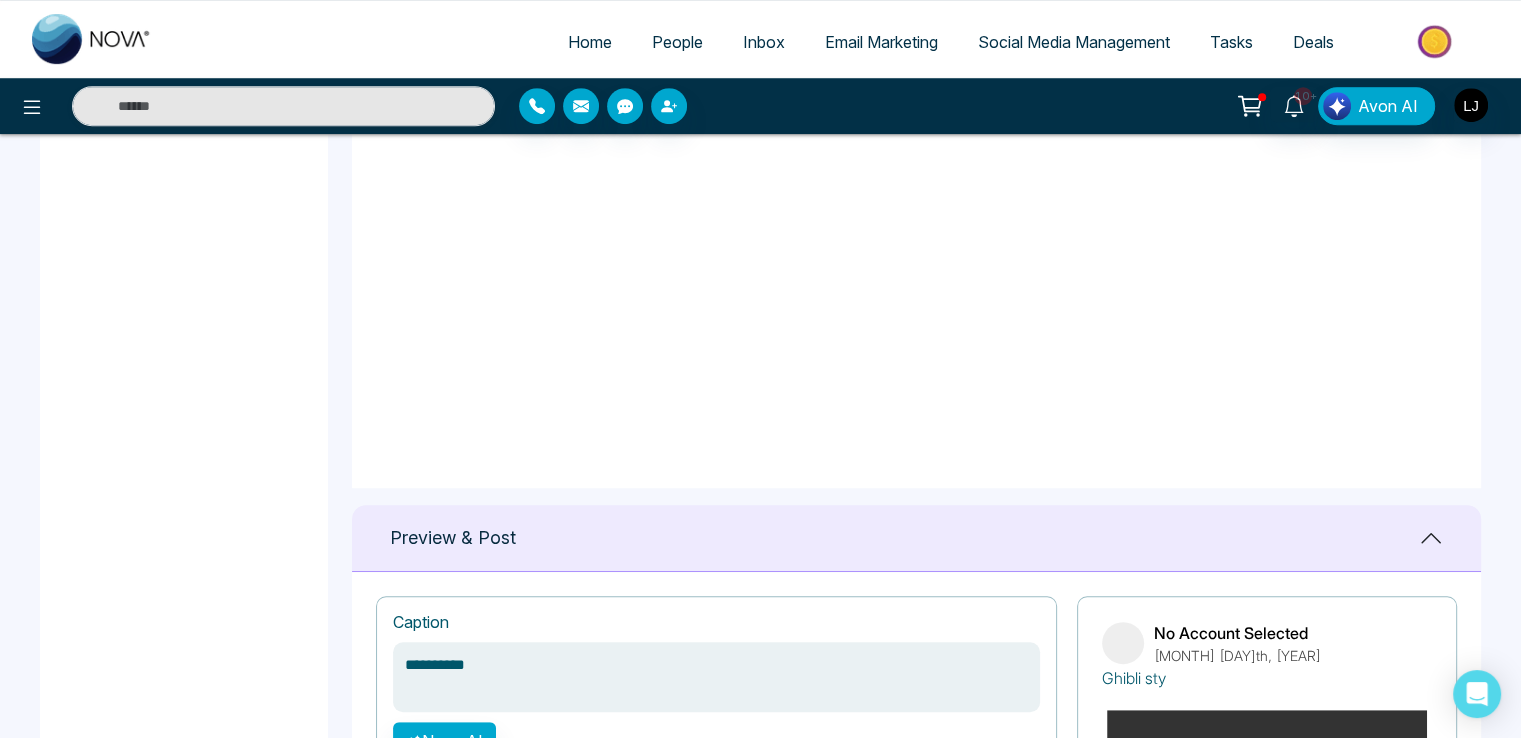type on "**********" 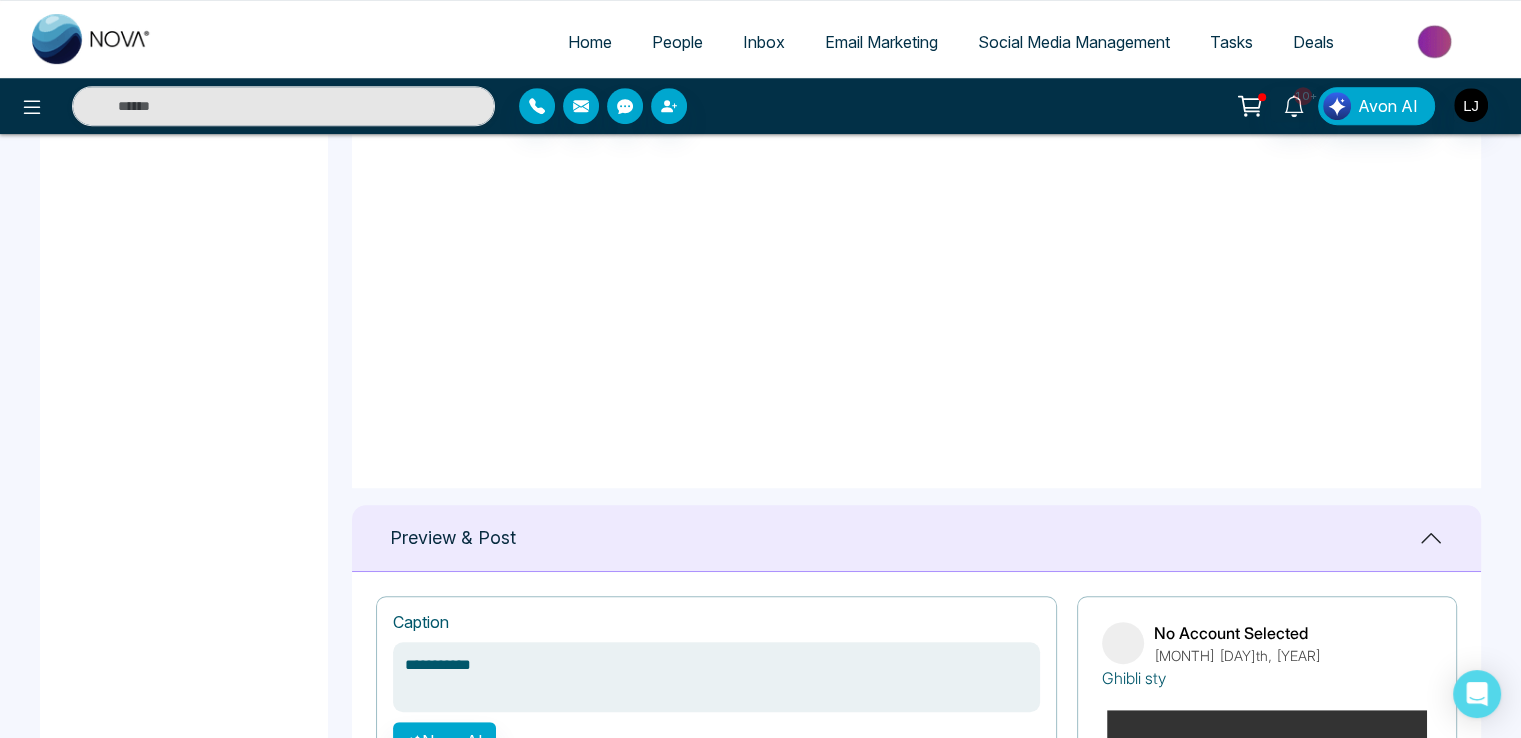 type on "**********" 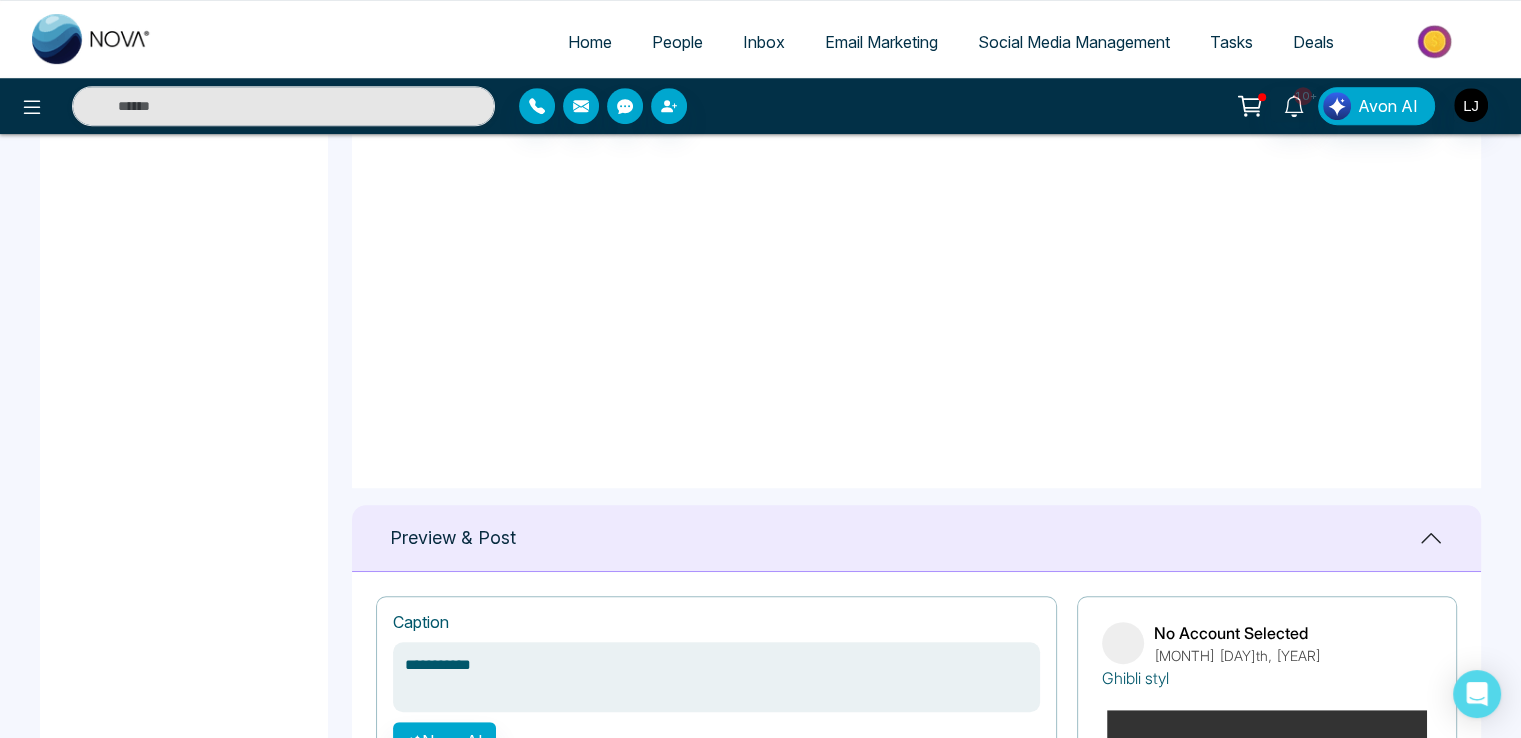 type on "**********" 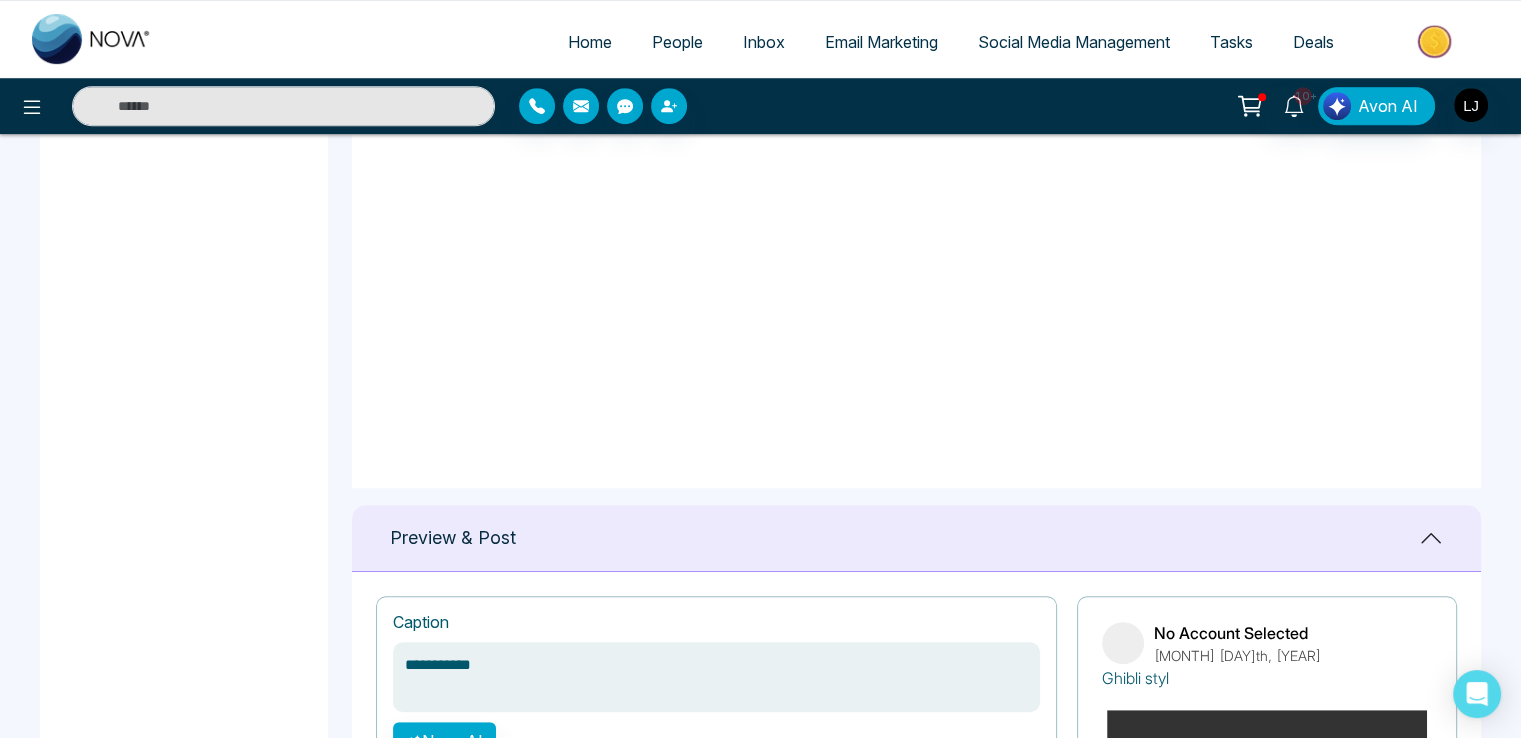 type on "**********" 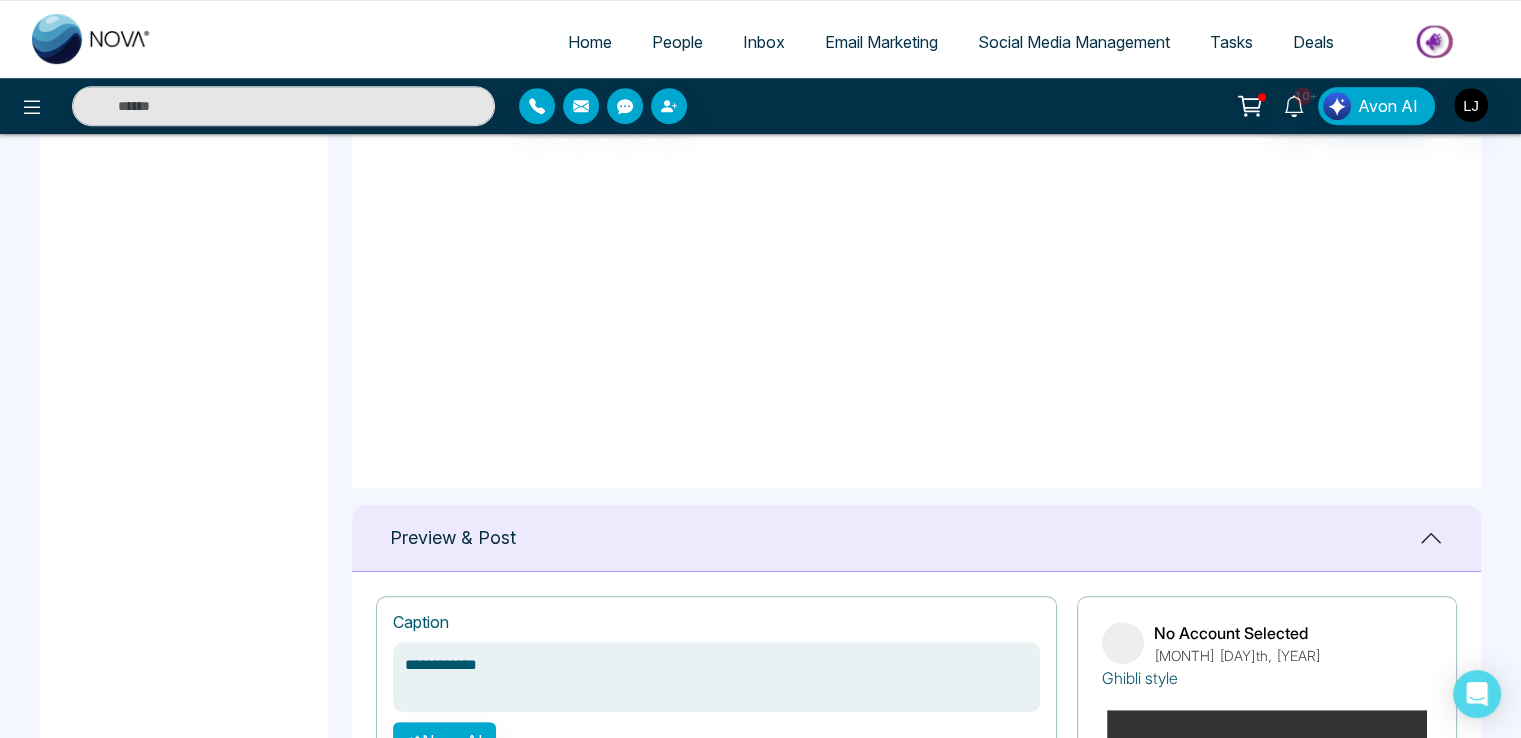 type on "**********" 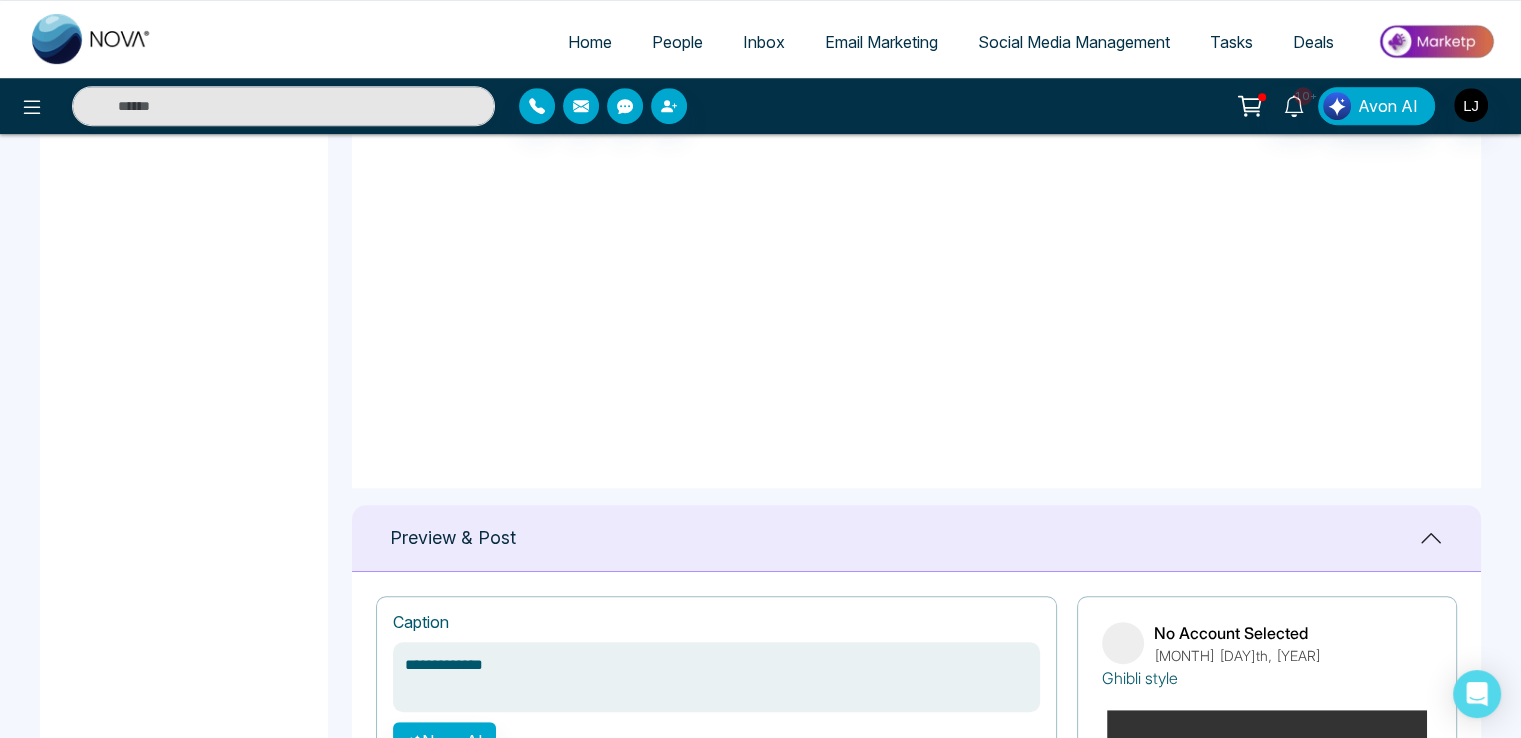 type on "**********" 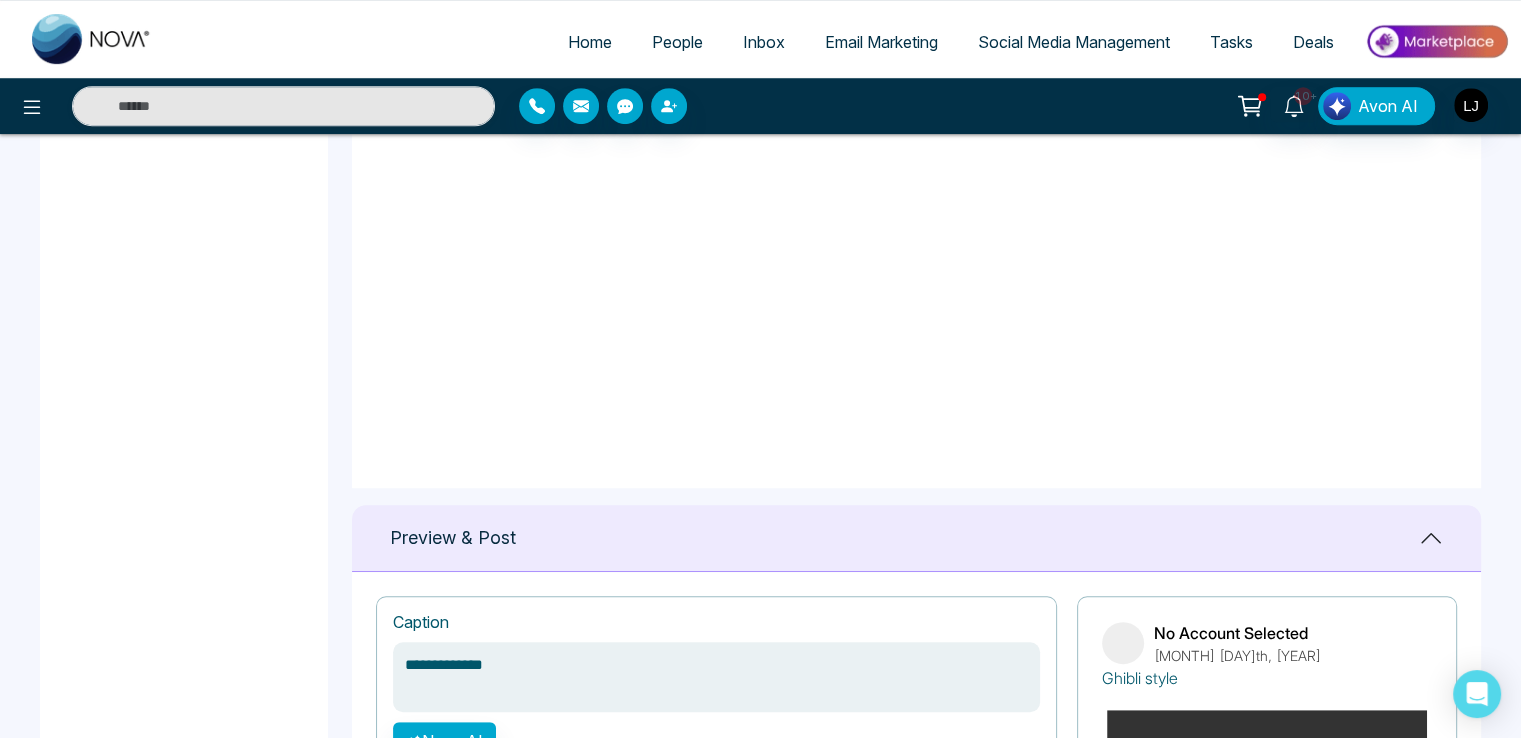 type on "**********" 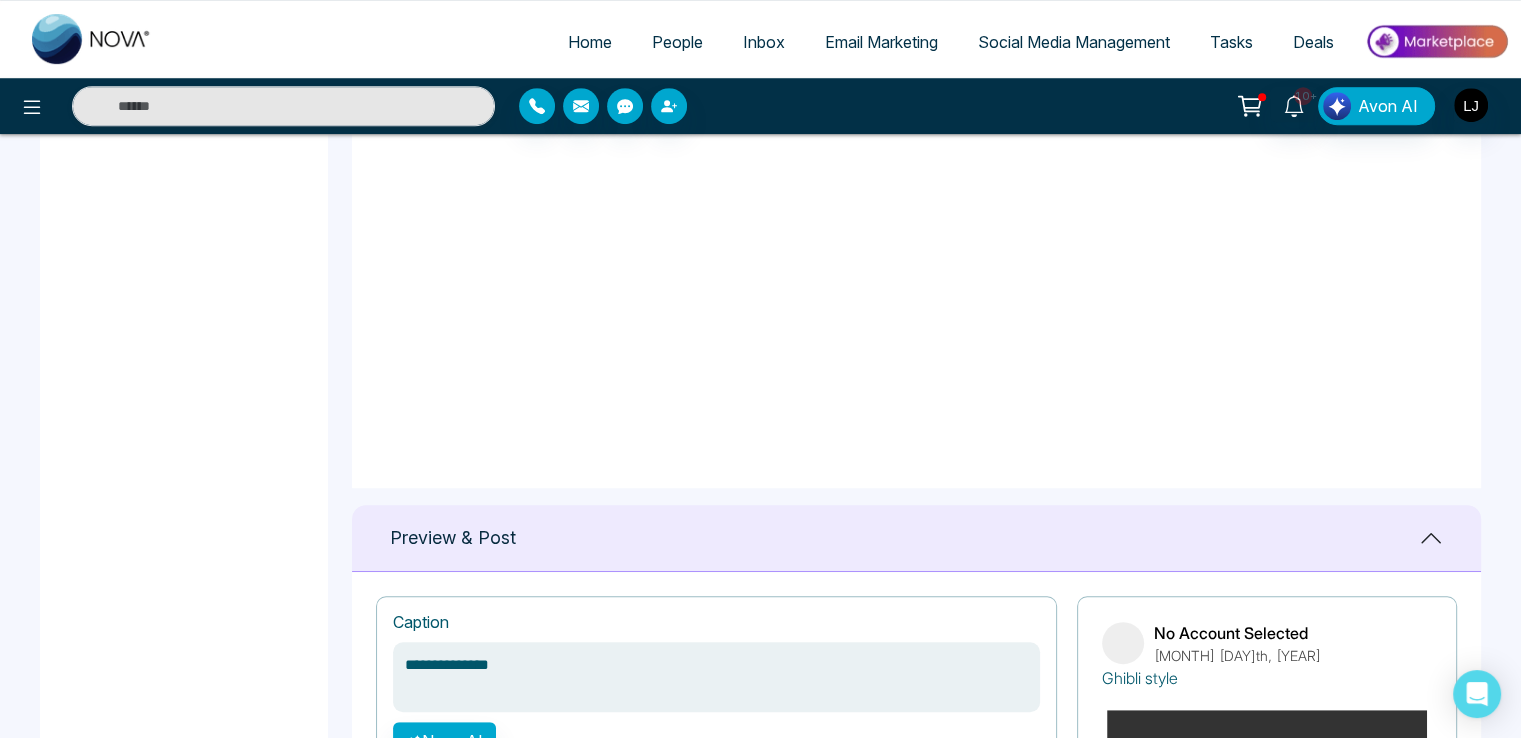 type on "**********" 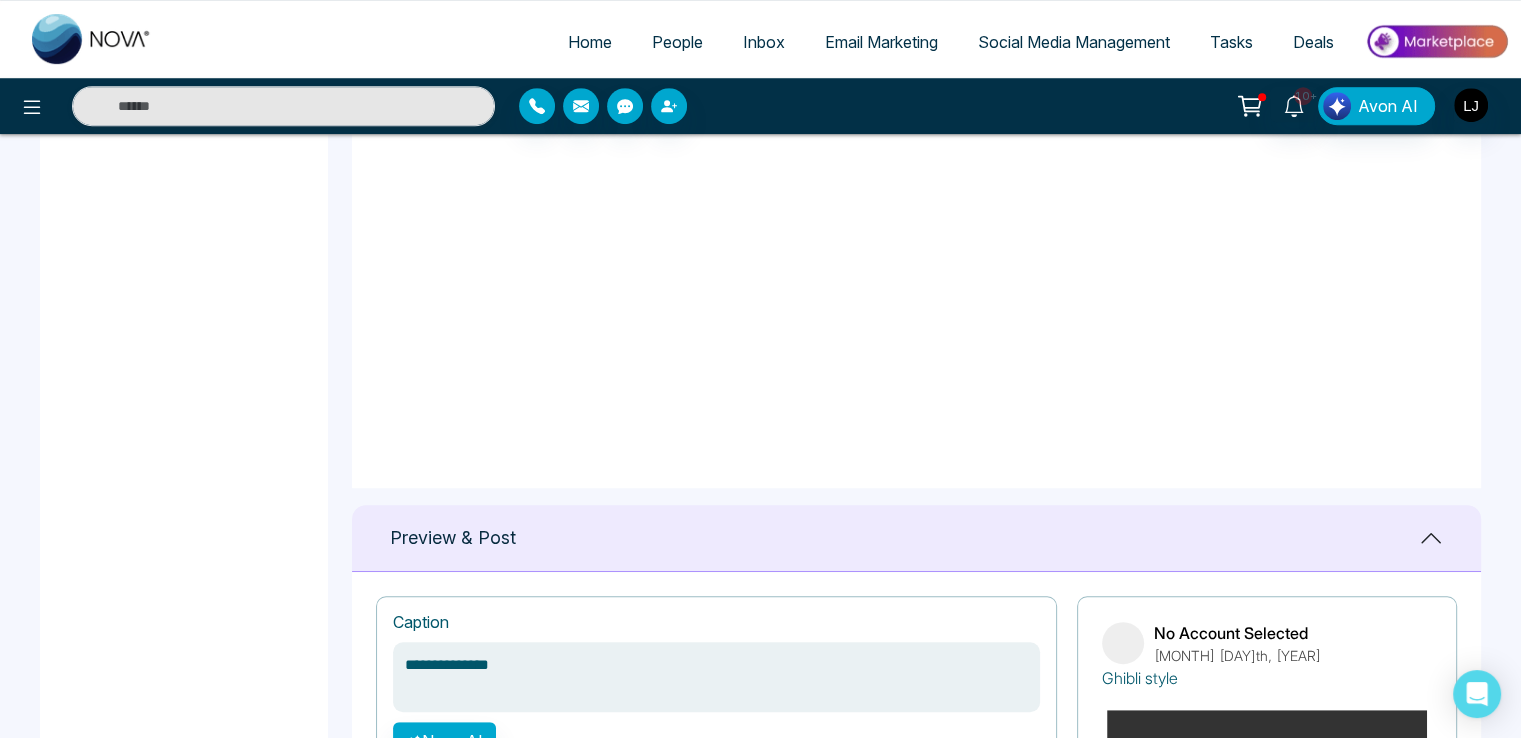 type on "**********" 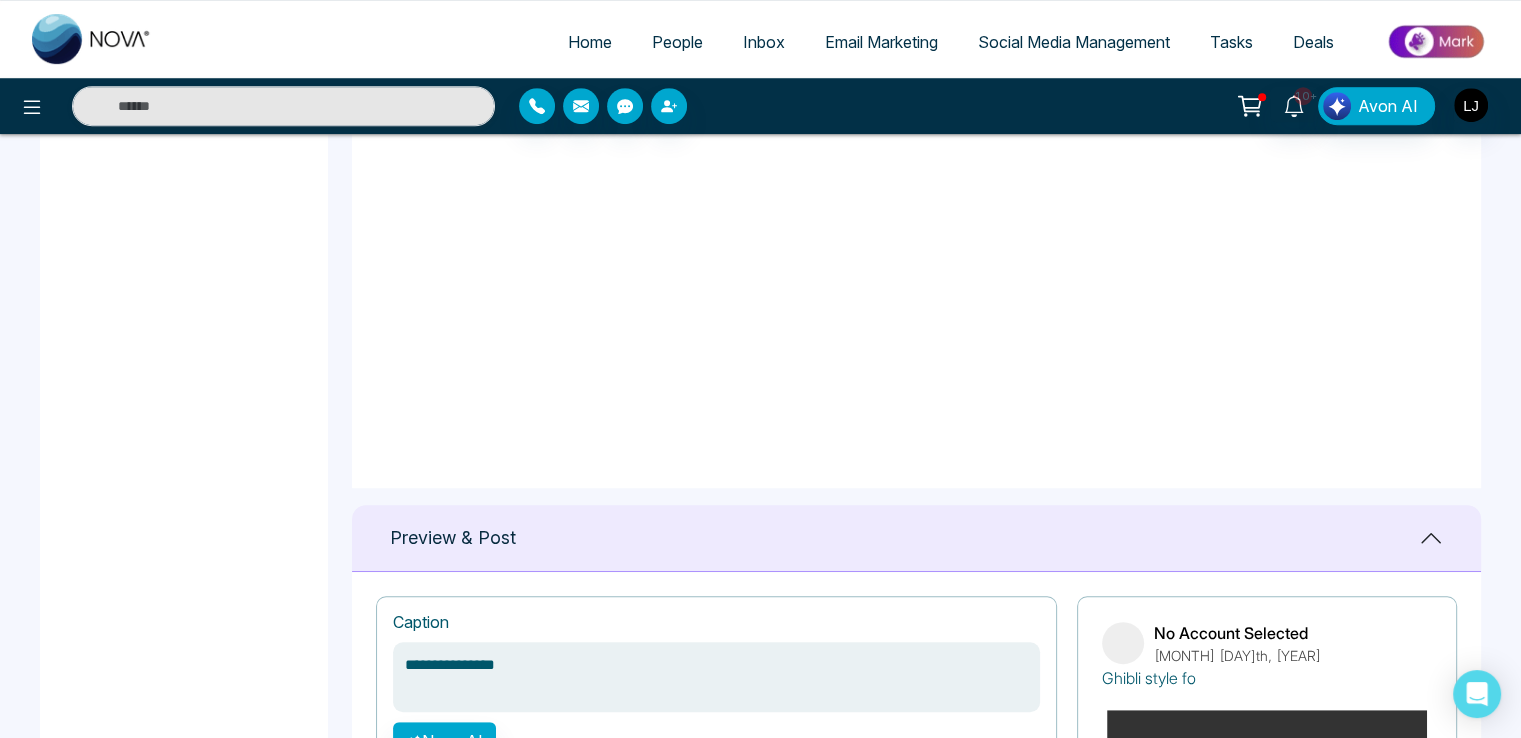 type on "**********" 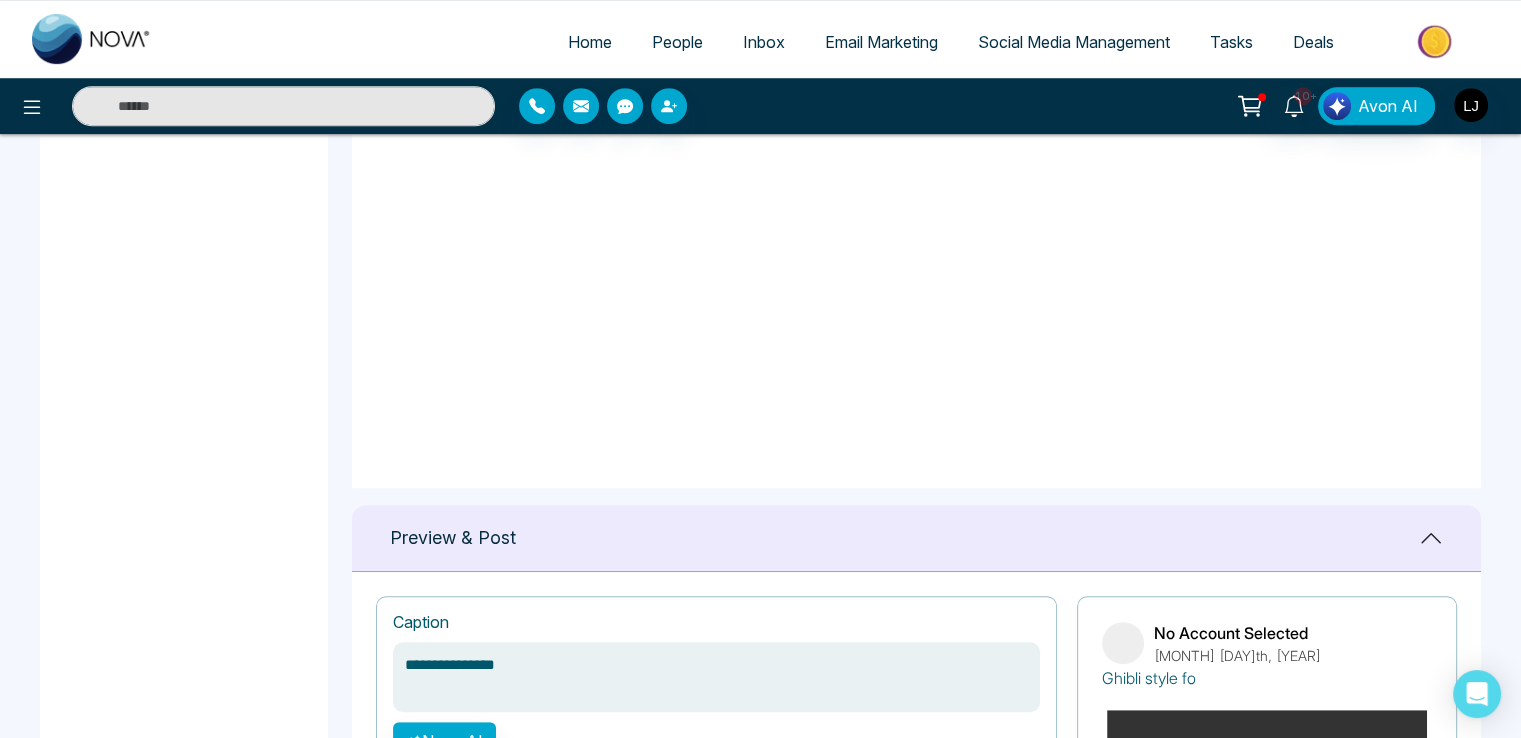 type on "**********" 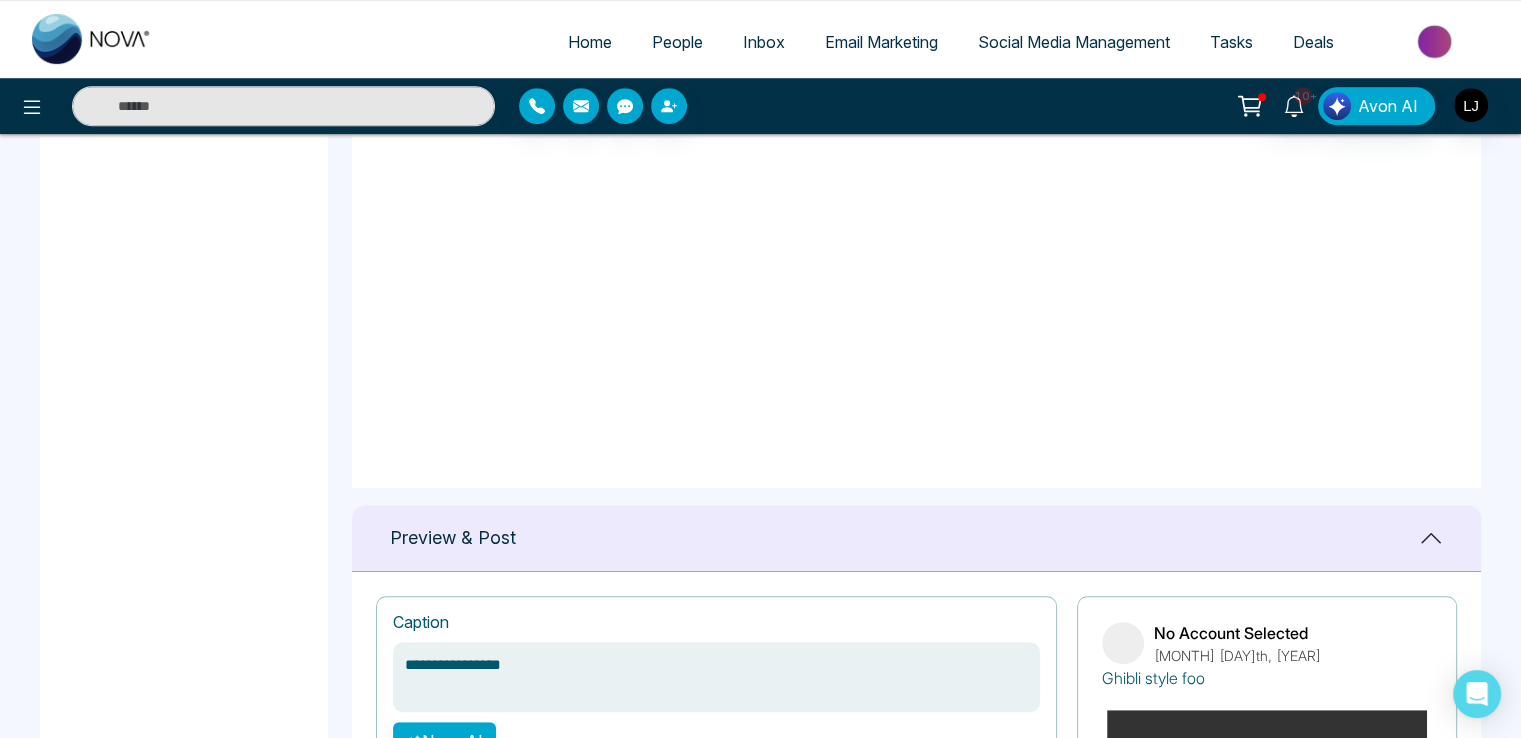 type on "**********" 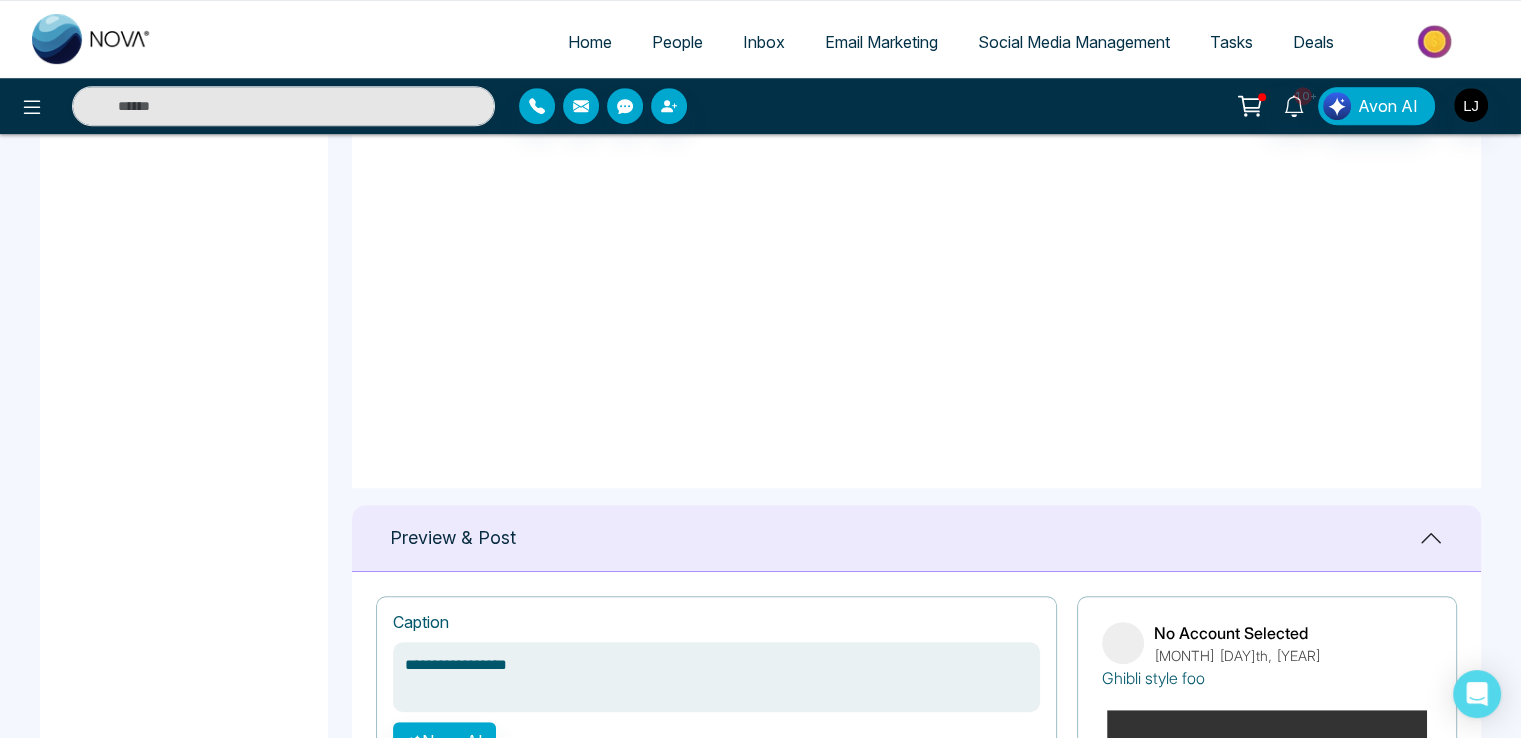 type on "**********" 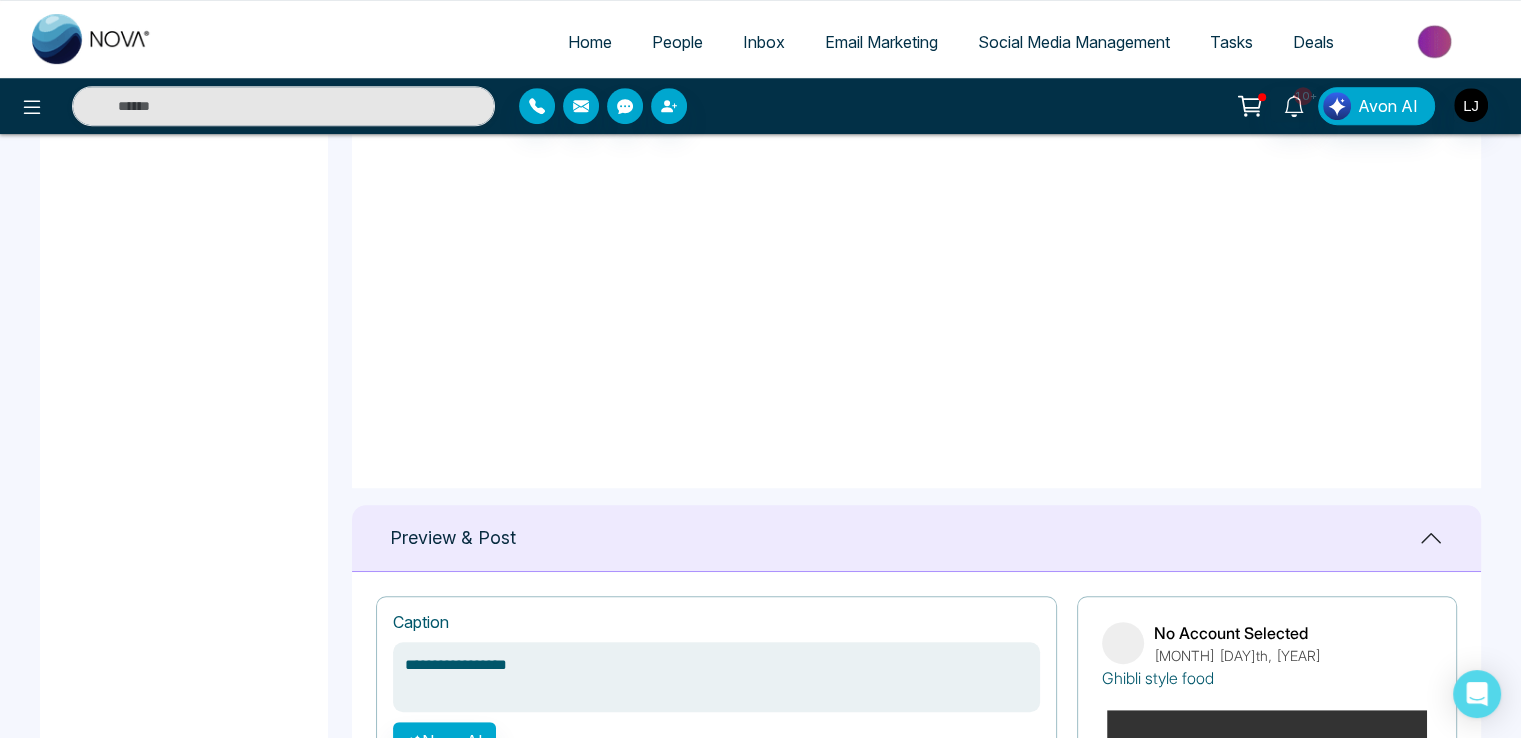 type on "**********" 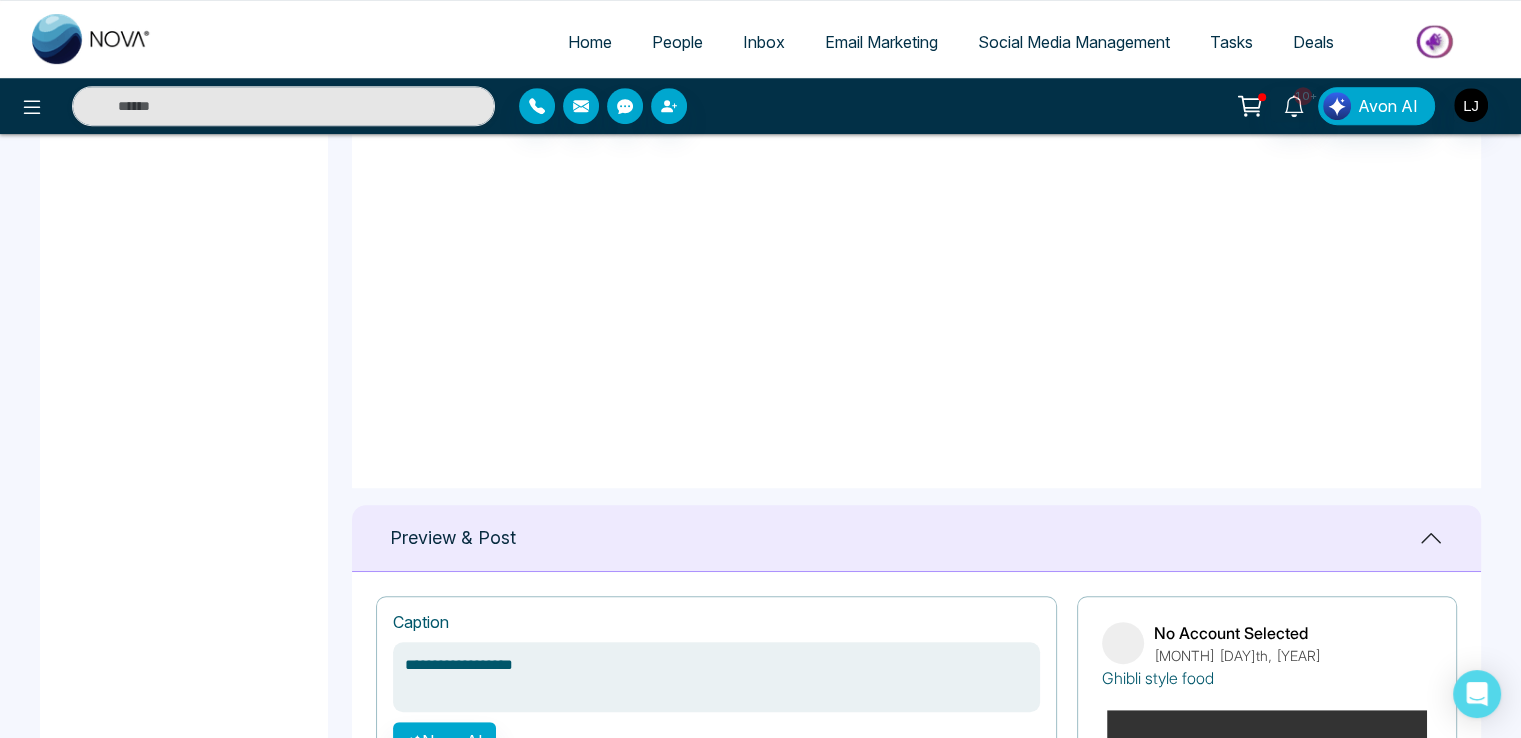 type on "**********" 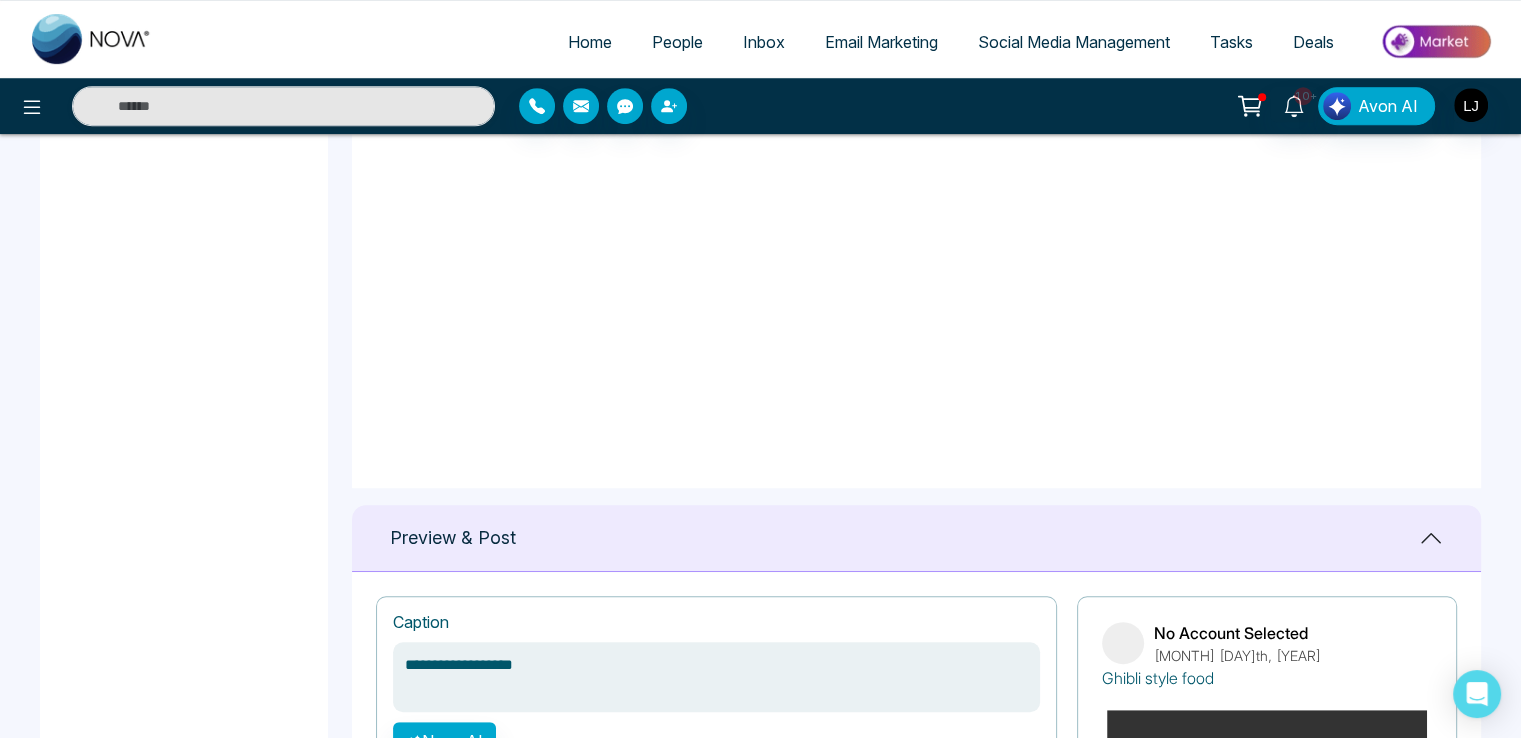 scroll, scrollTop: 1116, scrollLeft: 0, axis: vertical 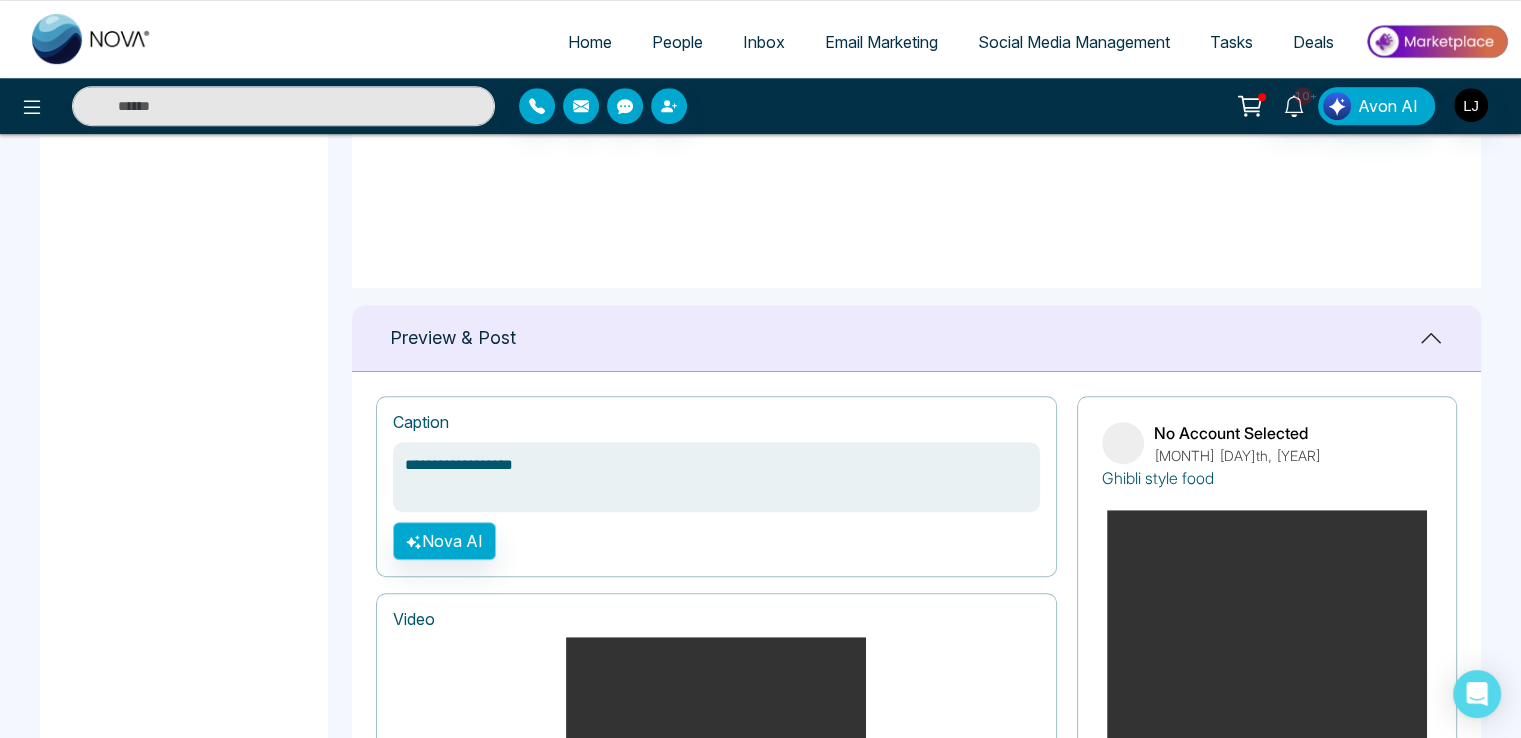 type on "**********" 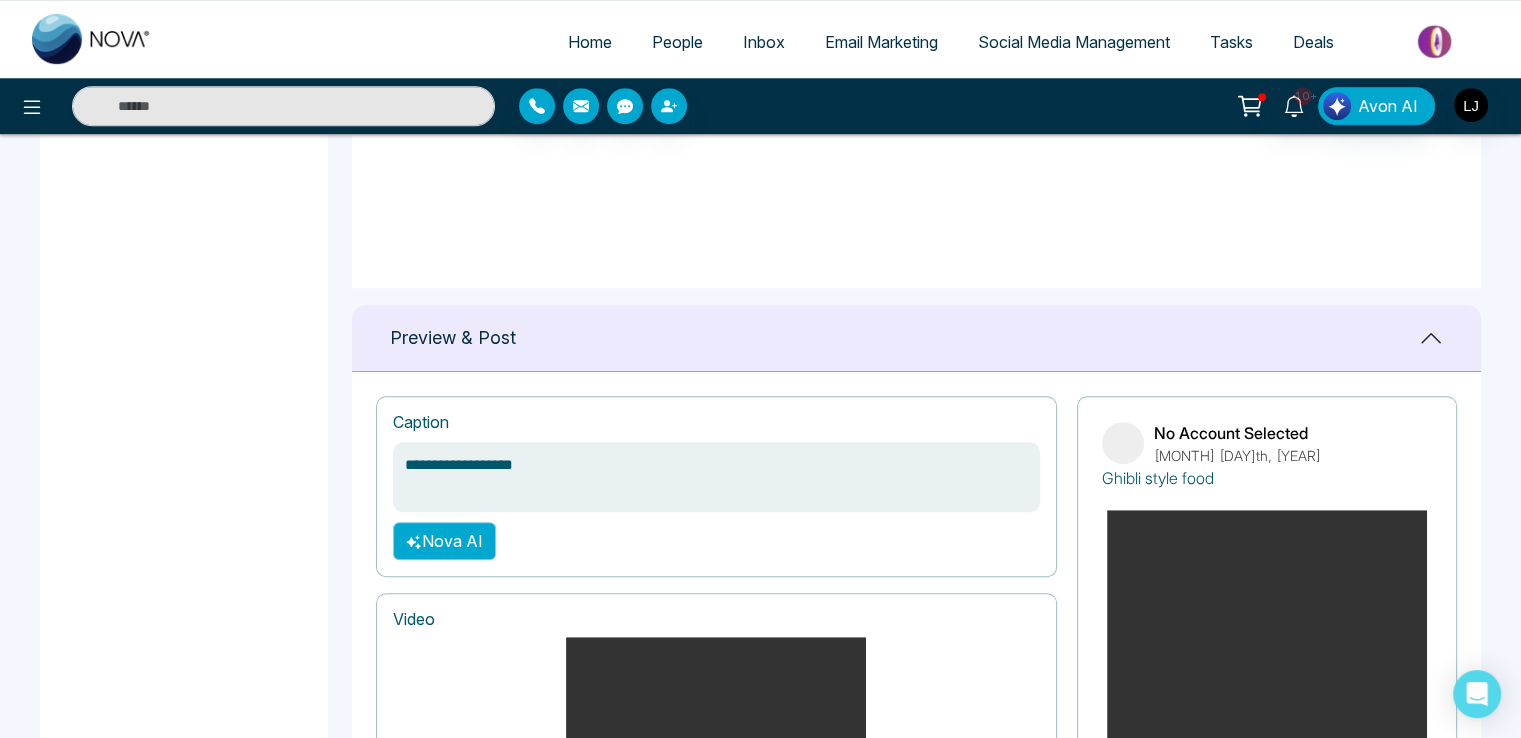 click on "Nova AI" at bounding box center [444, 541] 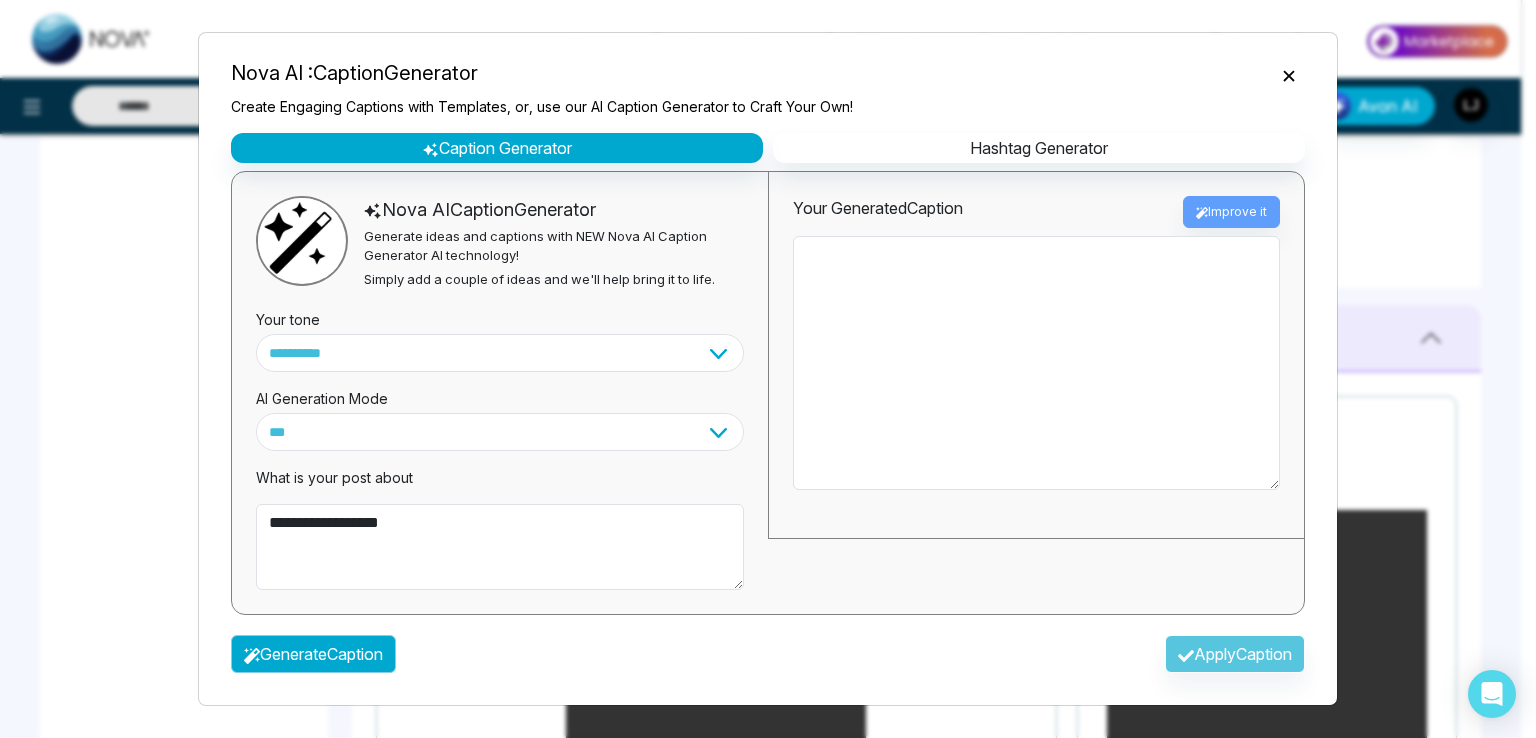 click on "Generate  Caption" at bounding box center [313, 654] 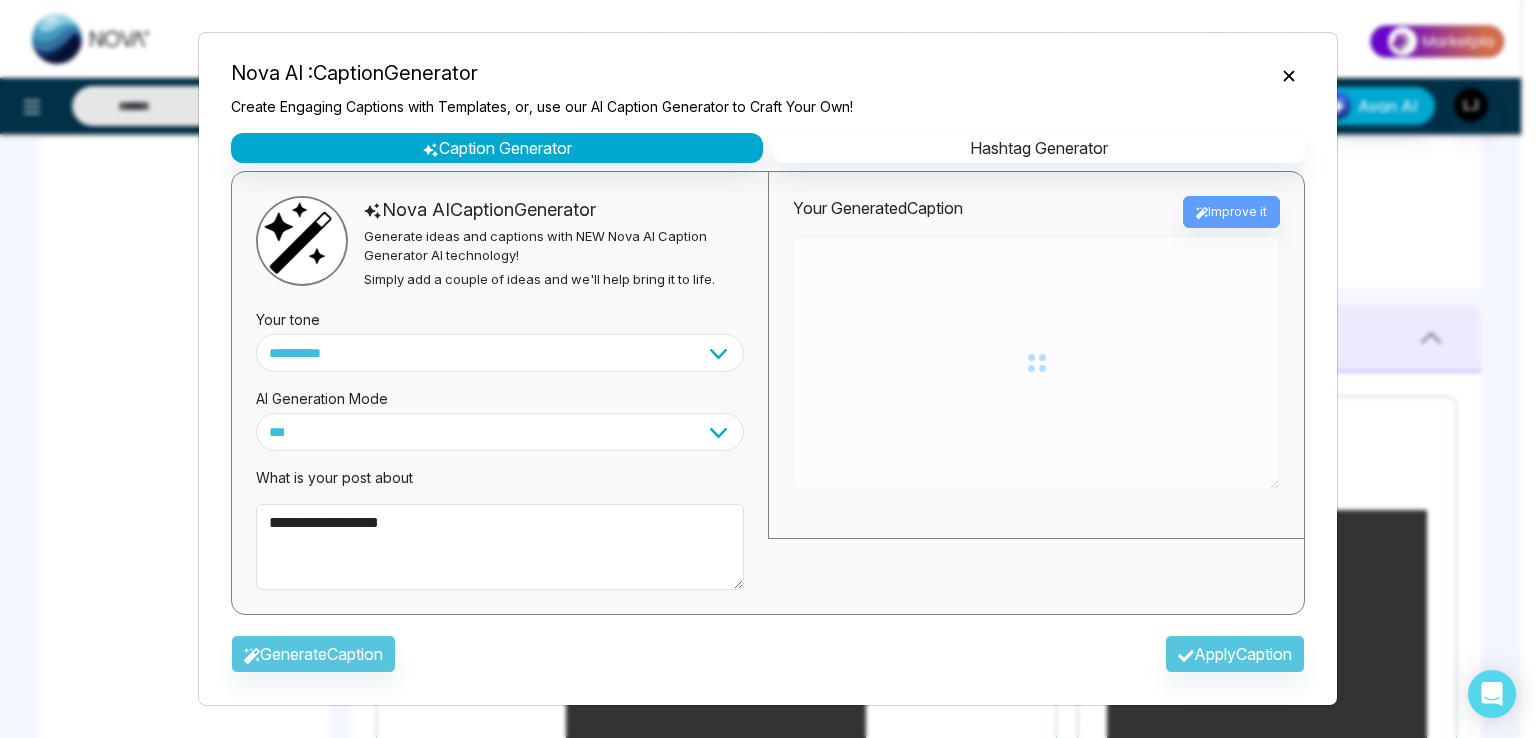 type on "**********" 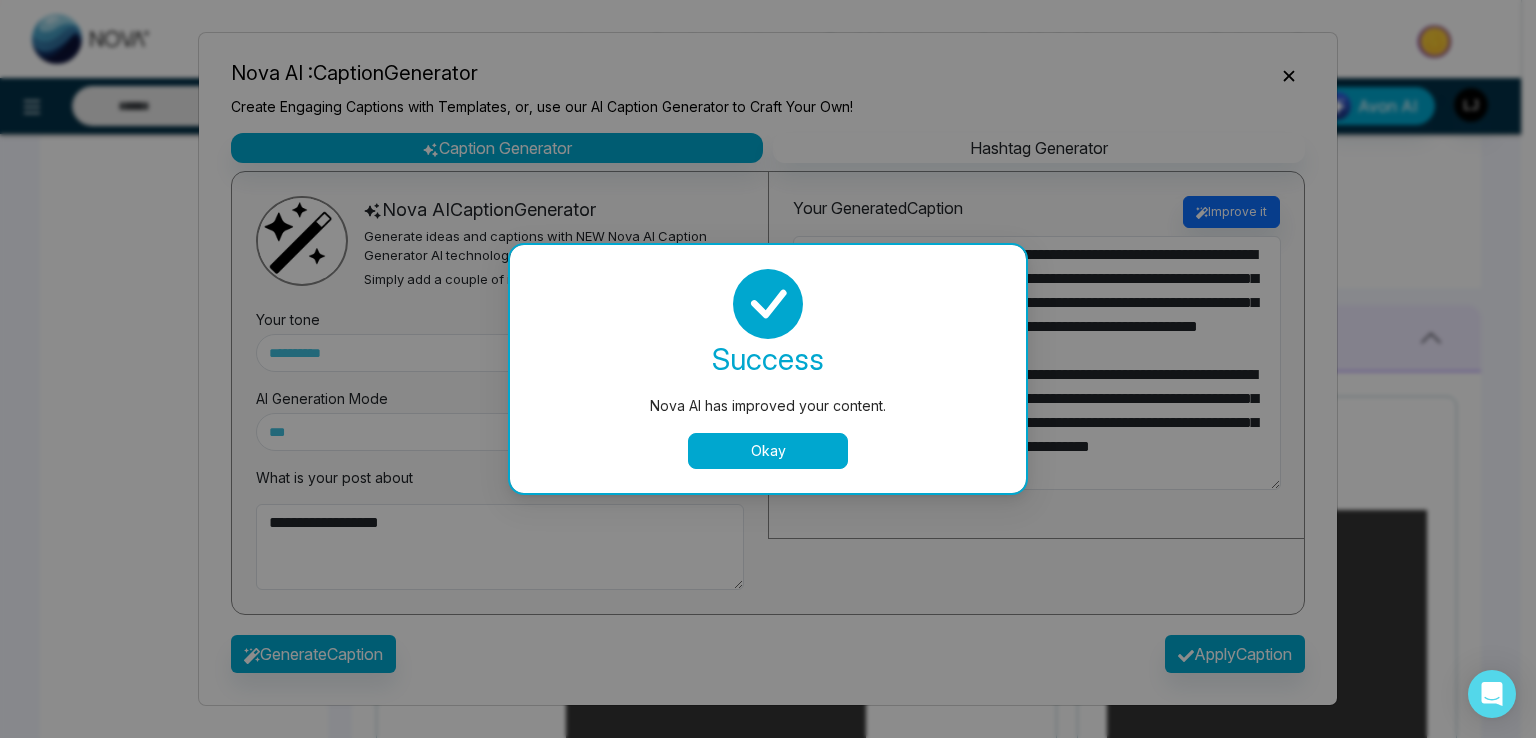 click on "Nova AI has improved your content. success Nova AI has improved your content.   Okay" at bounding box center [768, 369] 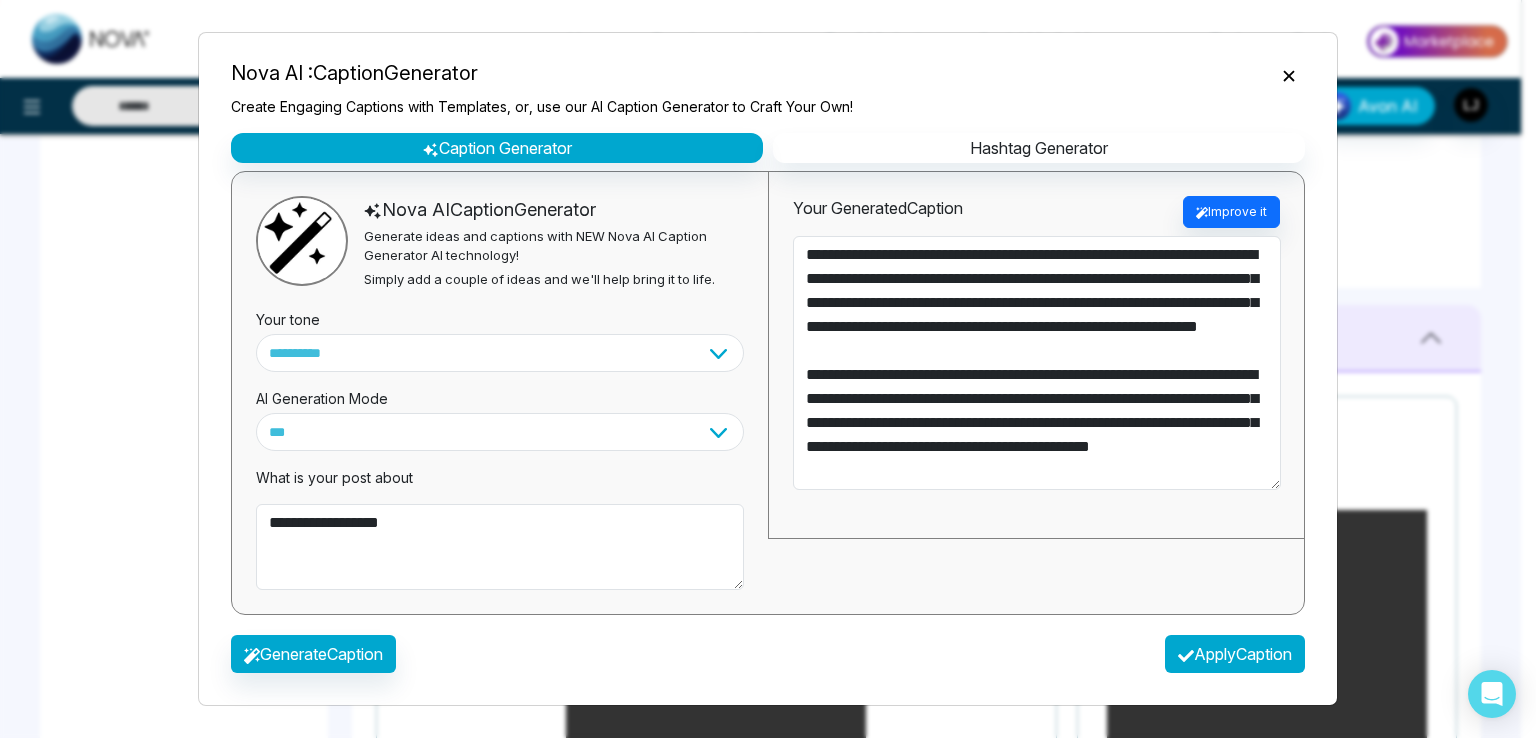 click on "Apply  Caption" at bounding box center (1235, 654) 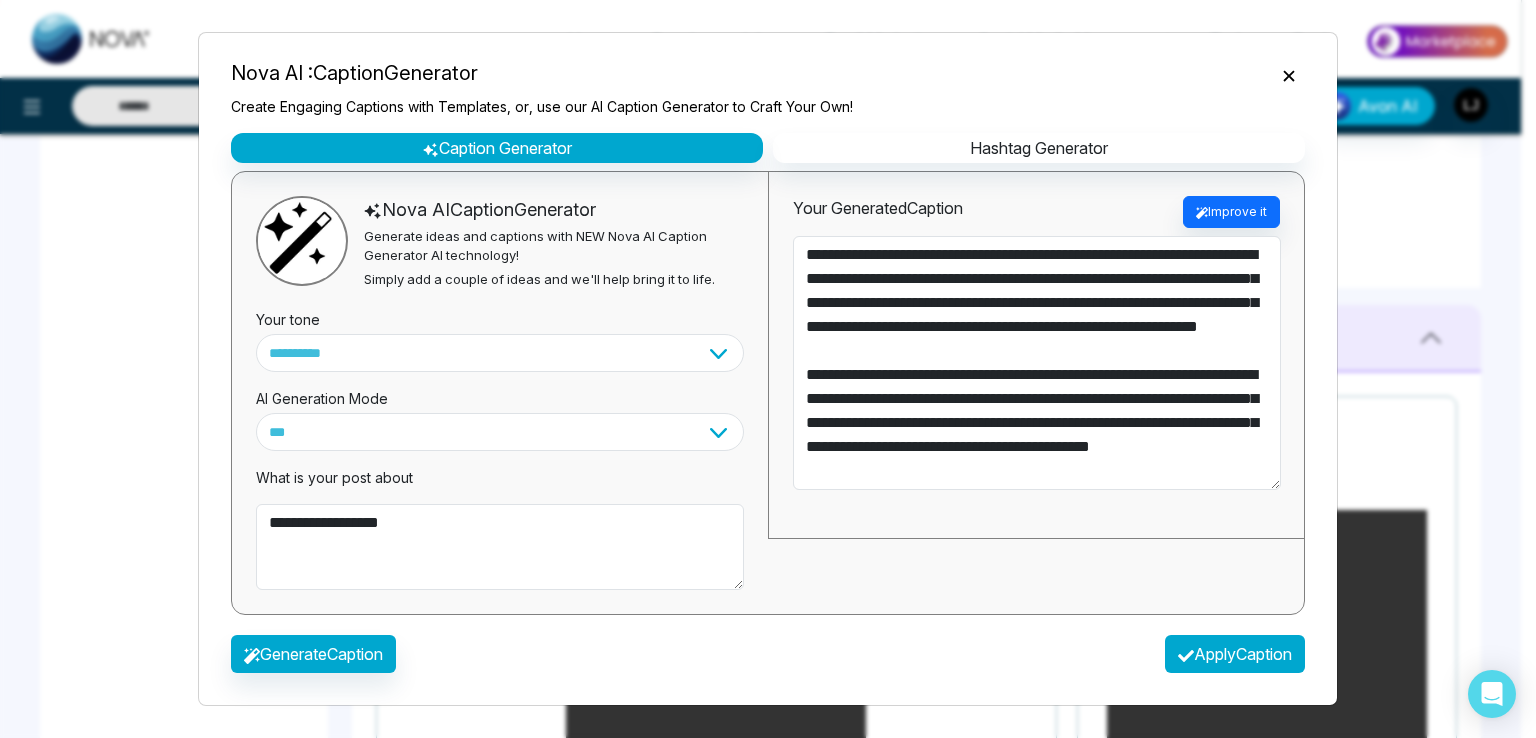 type on "**********" 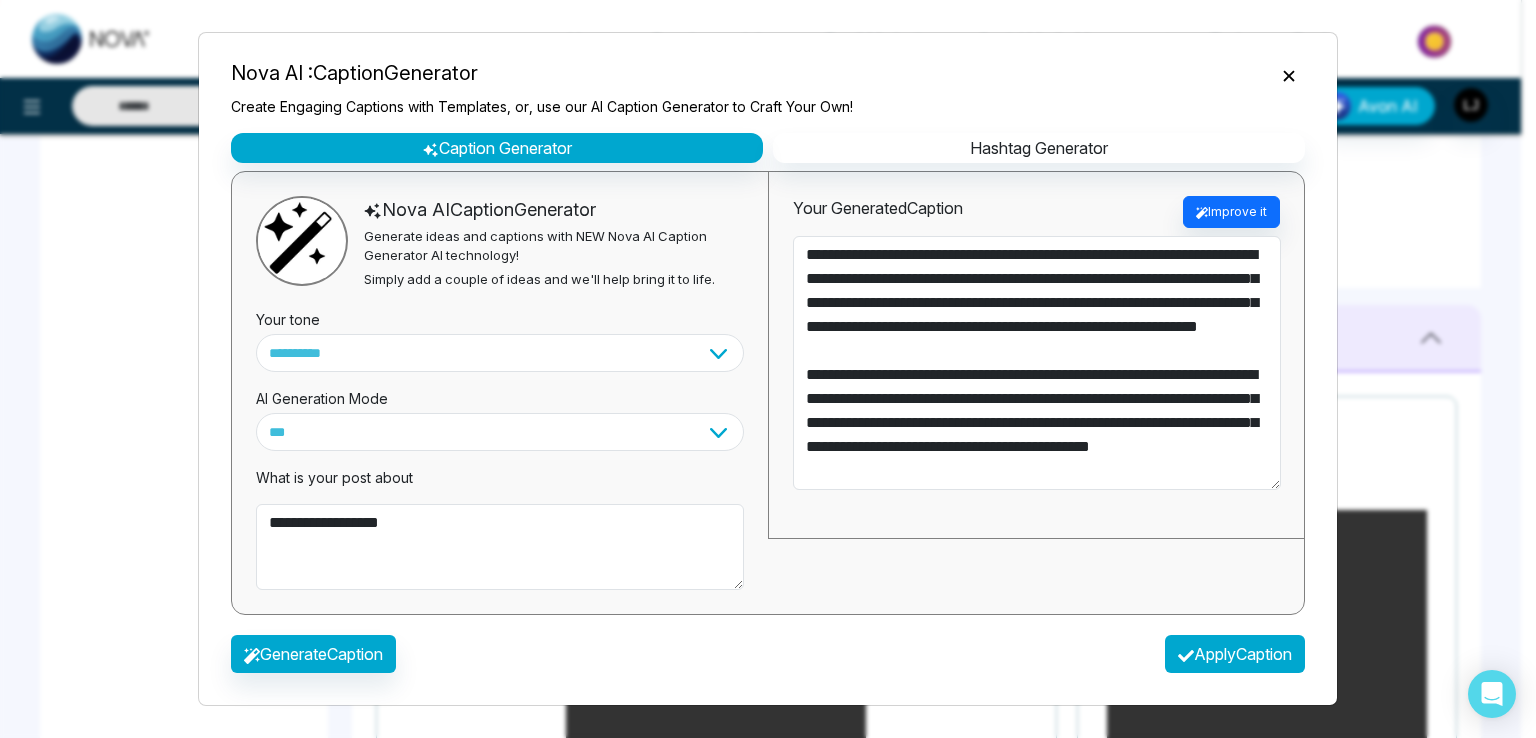 type on "**********" 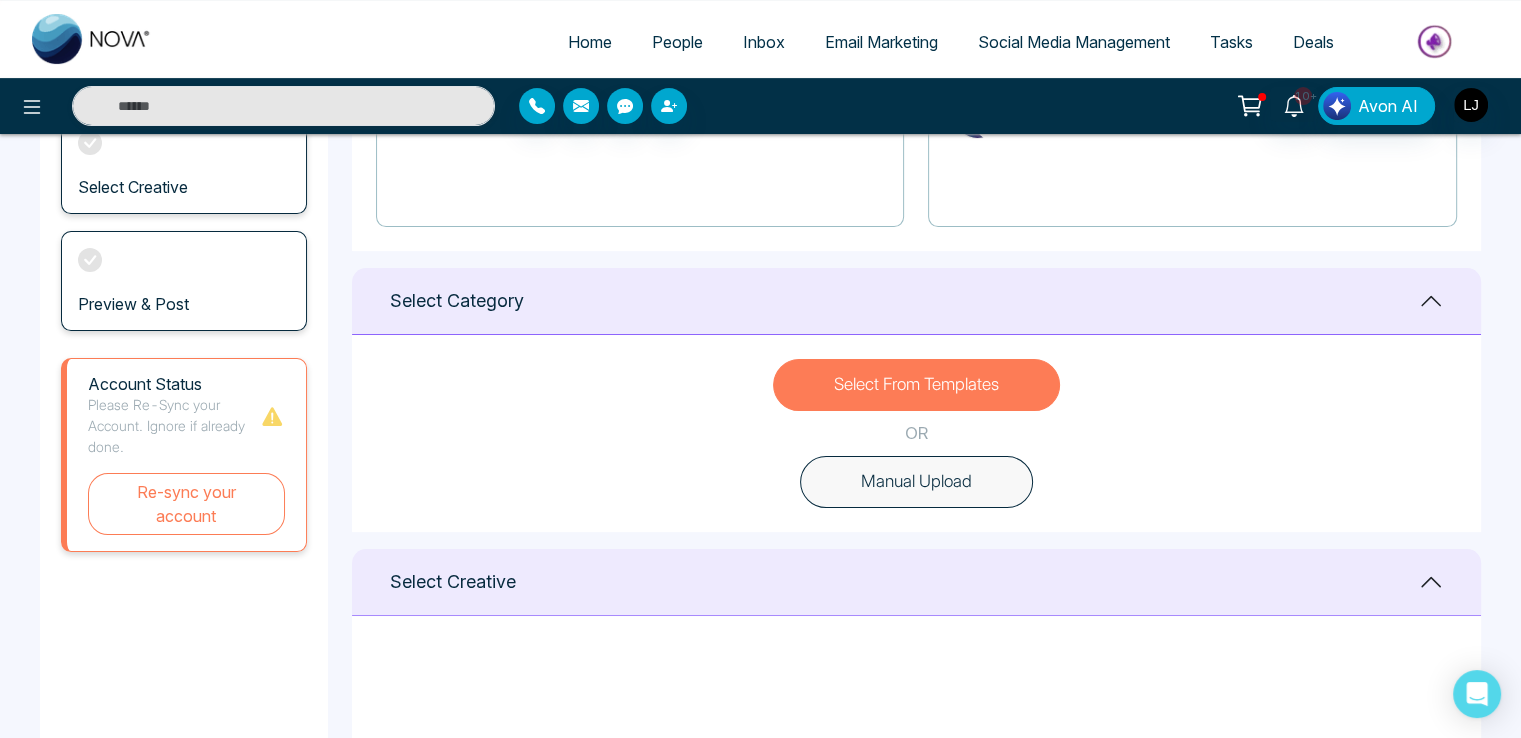 scroll, scrollTop: 216, scrollLeft: 0, axis: vertical 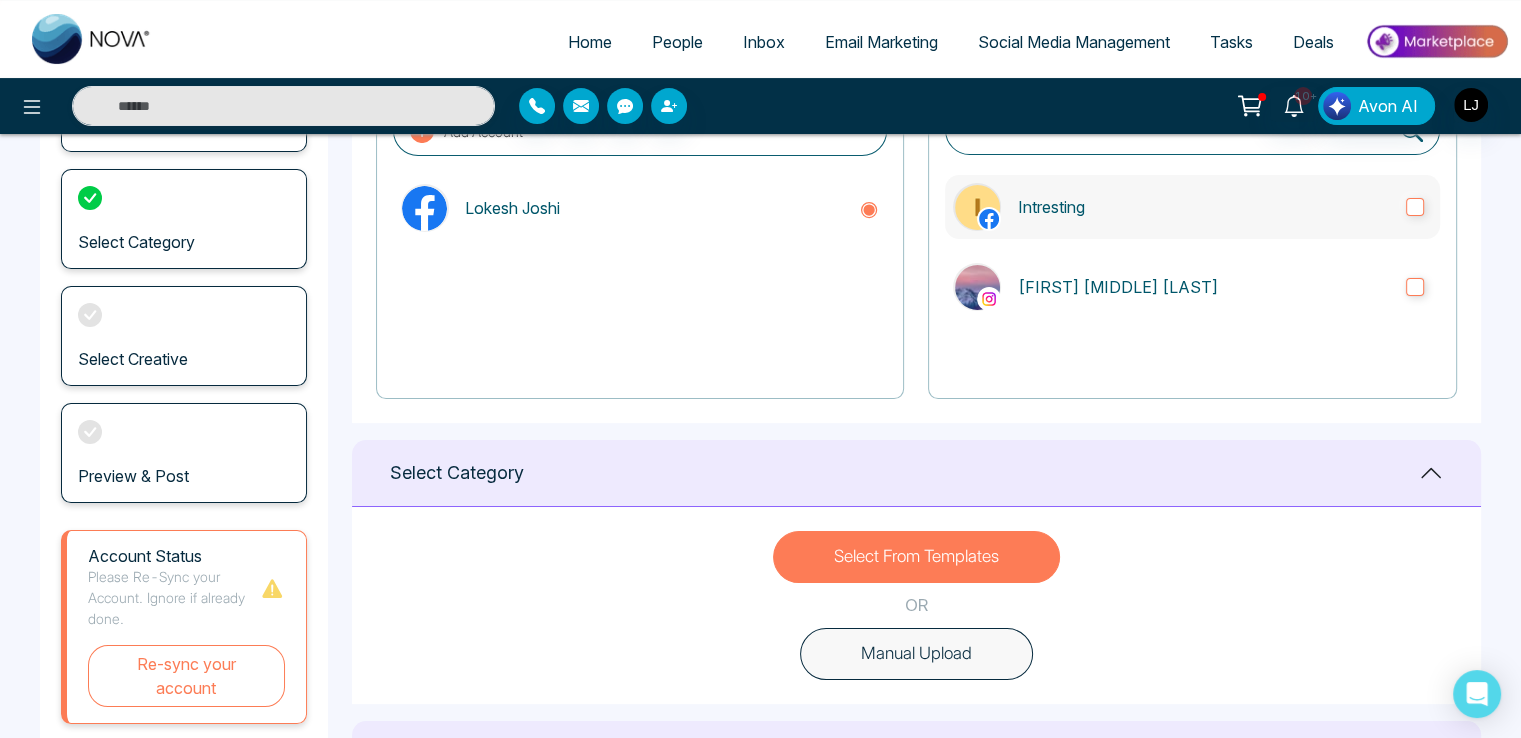 click on "Intresting" at bounding box center [1192, 207] 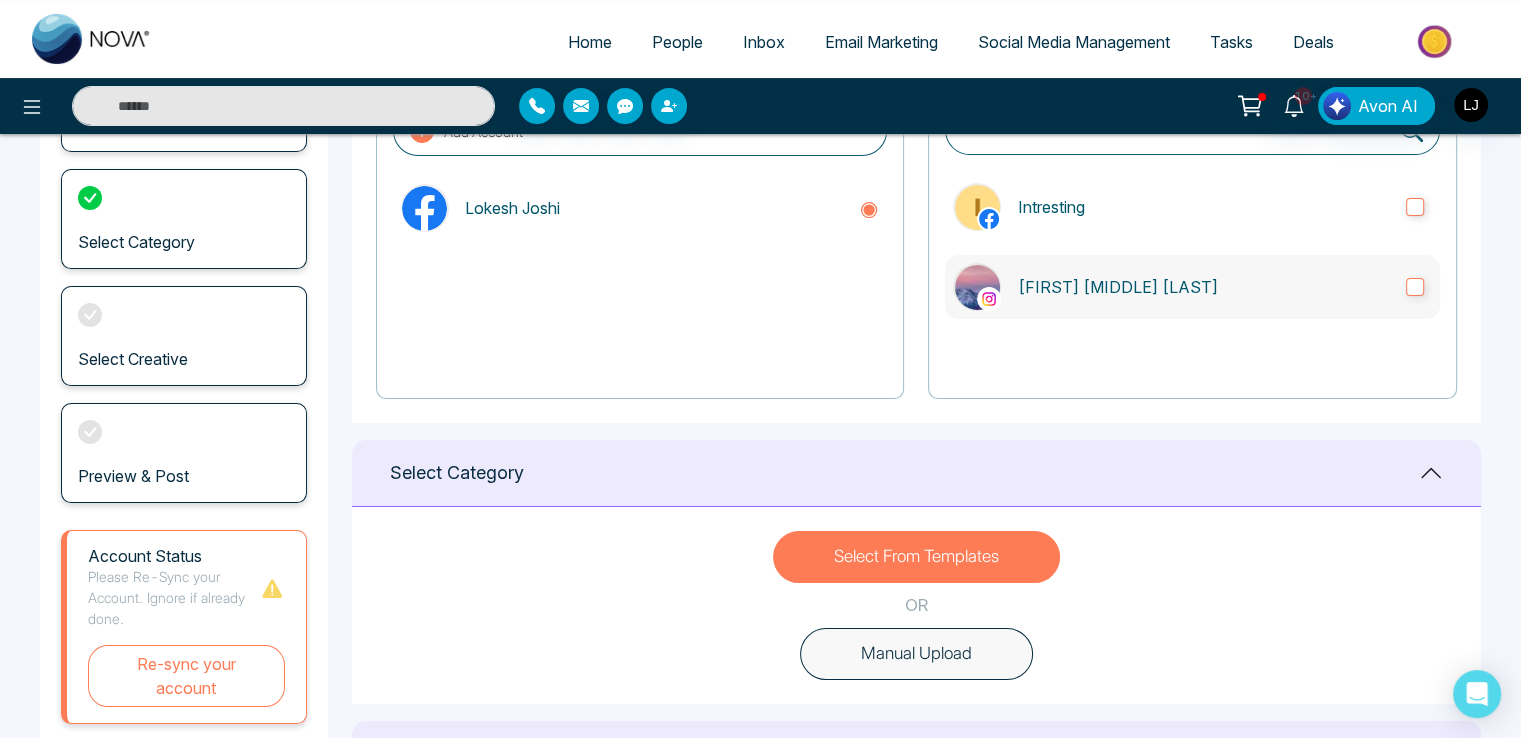 click on "[FIRST] [MIDDLE] [LAST]" at bounding box center (1203, 287) 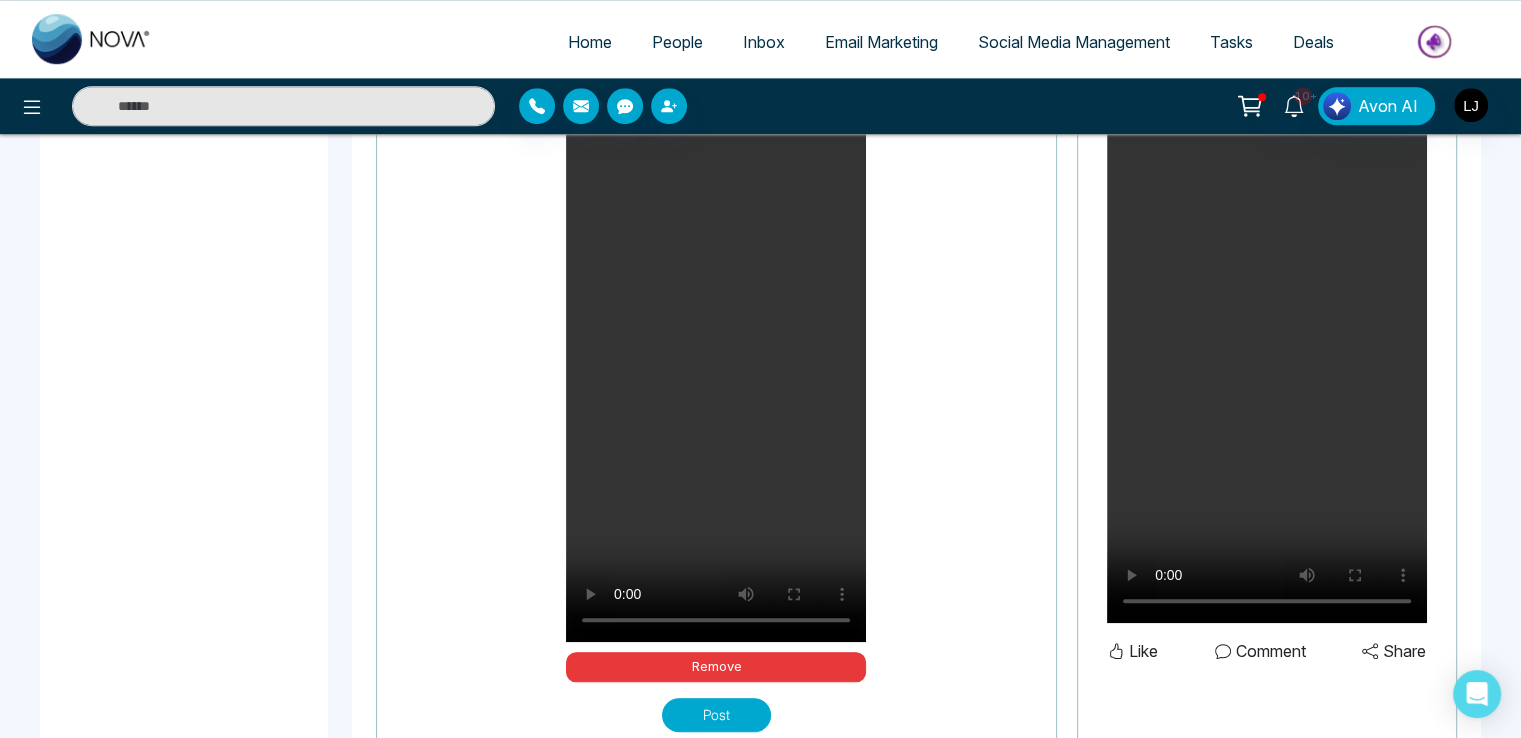 scroll, scrollTop: 1716, scrollLeft: 0, axis: vertical 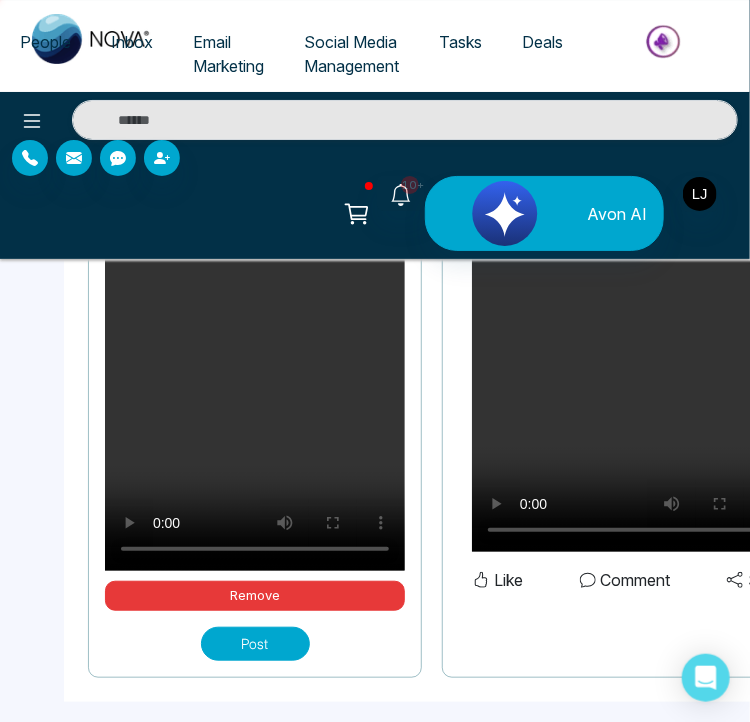 click on "Post" at bounding box center (255, 644) 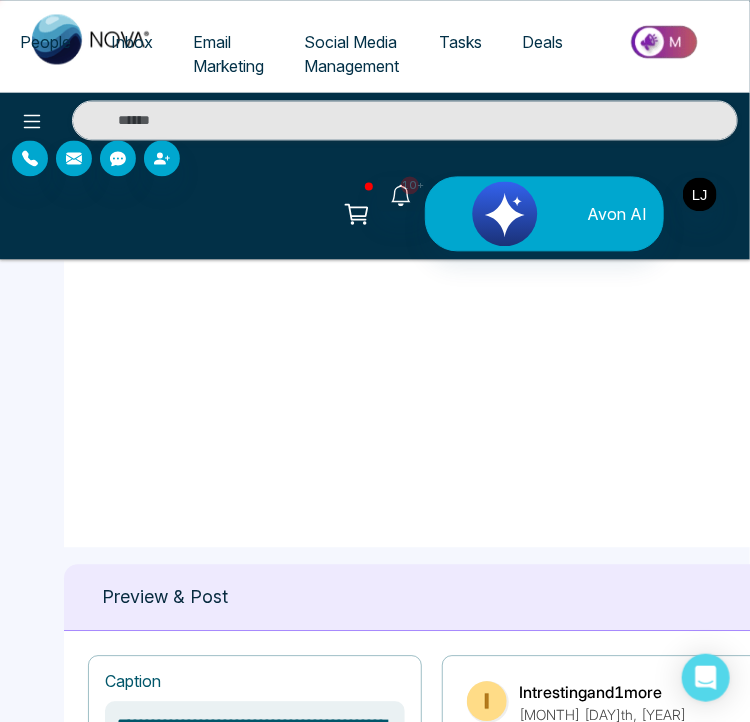 scroll, scrollTop: 940, scrollLeft: 0, axis: vertical 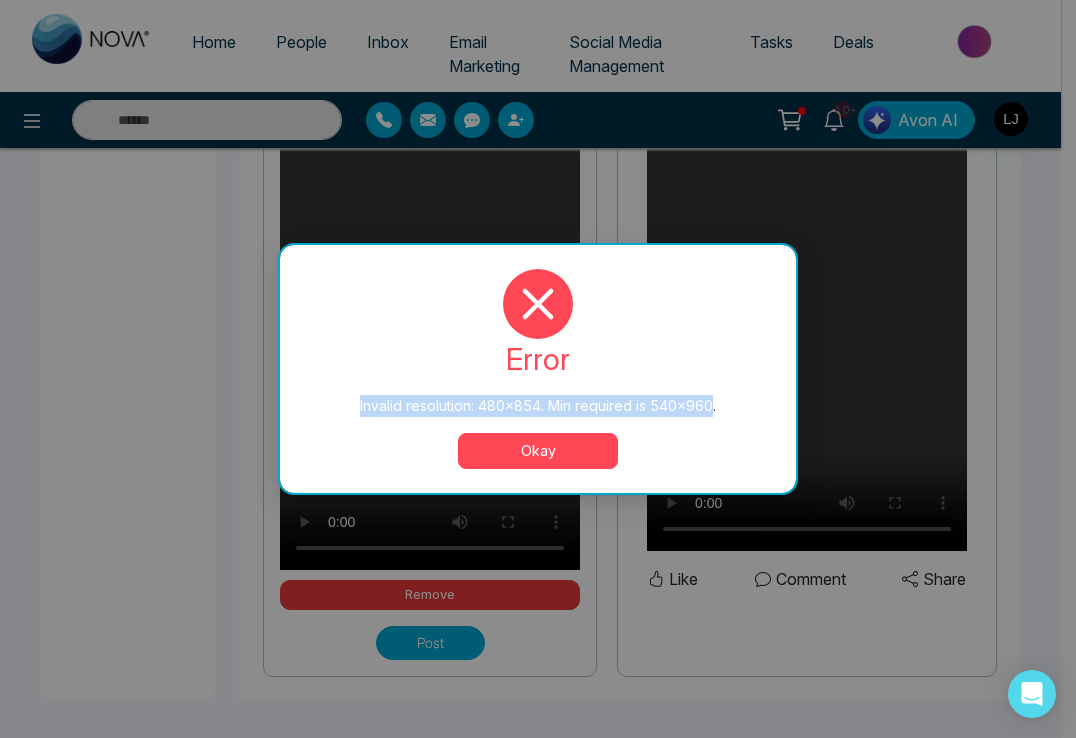 drag, startPoint x: 356, startPoint y: 403, endPoint x: 709, endPoint y: 396, distance: 353.0694 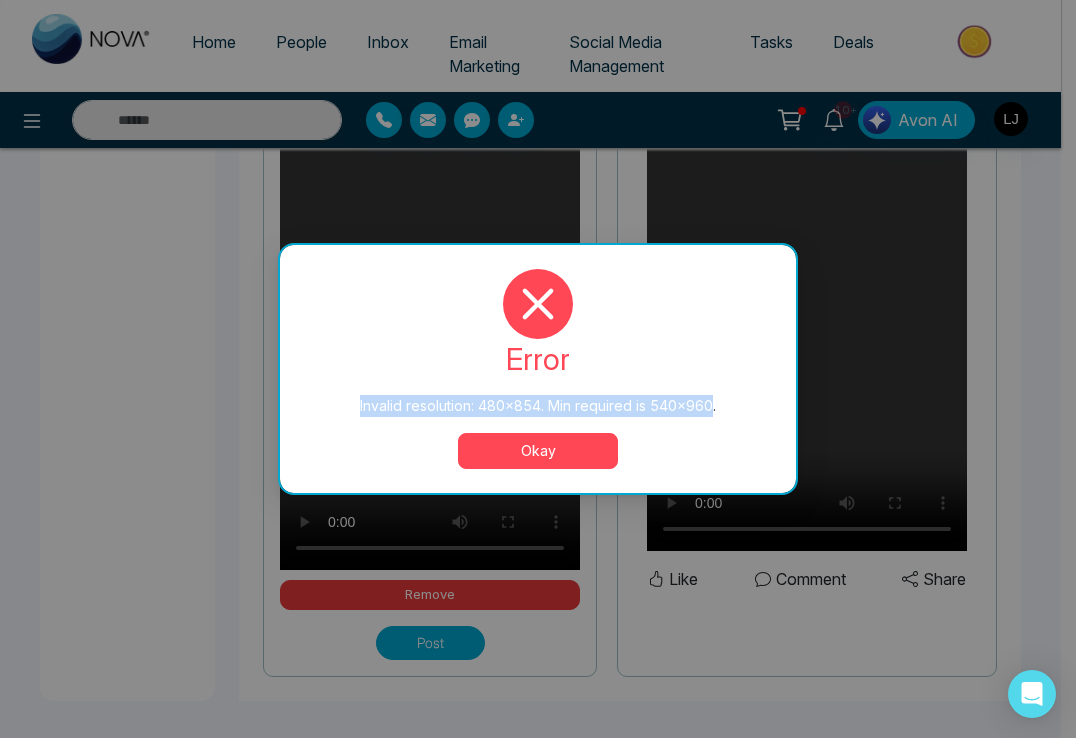 click on "Invalid resolution: 480x854. Min required is 540x960." at bounding box center [538, 406] 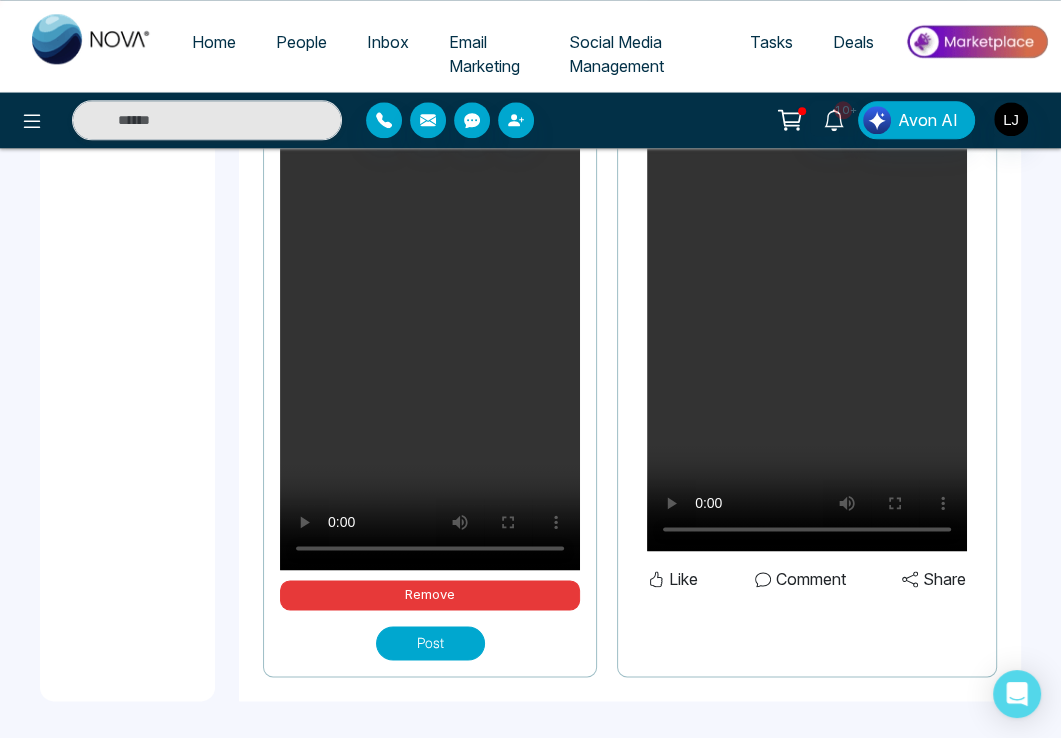 click on "Post" at bounding box center (430, 643) 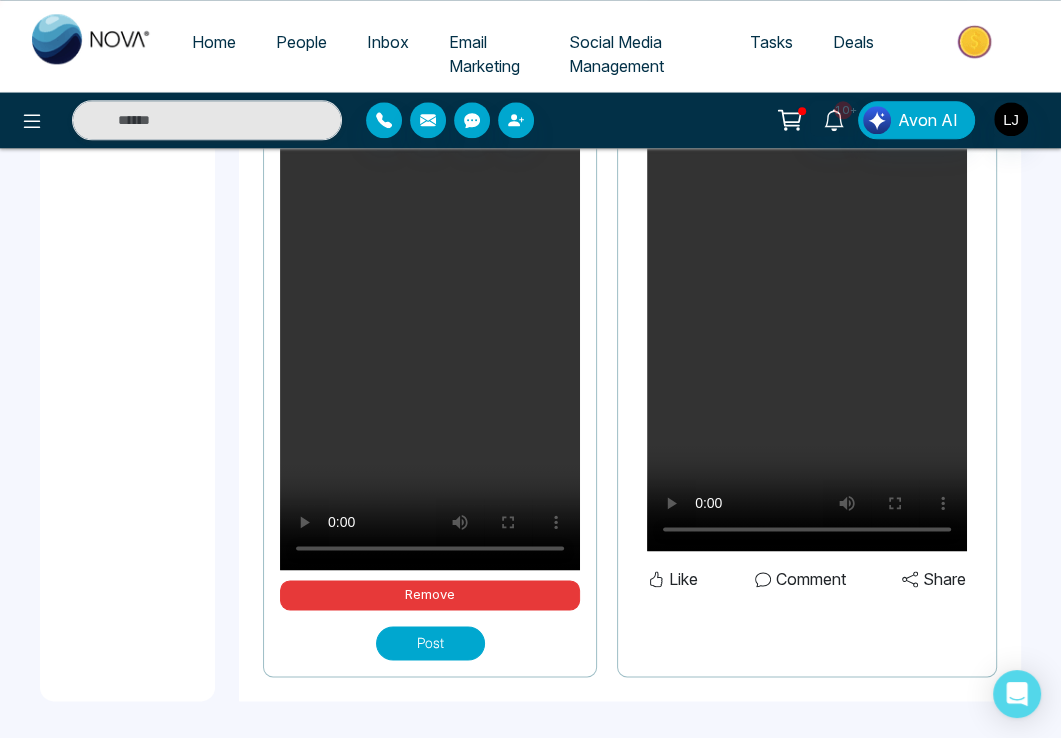 click on "People" at bounding box center [301, 42] 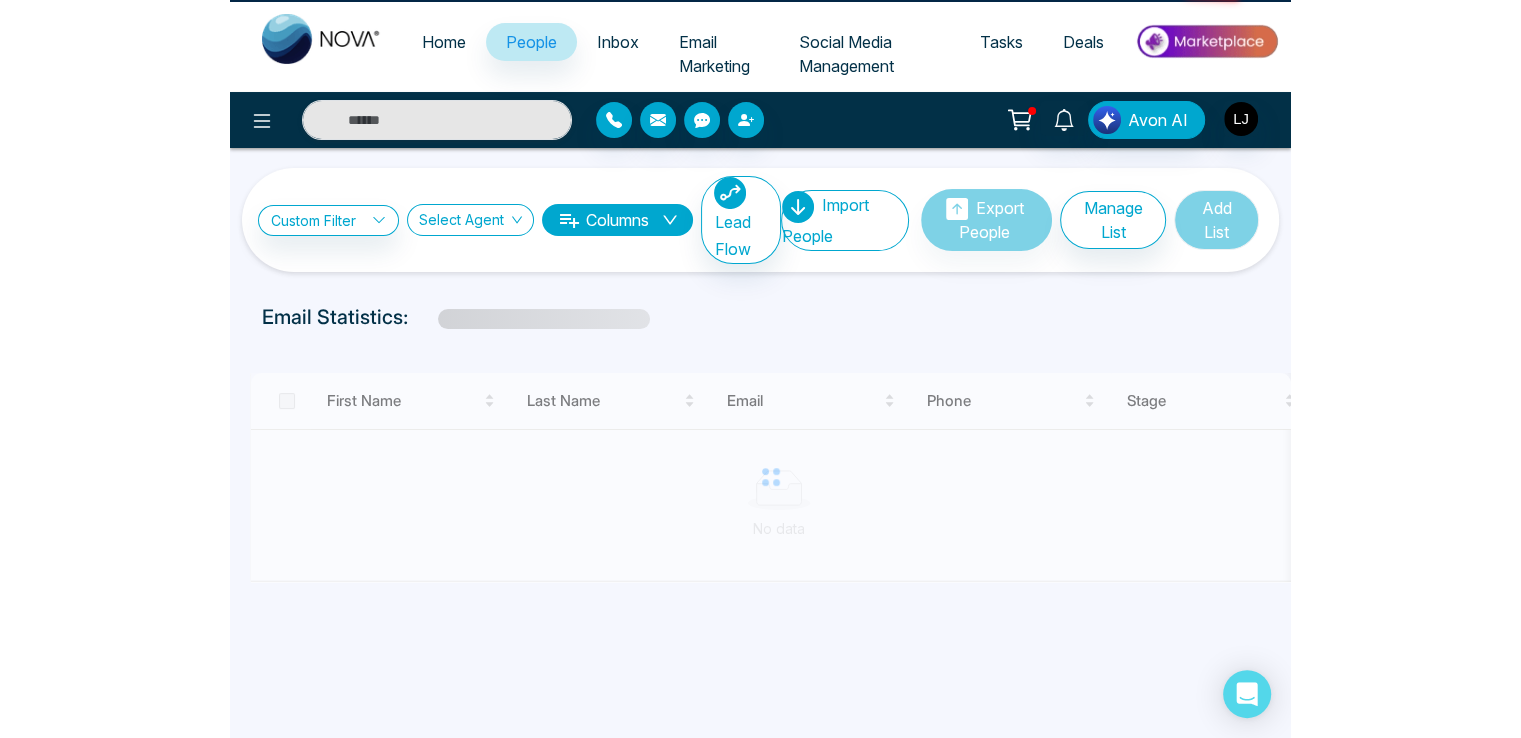 scroll, scrollTop: 0, scrollLeft: 0, axis: both 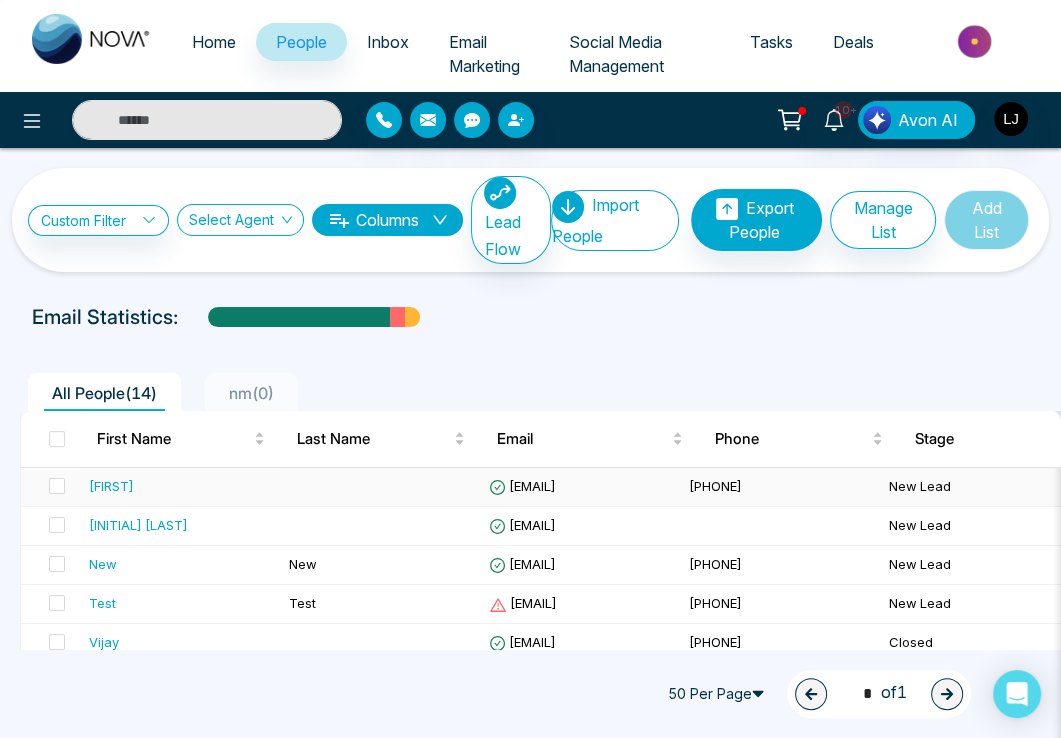 click on "[FIRST]" at bounding box center [181, 486] 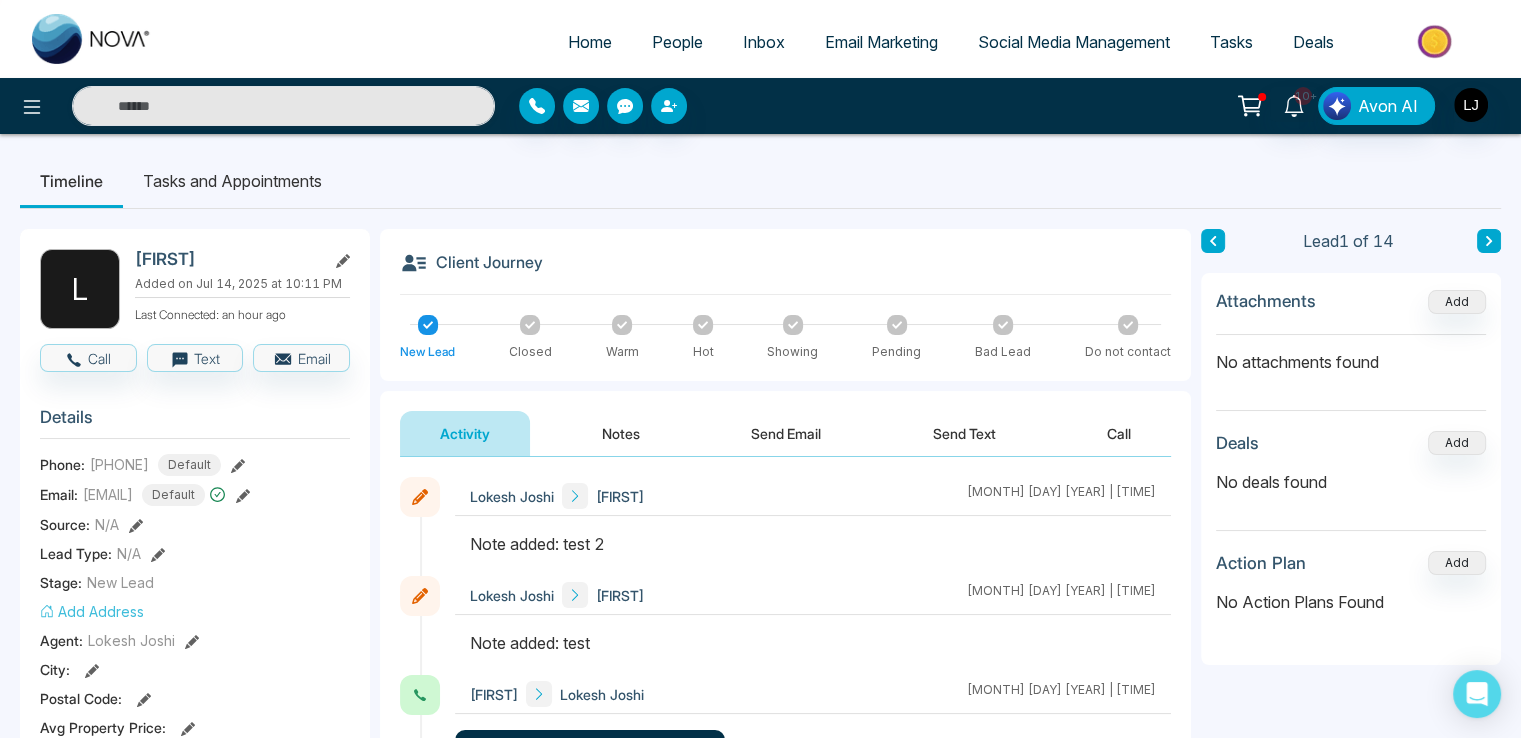 click 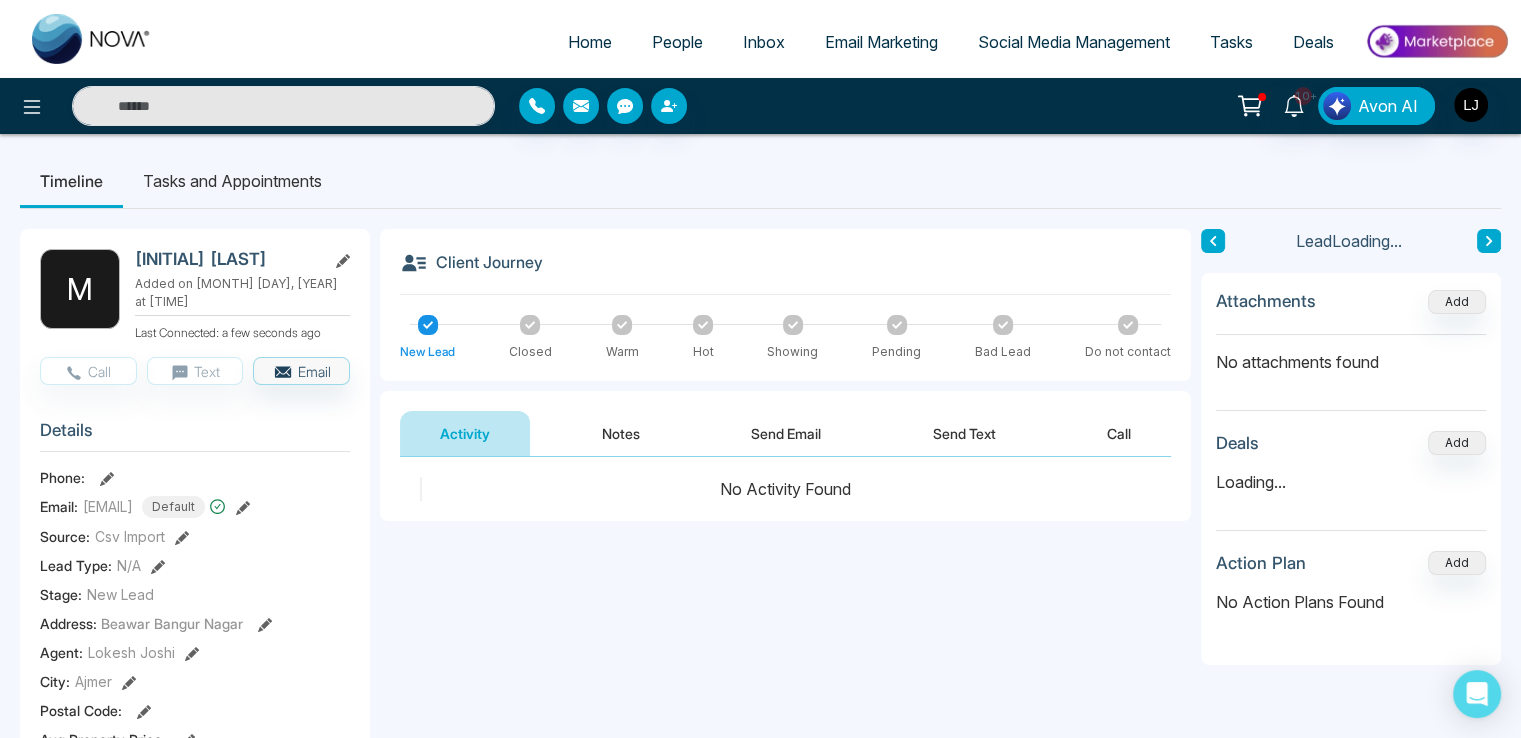 click on "People" at bounding box center [677, 42] 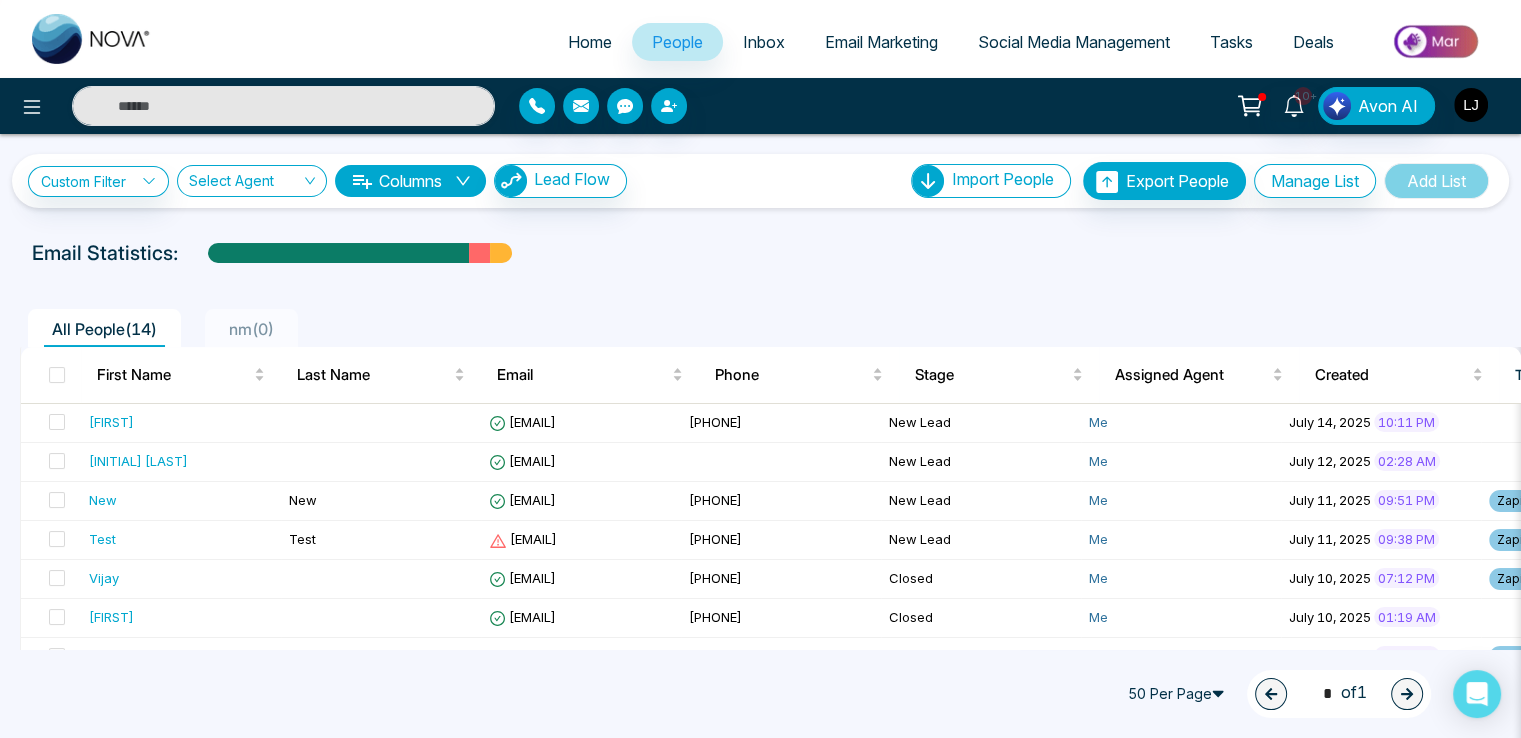 click at bounding box center (1471, 105) 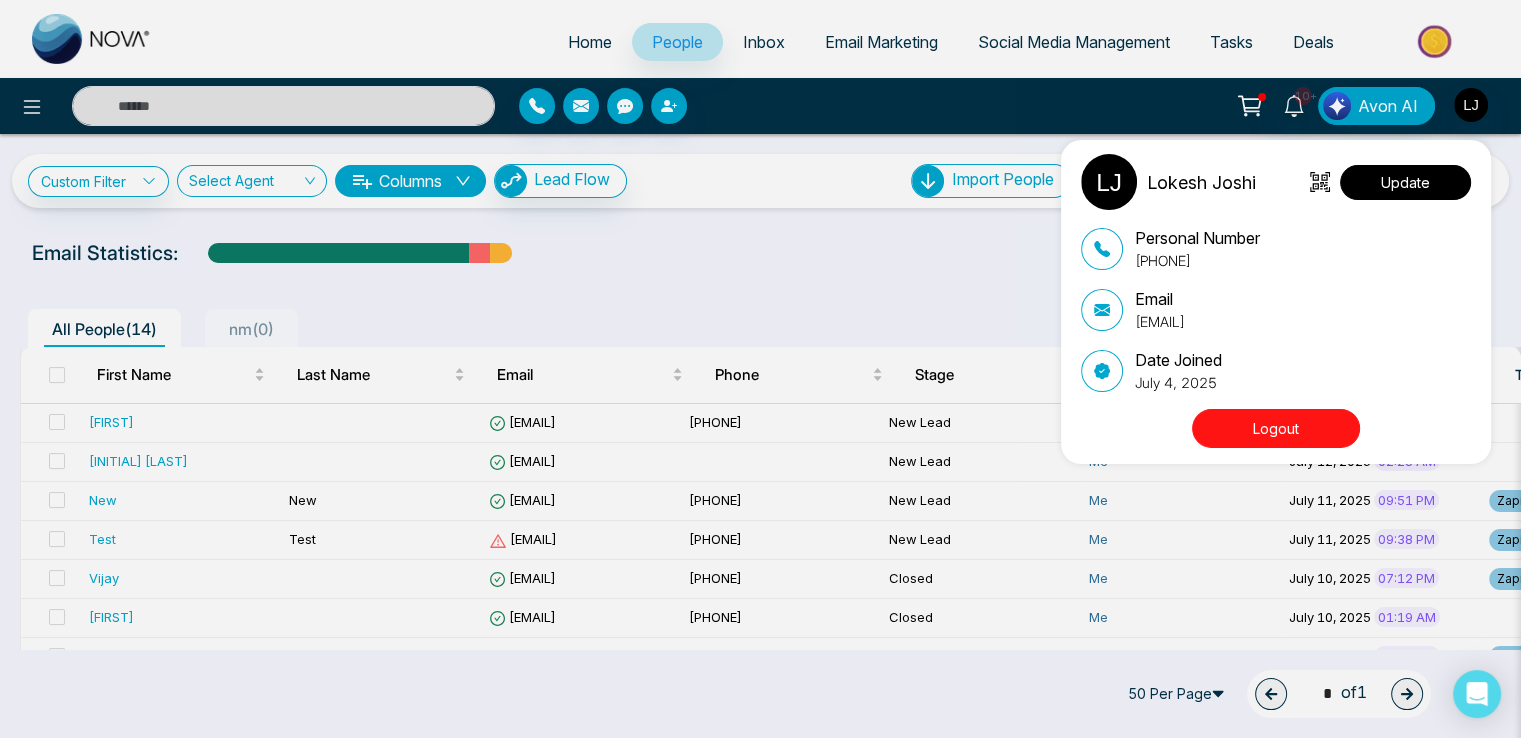 click on "Update" at bounding box center [1405, 182] 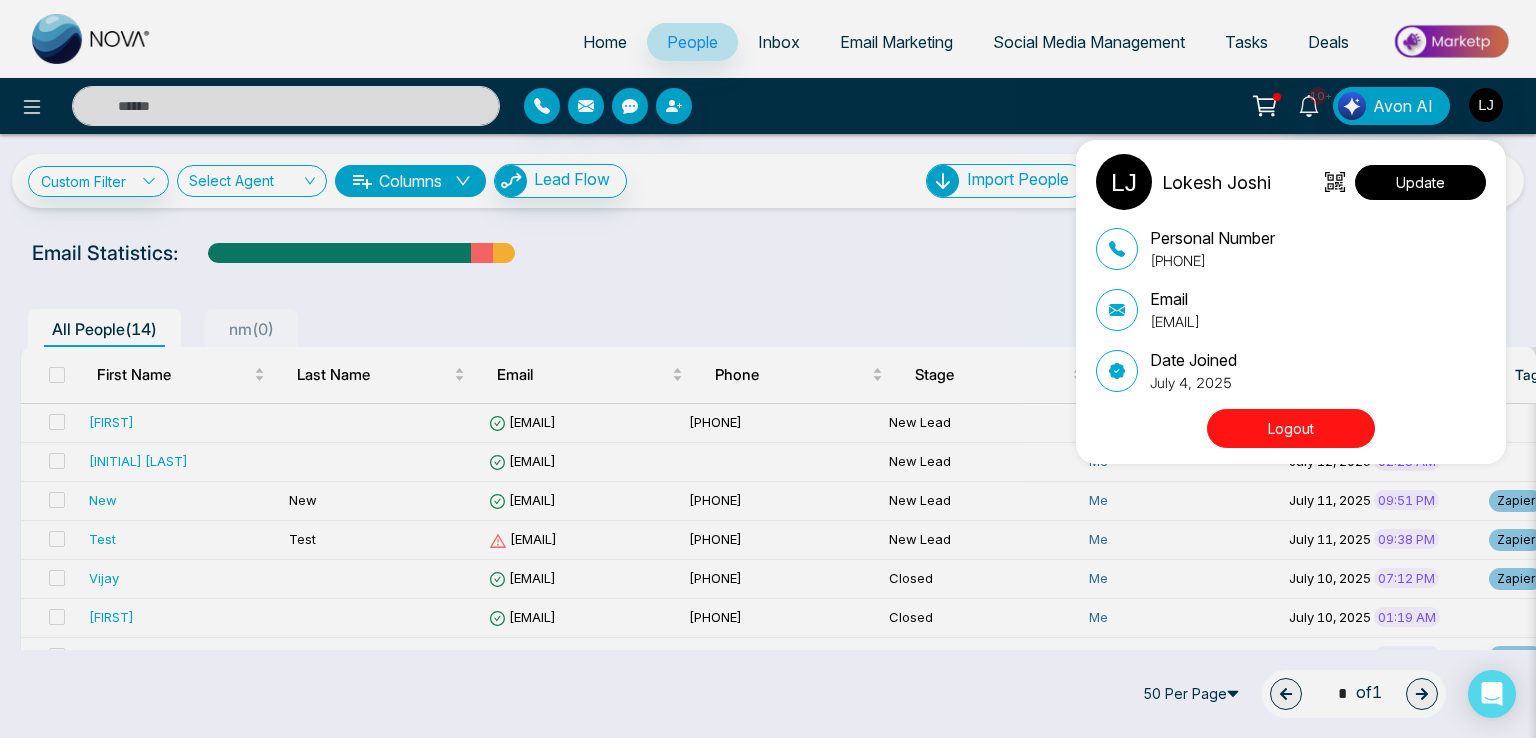 select on "***" 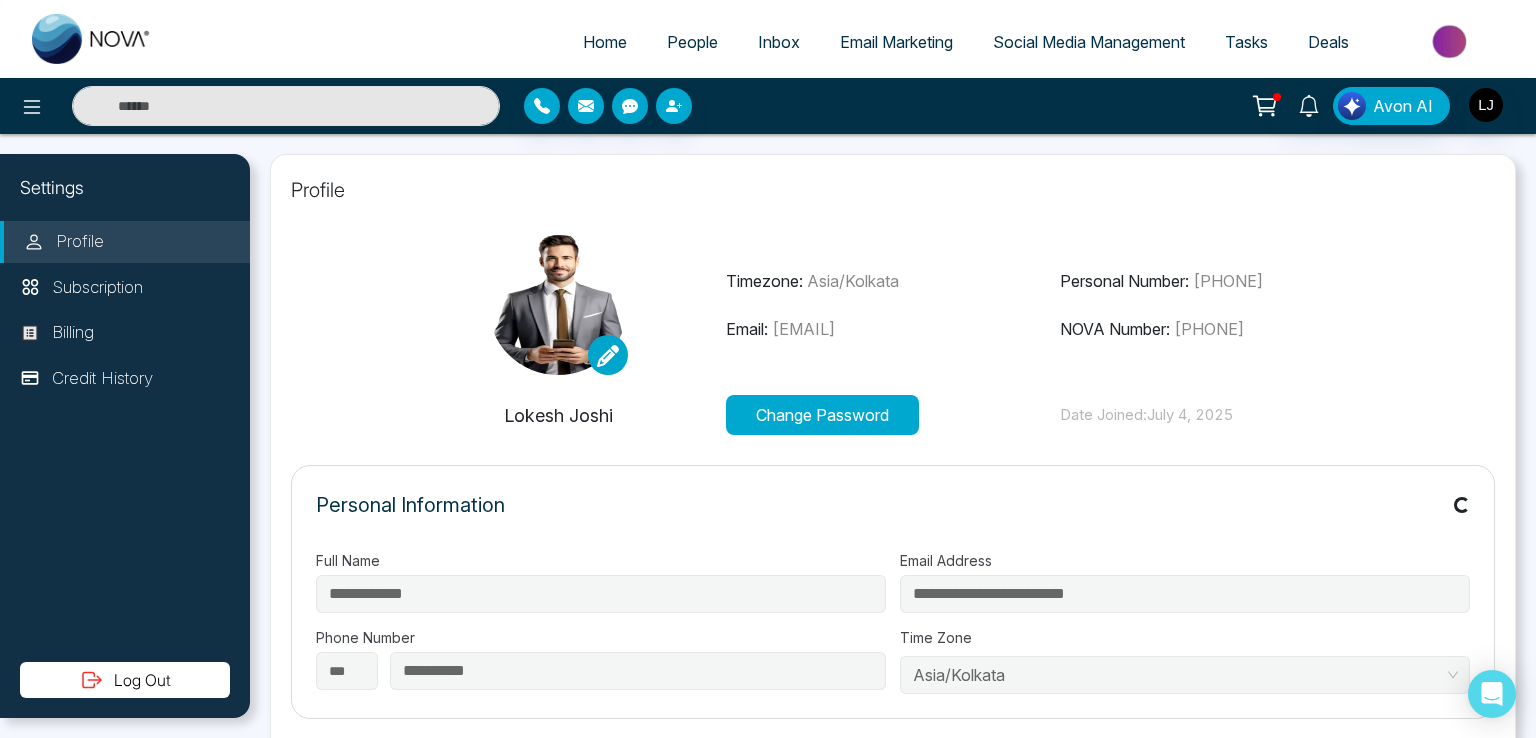 click on "Home" at bounding box center [605, 42] 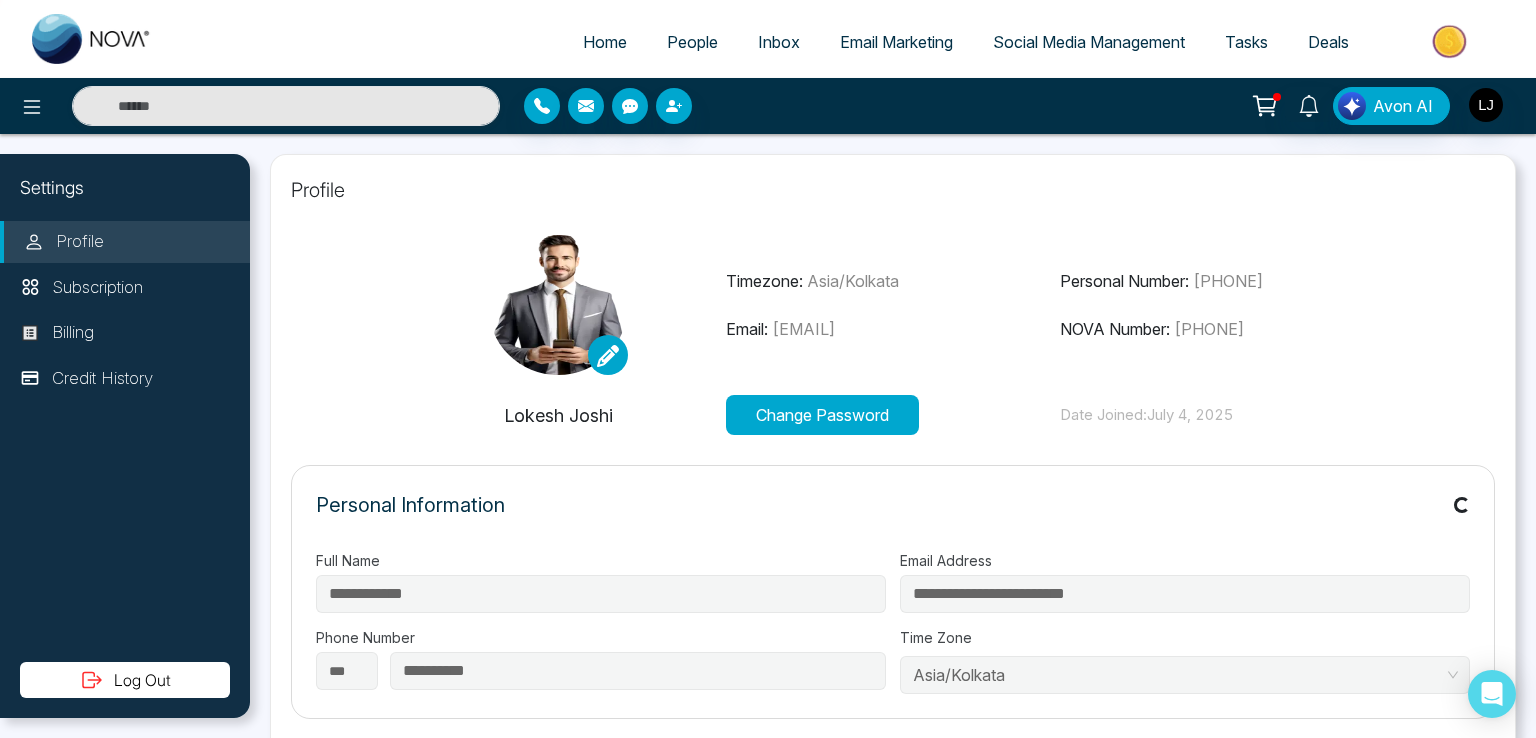 select on "*" 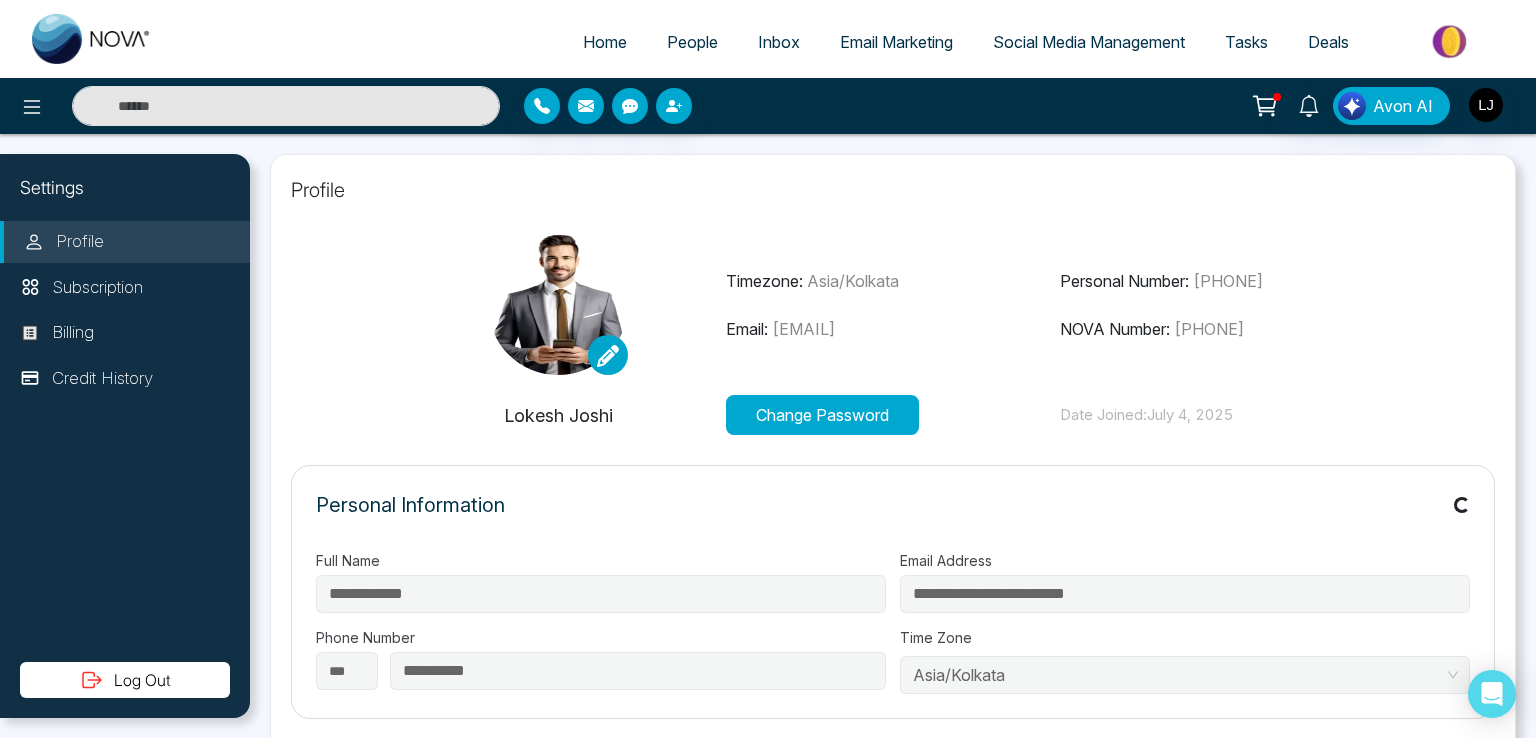 select on "*" 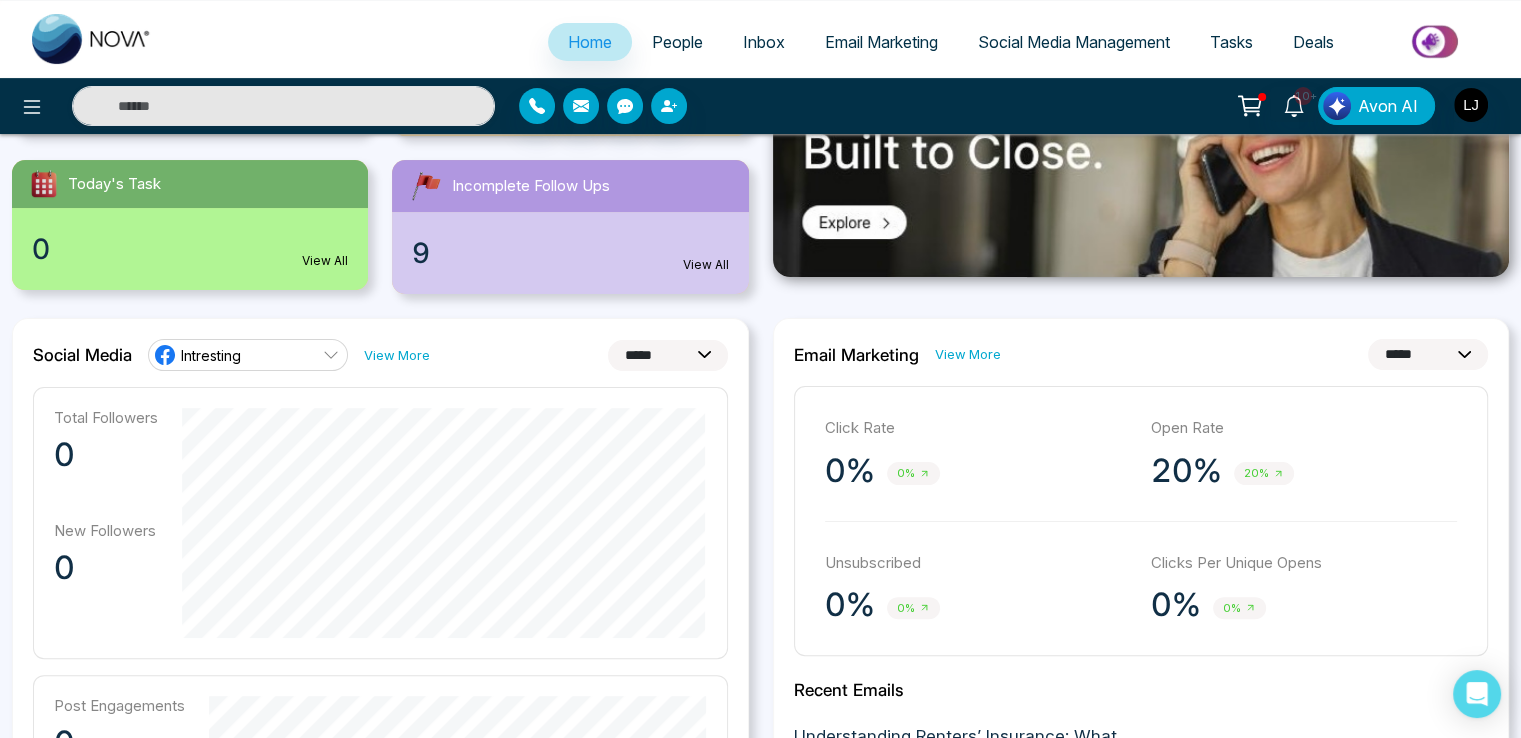 scroll, scrollTop: 400, scrollLeft: 0, axis: vertical 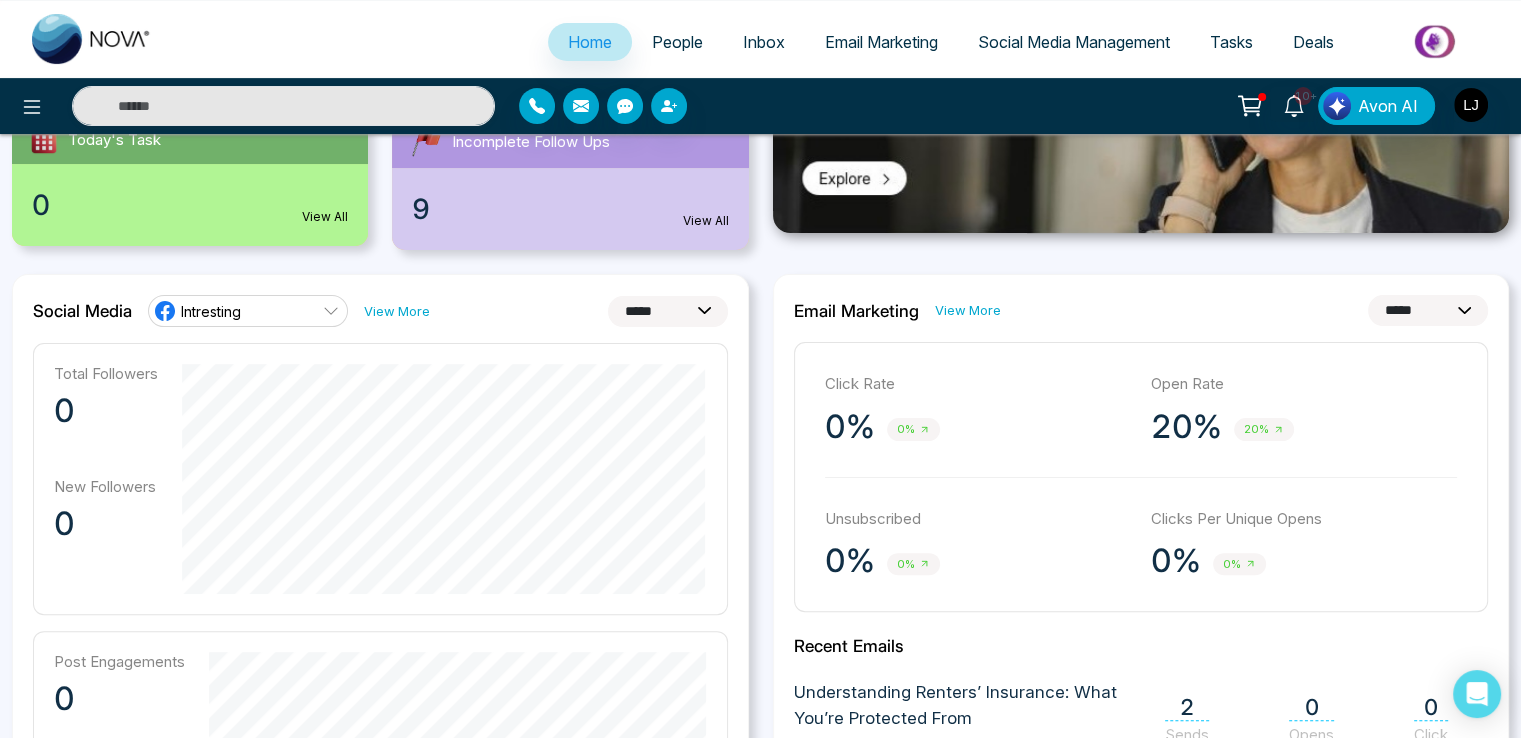 click on "**********" at bounding box center [668, 311] 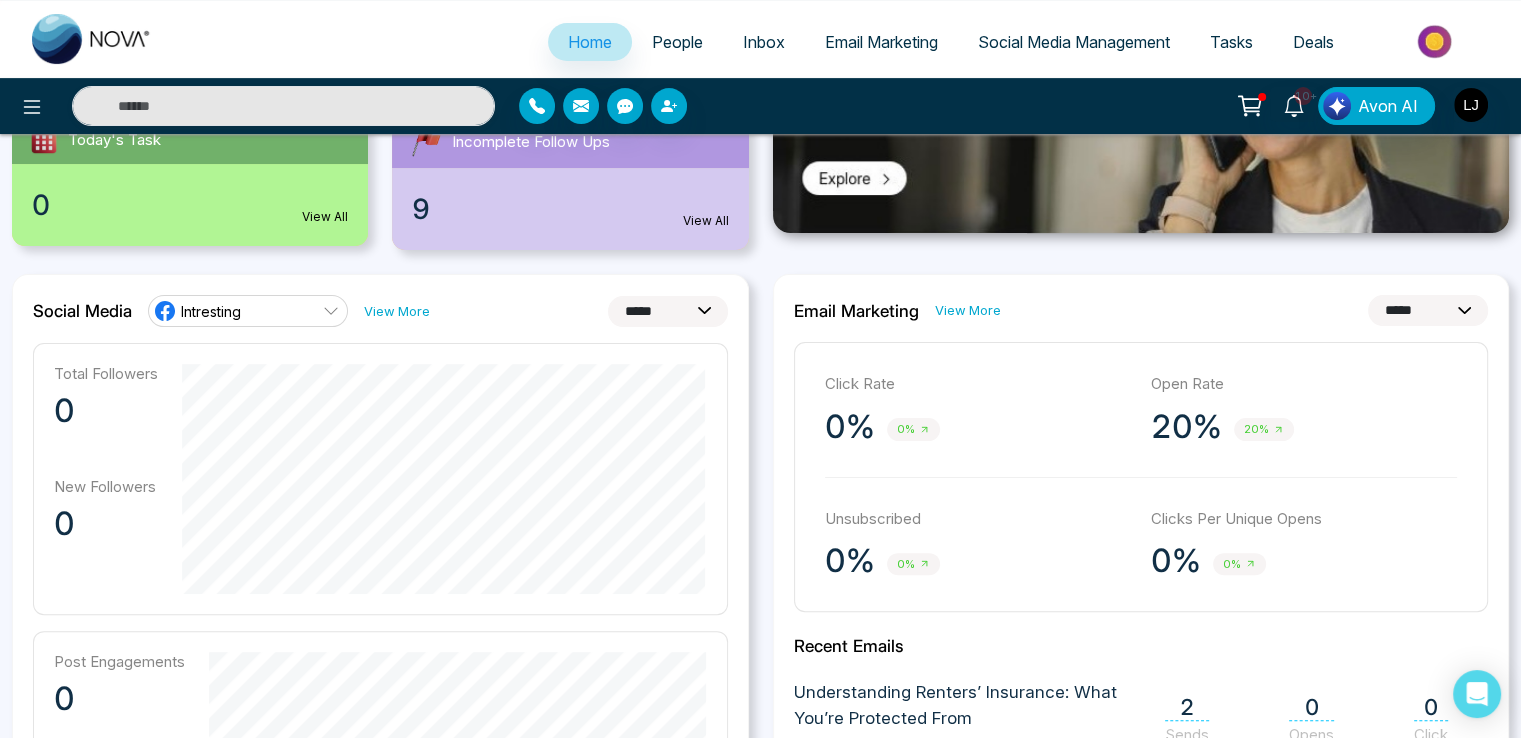 select on "**" 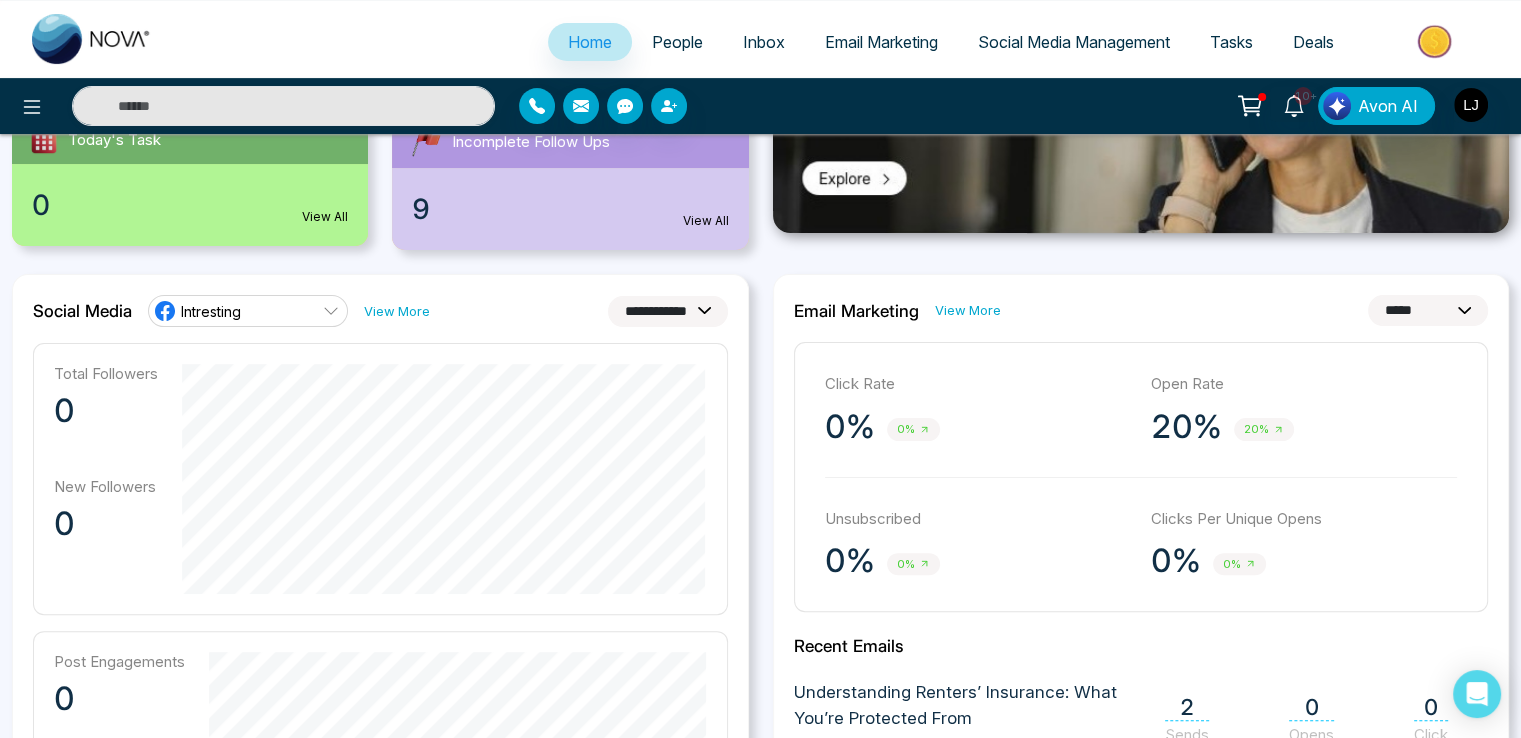 click on "**********" at bounding box center [668, 311] 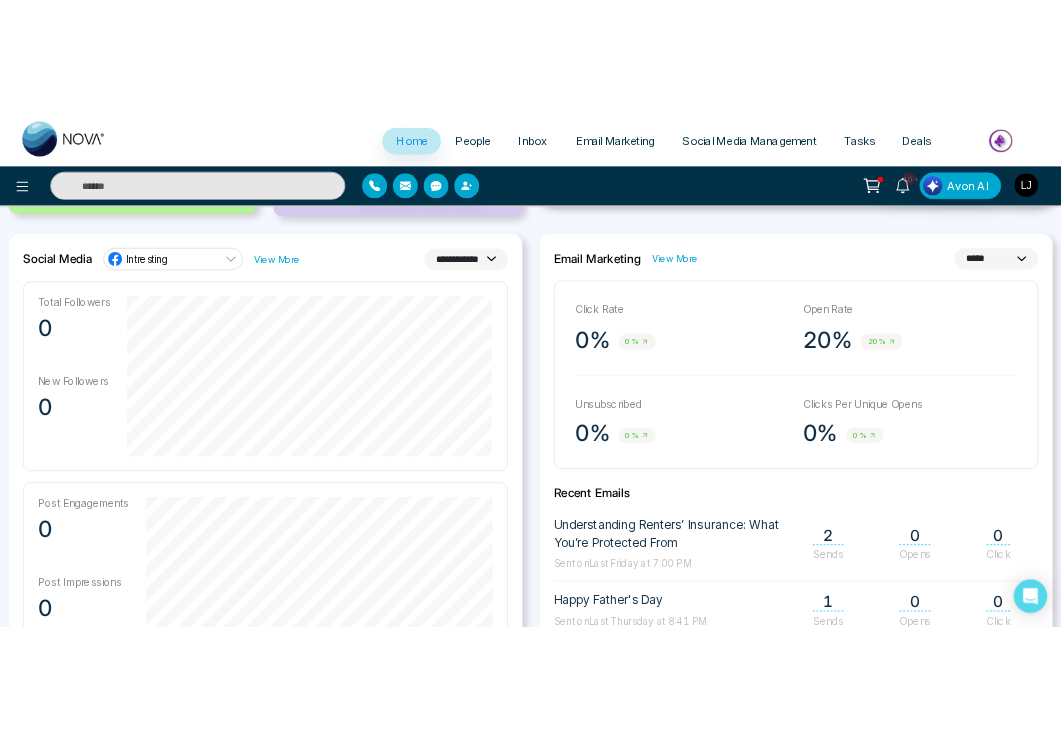 scroll, scrollTop: 514, scrollLeft: 0, axis: vertical 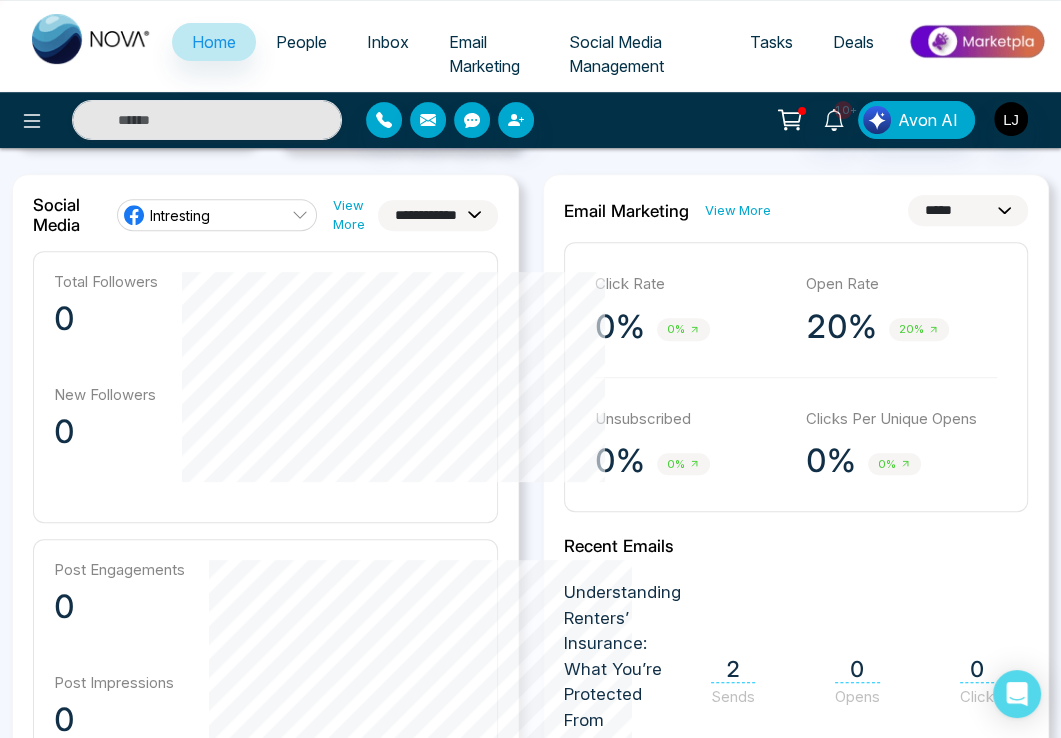 click on "People" at bounding box center [301, 42] 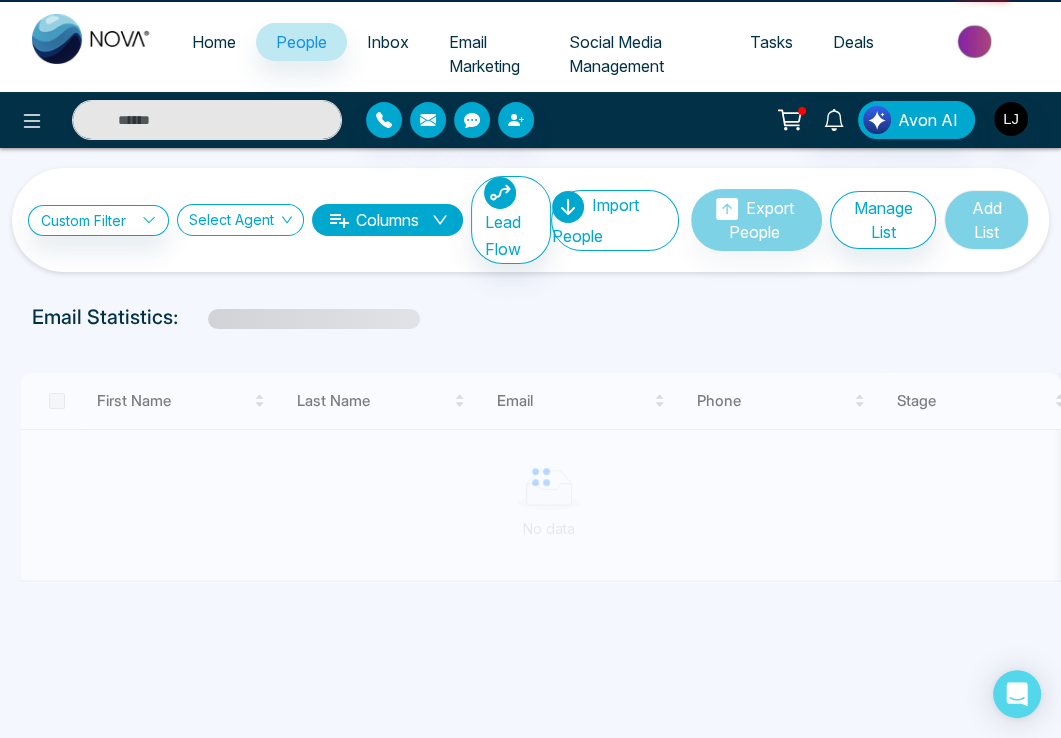 scroll, scrollTop: 0, scrollLeft: 0, axis: both 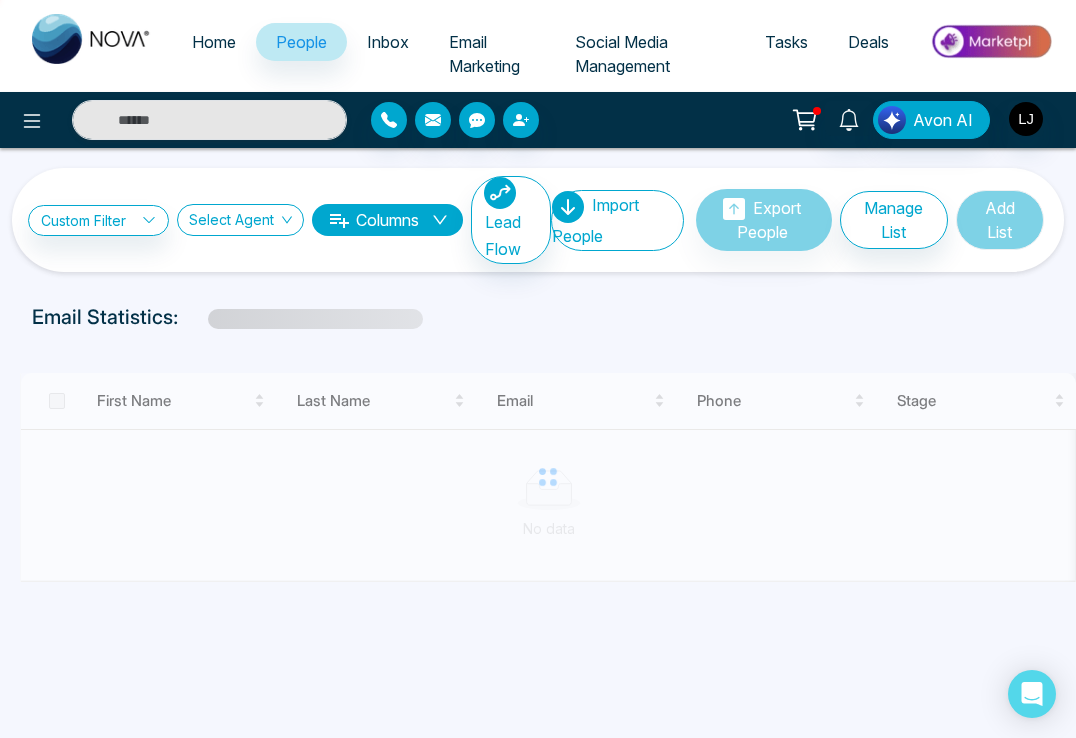 click on "Home" at bounding box center (214, 42) 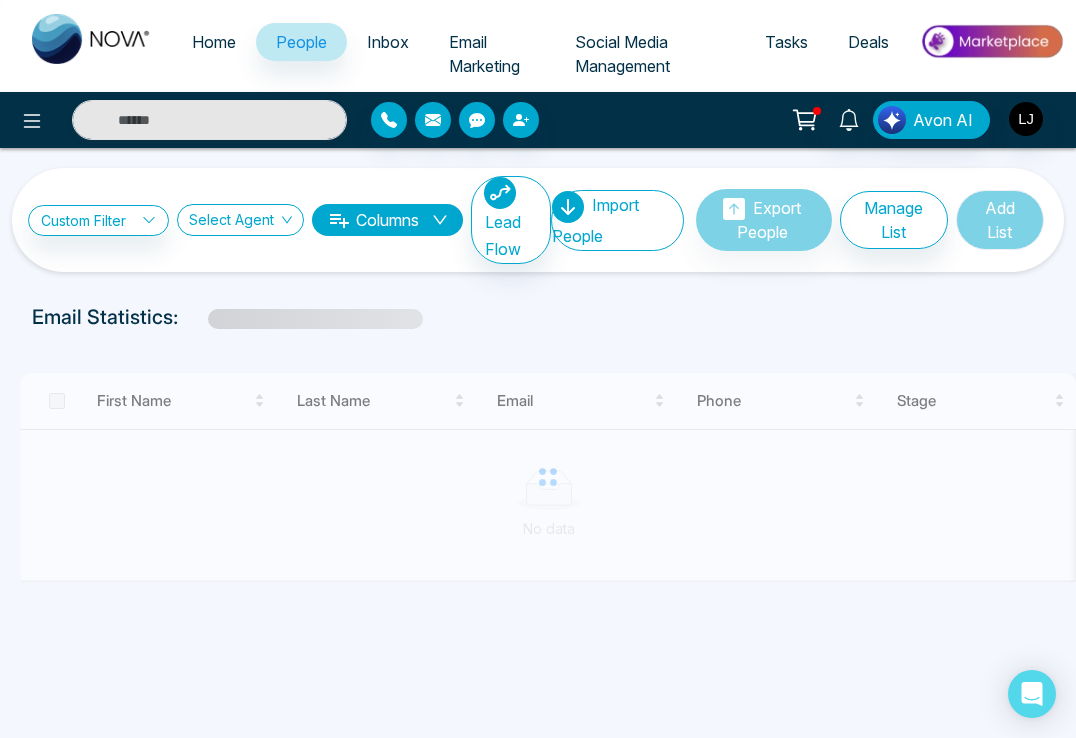 select on "*" 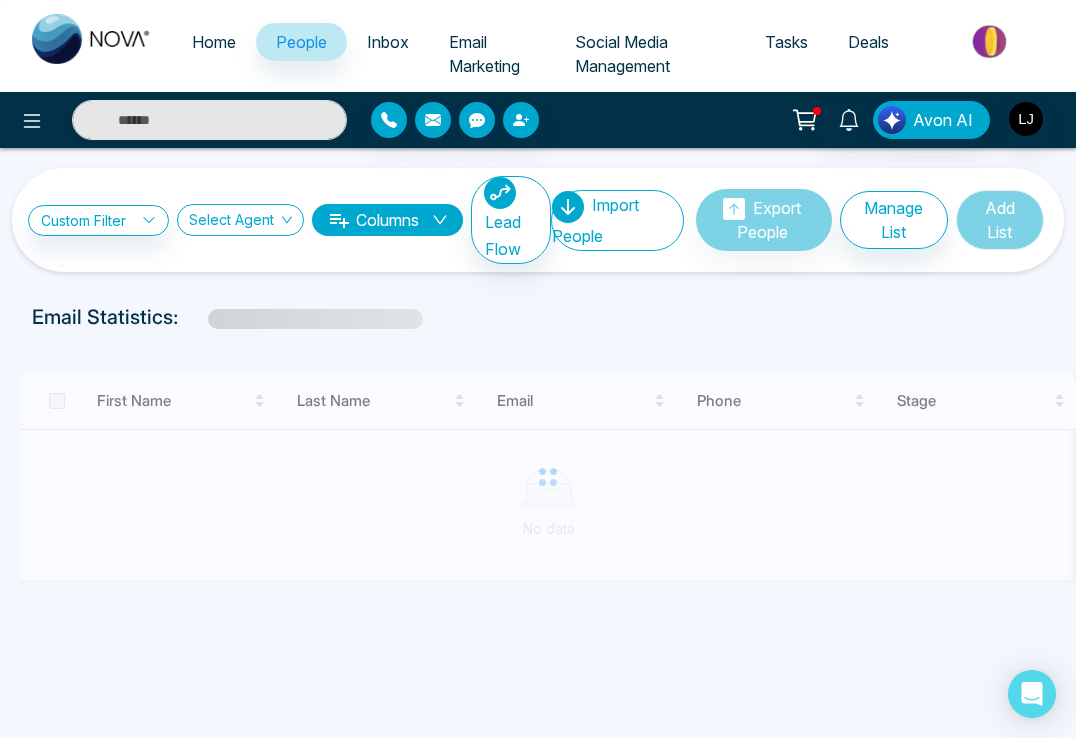 select on "*" 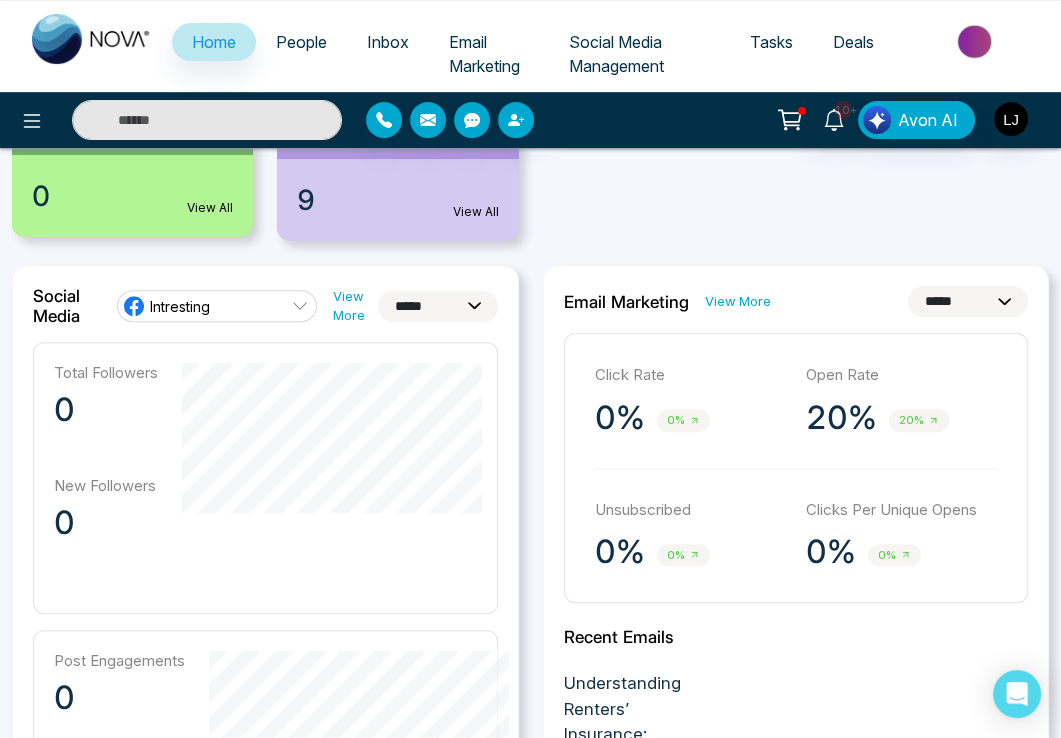 scroll, scrollTop: 400, scrollLeft: 0, axis: vertical 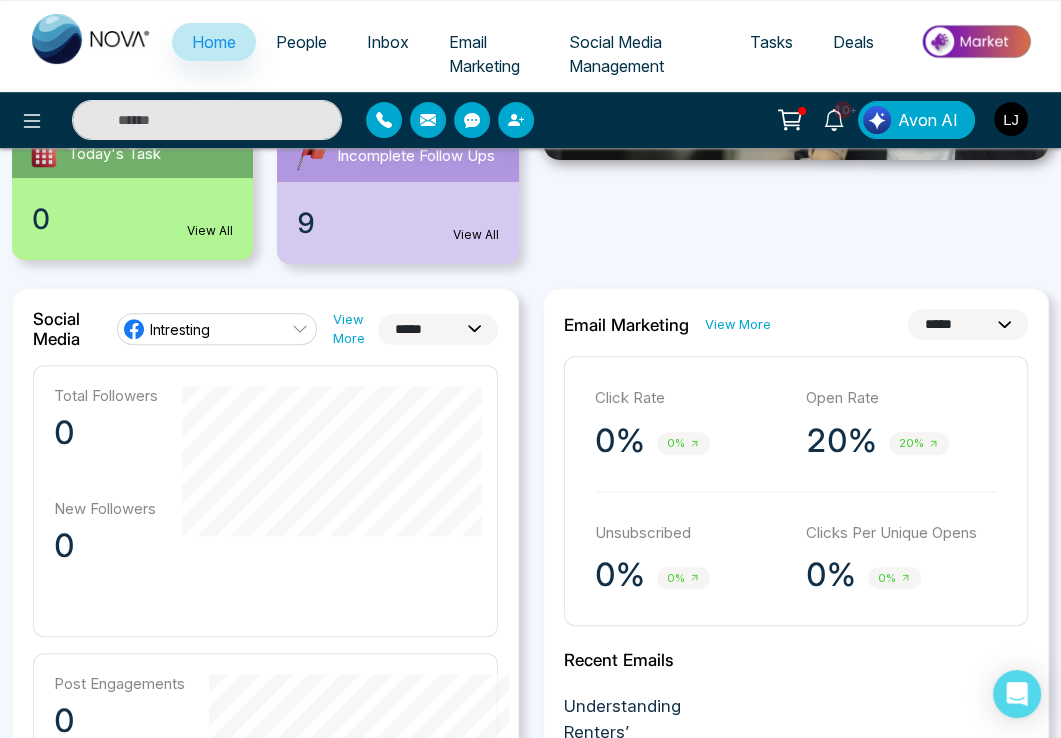 click on "**********" at bounding box center (438, 329) 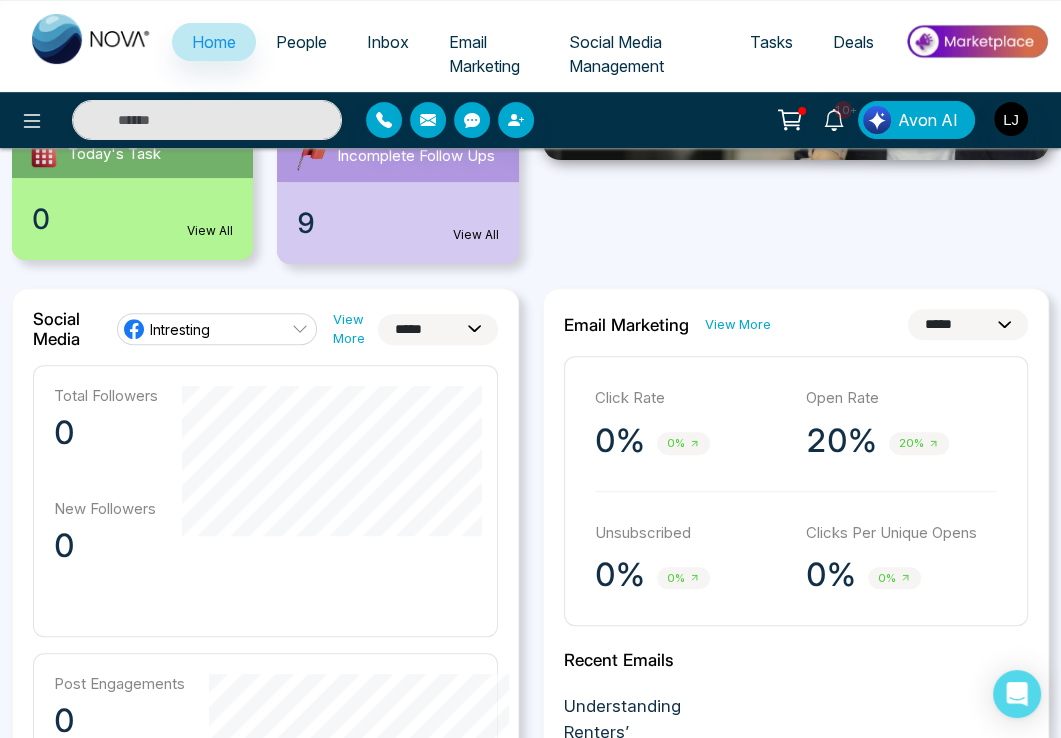 select on "**" 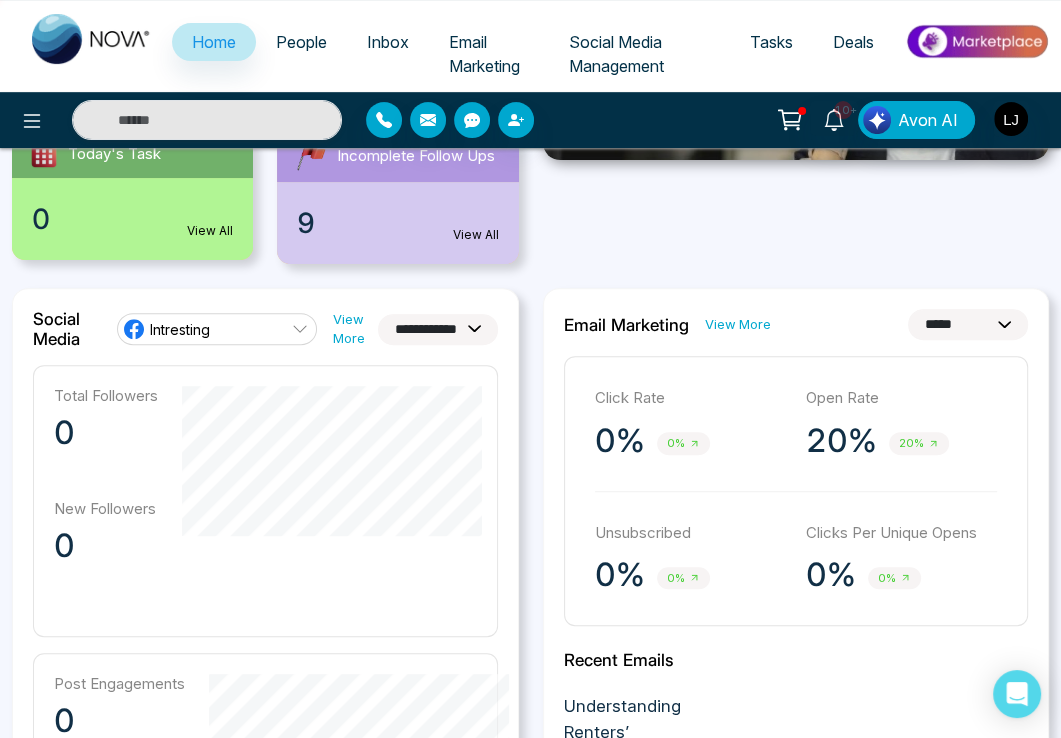 click on "**********" at bounding box center (438, 329) 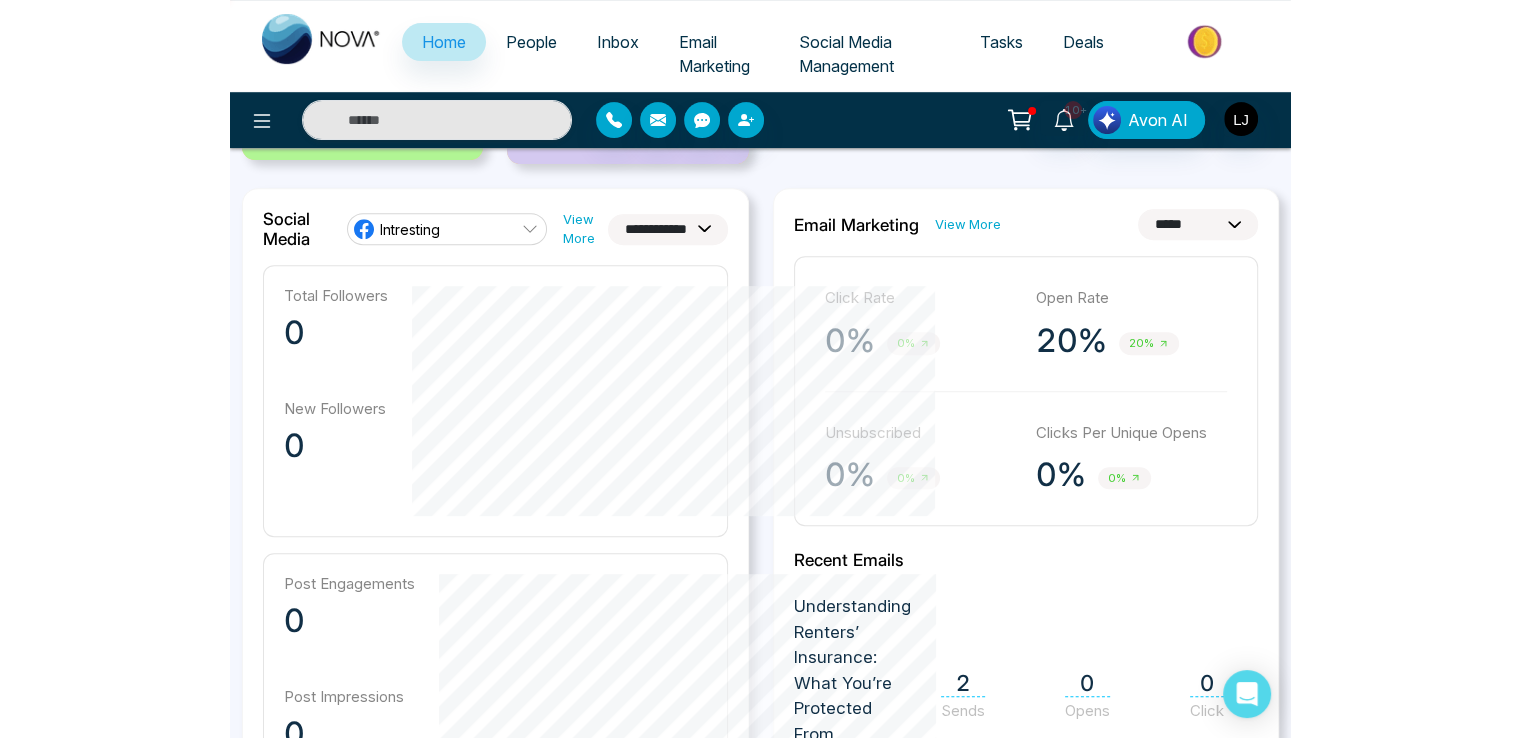 scroll, scrollTop: 485, scrollLeft: 0, axis: vertical 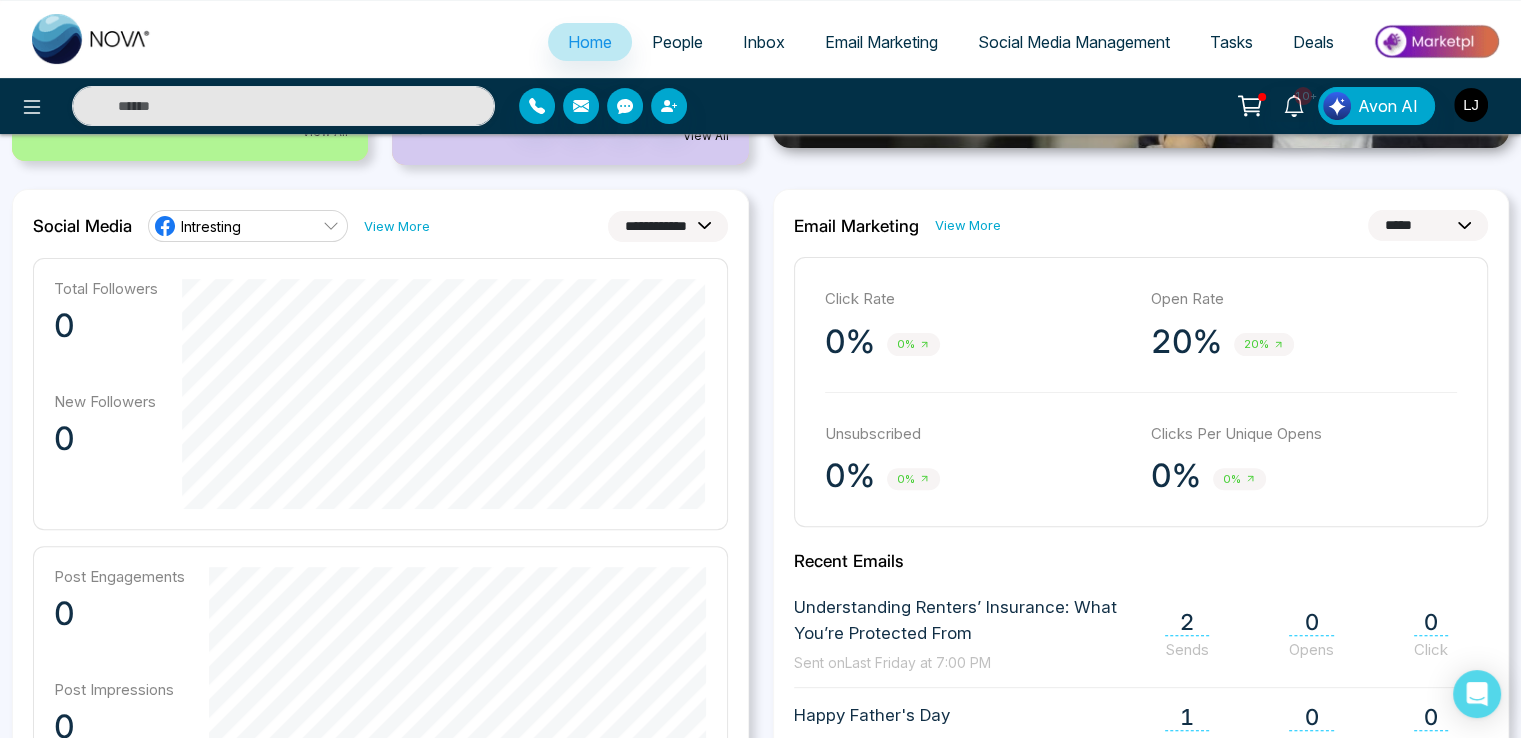 click at bounding box center [1471, 105] 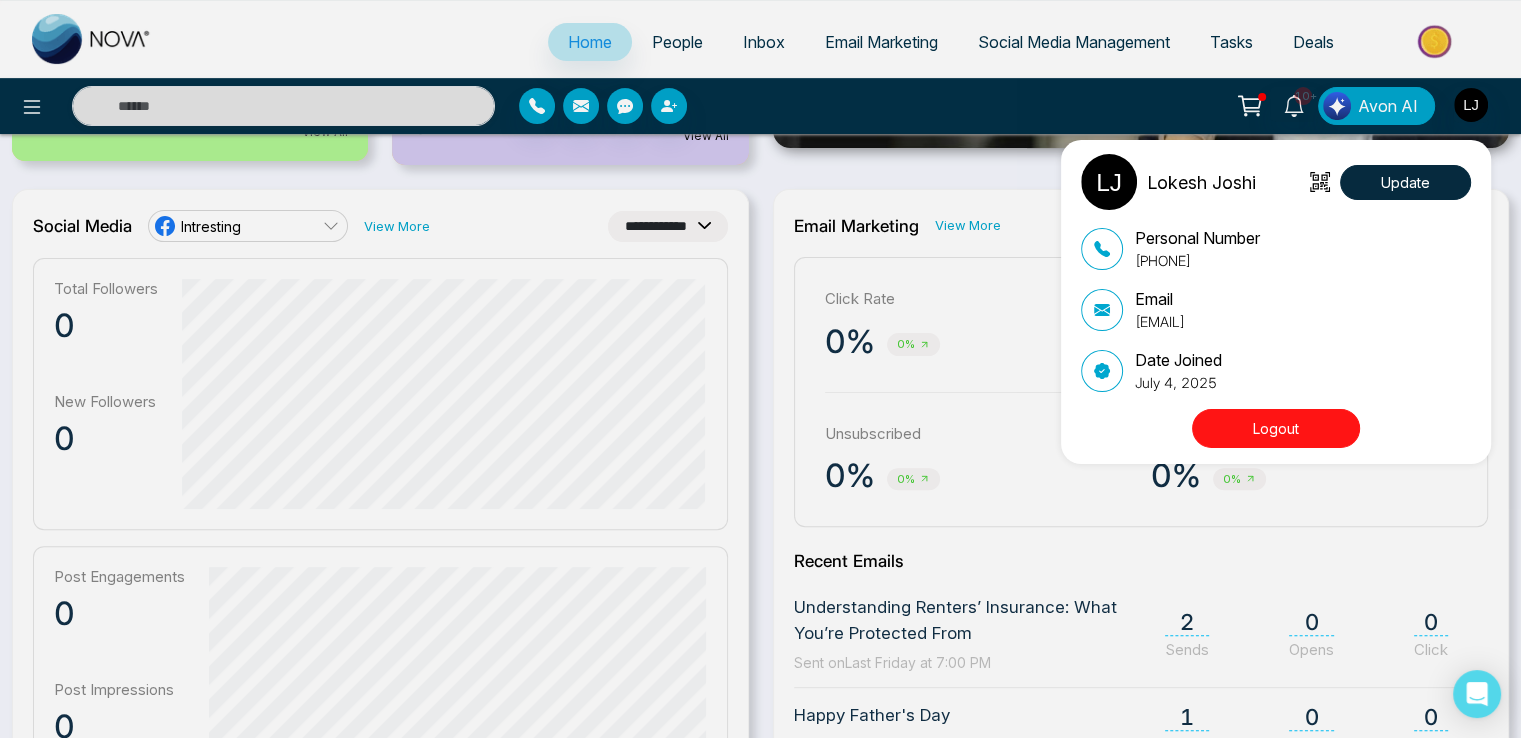 click on "[FIRST] [LAST] Update Personal Number [PHONE] Email [EMAIL] Date Joined [MONTH] [DAY], [YEAR] Logout" at bounding box center [760, 369] 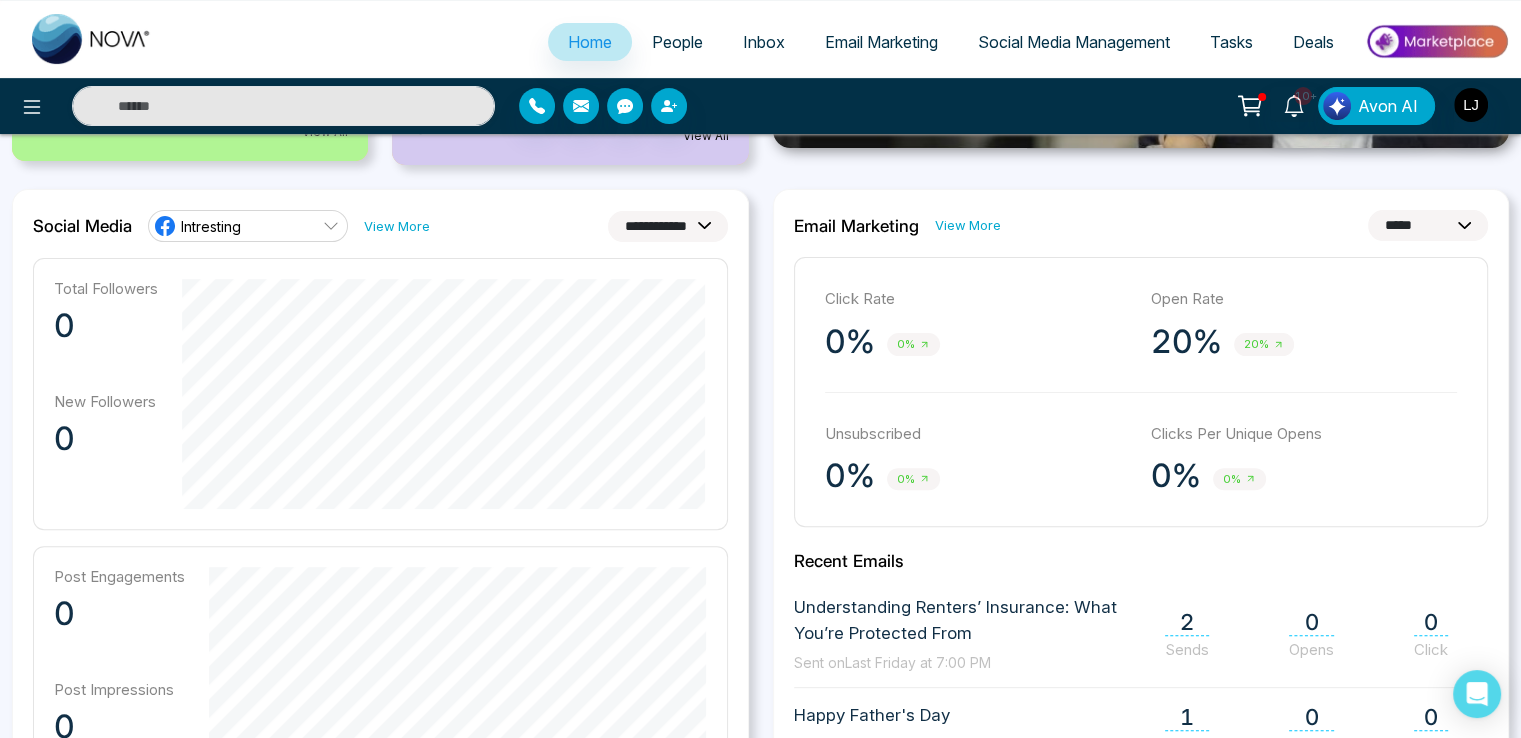 click on "People" at bounding box center [677, 42] 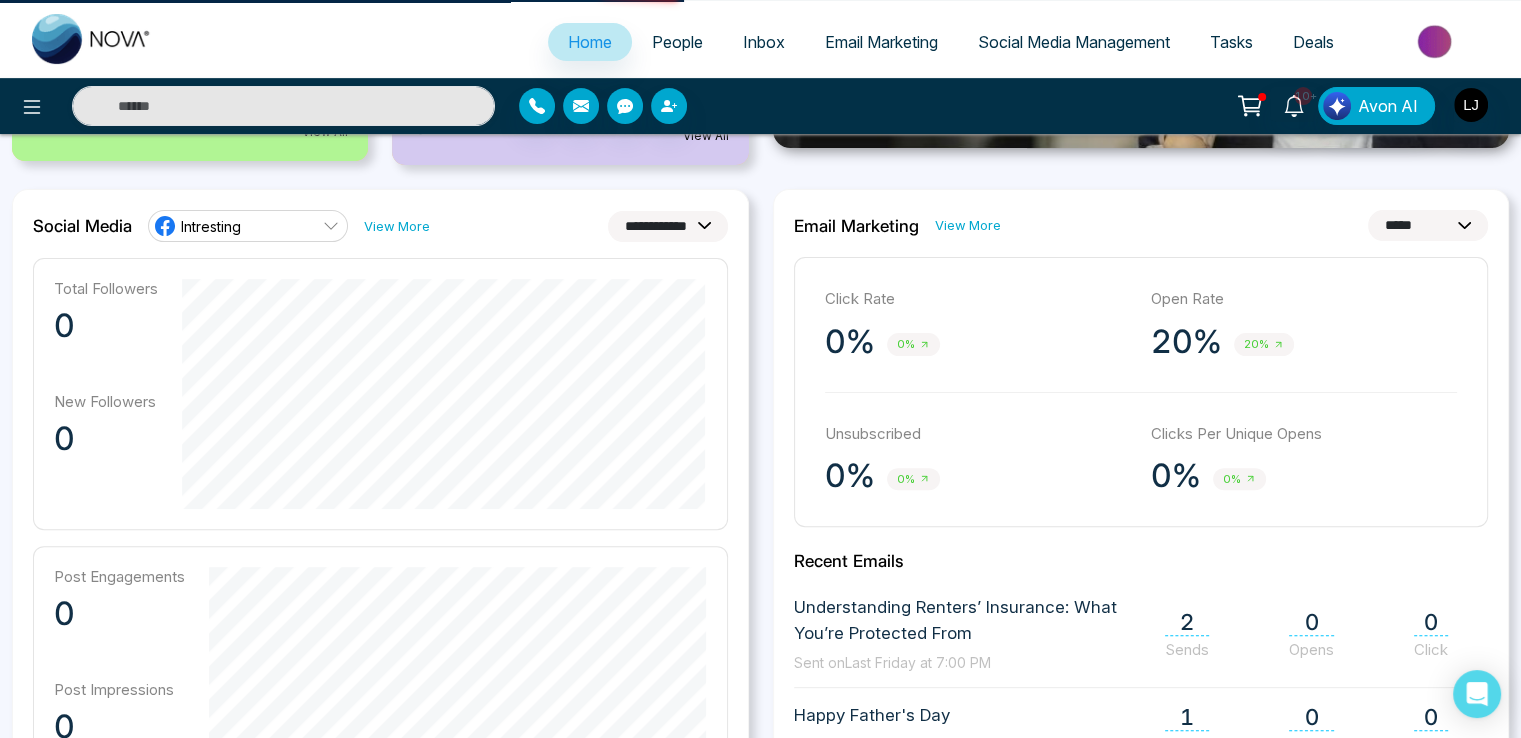 scroll, scrollTop: 0, scrollLeft: 0, axis: both 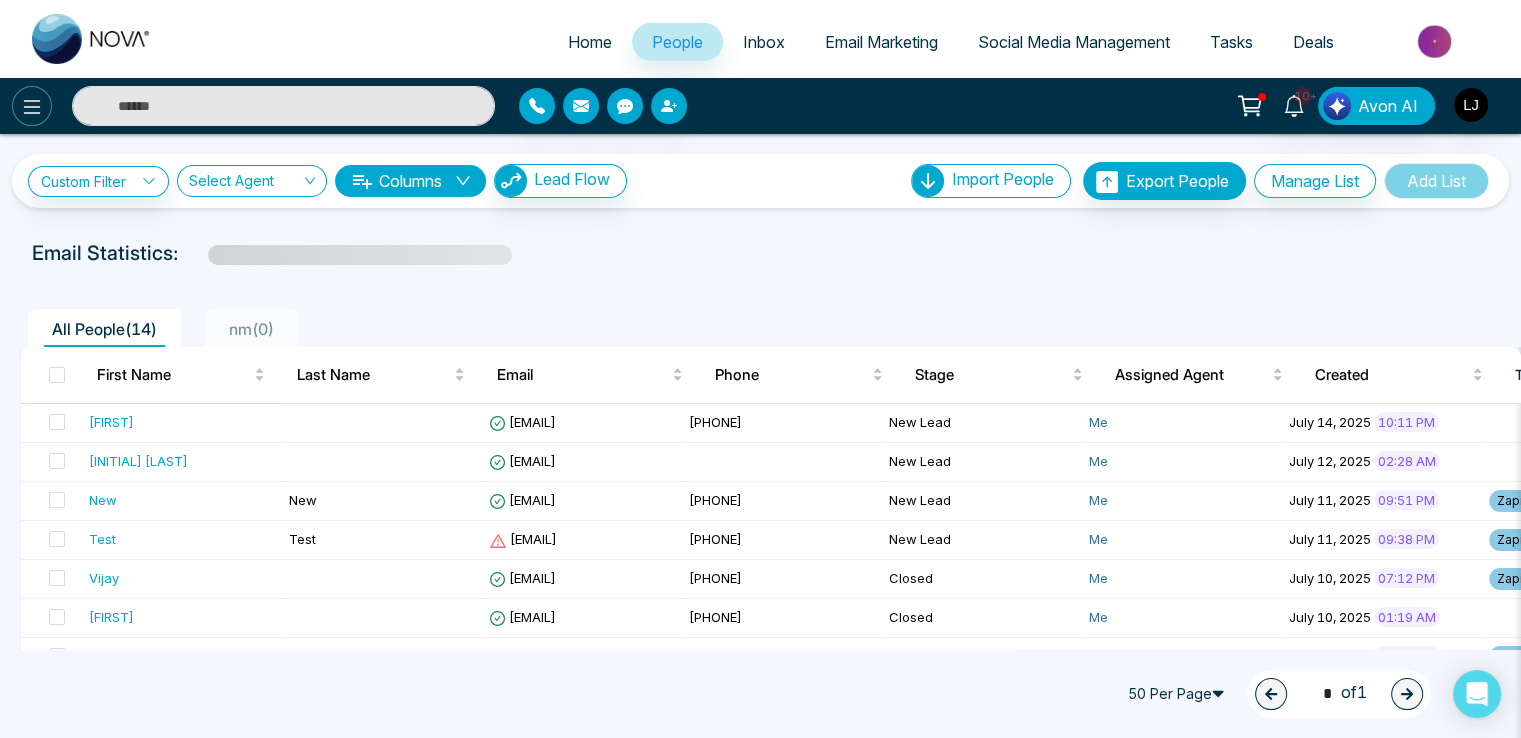 click 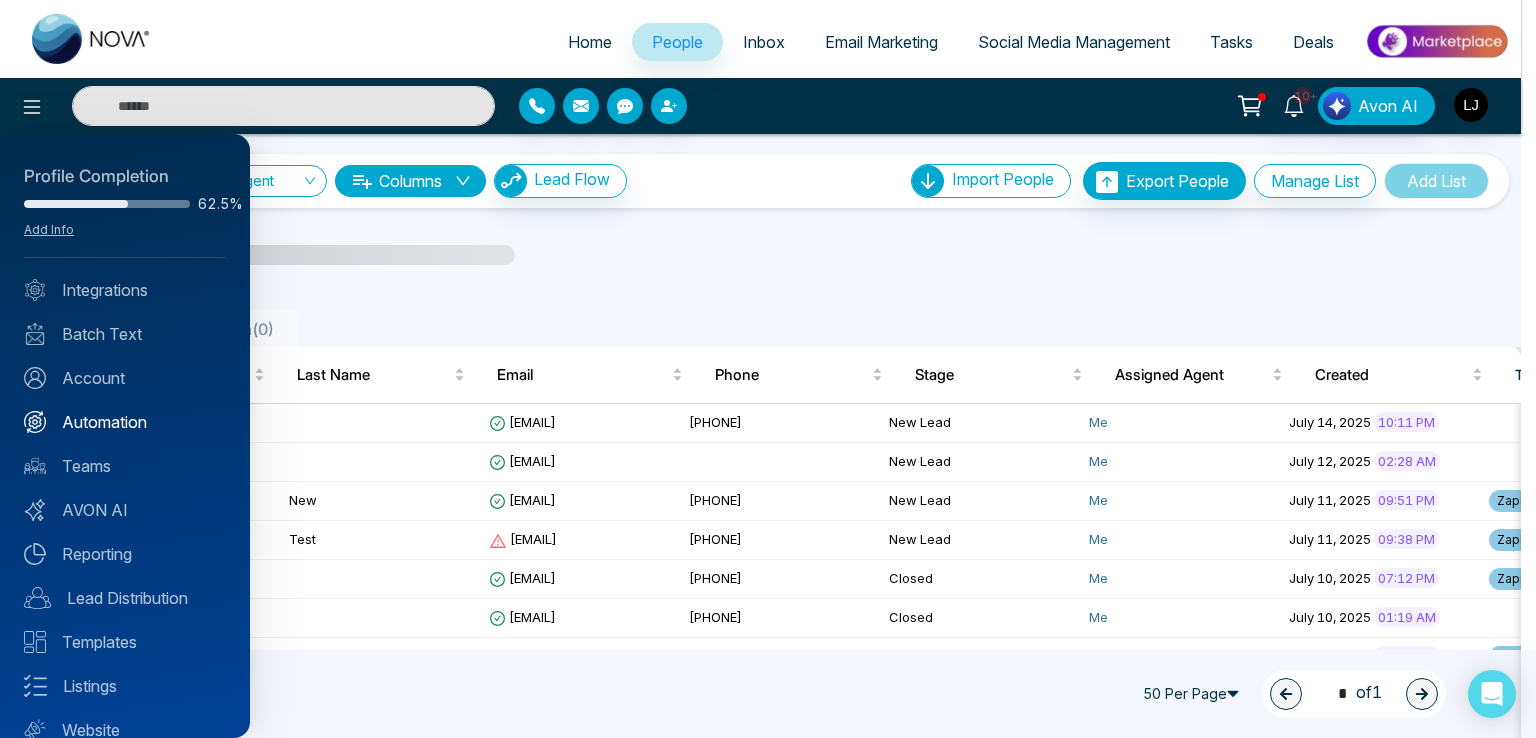 click on "Automation" at bounding box center (125, 422) 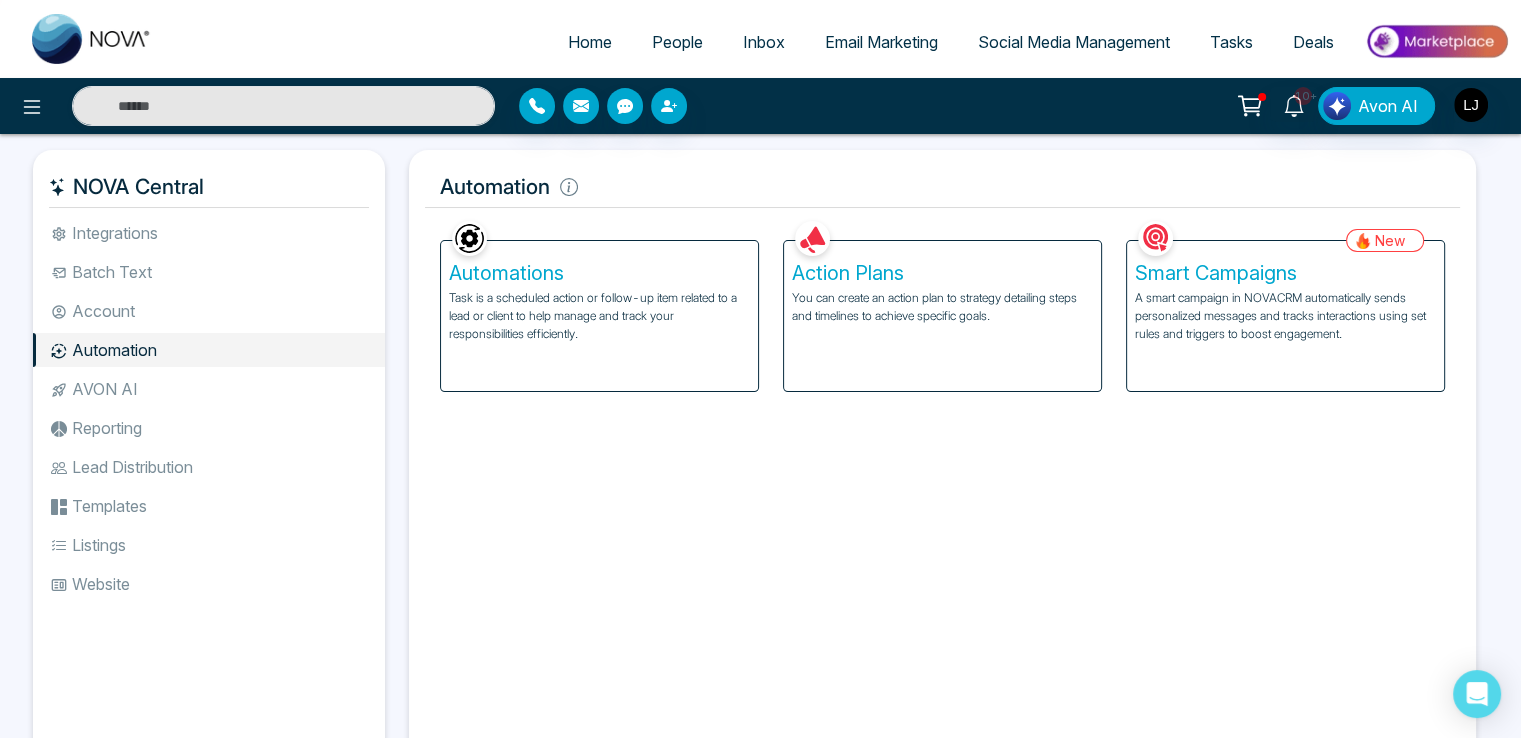click on "People" at bounding box center [677, 42] 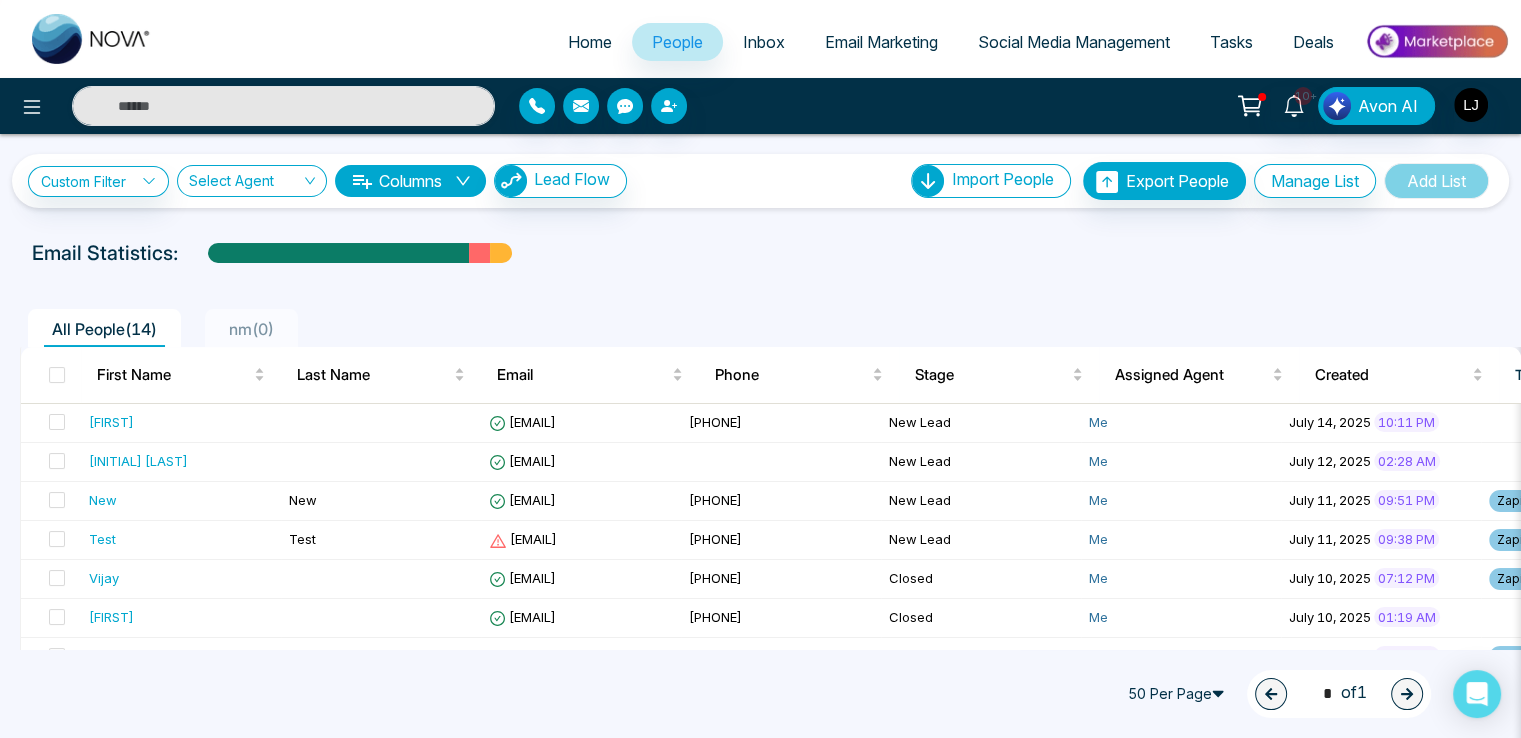 click at bounding box center [245, 185] 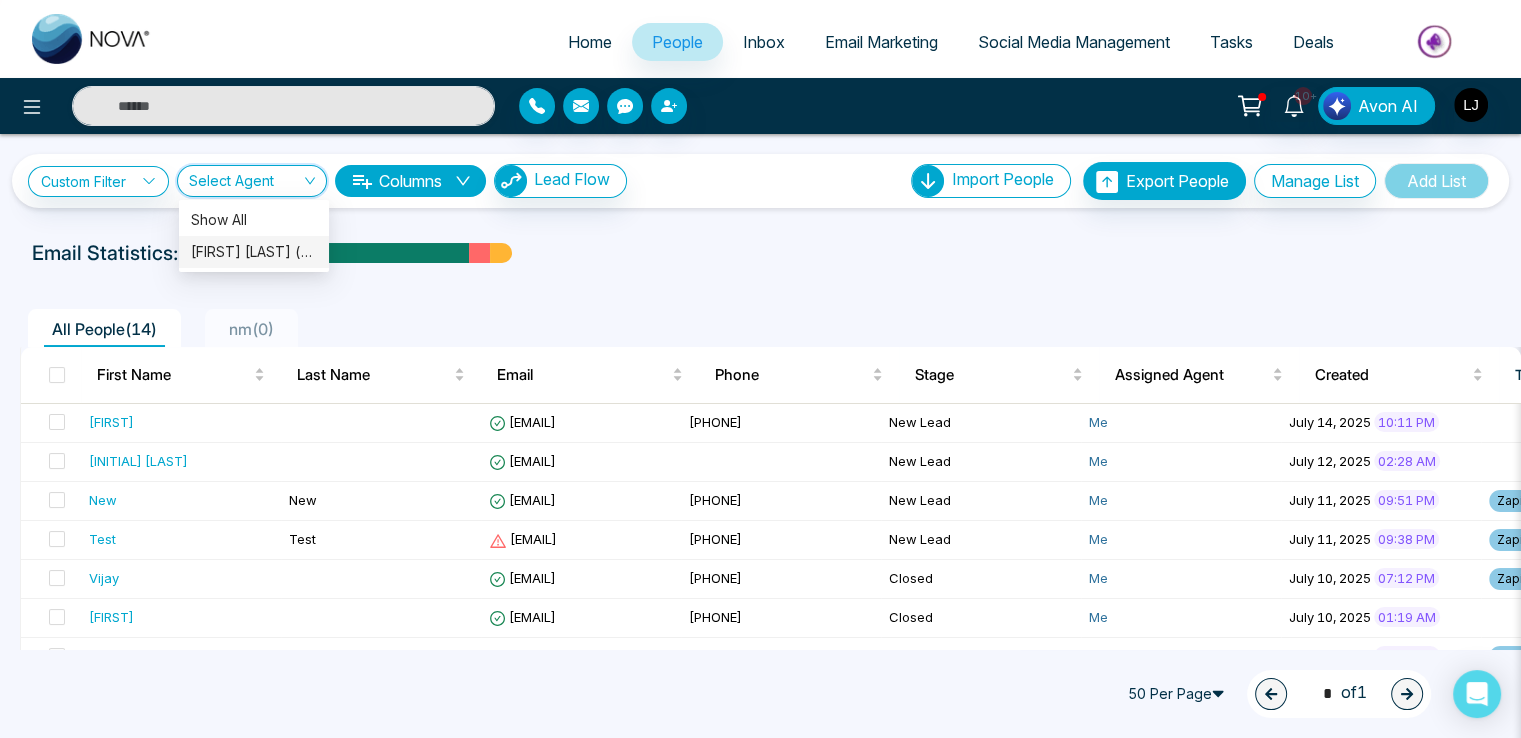 click on "[FIRST] [LAST] (me)" at bounding box center (254, 252) 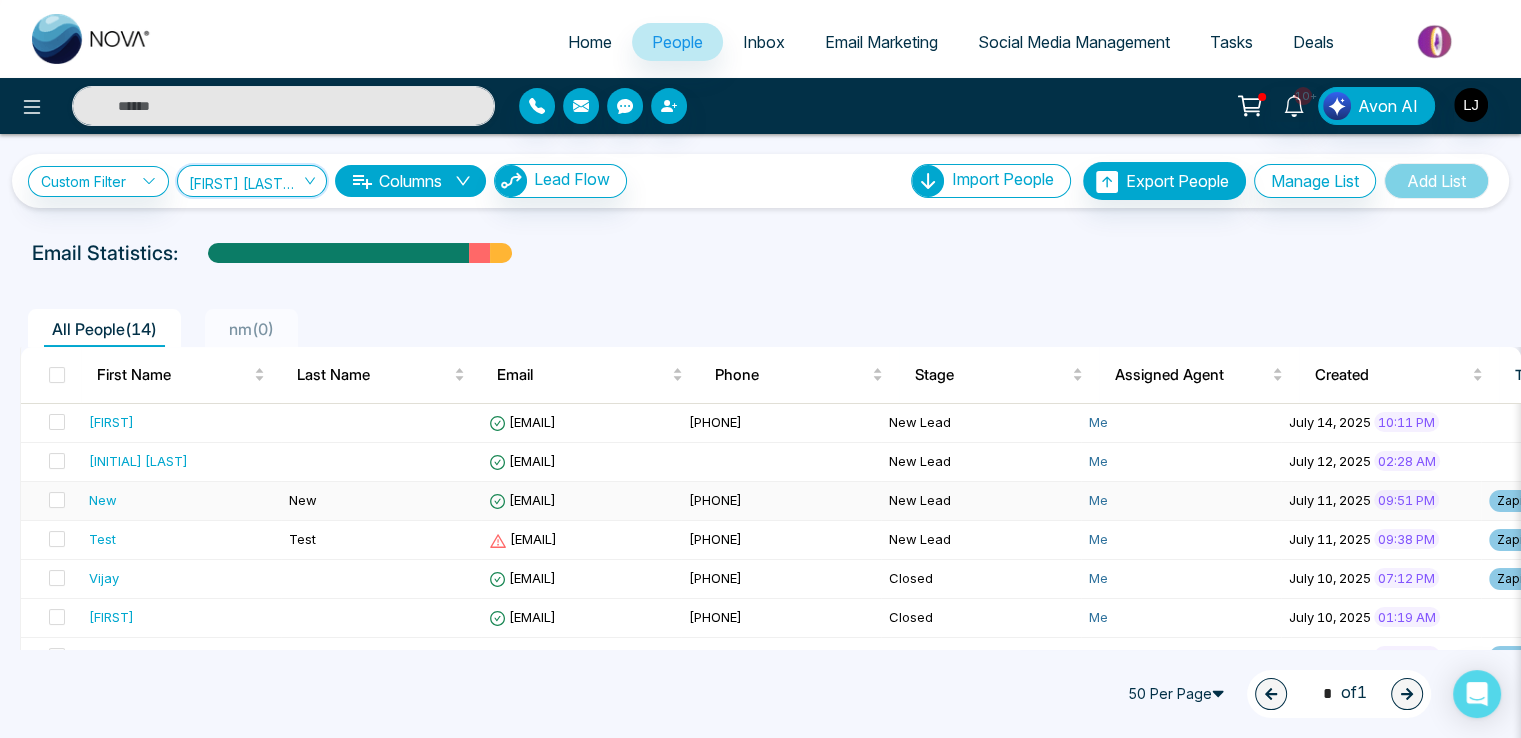 click on "[EMAIL]" at bounding box center (522, 500) 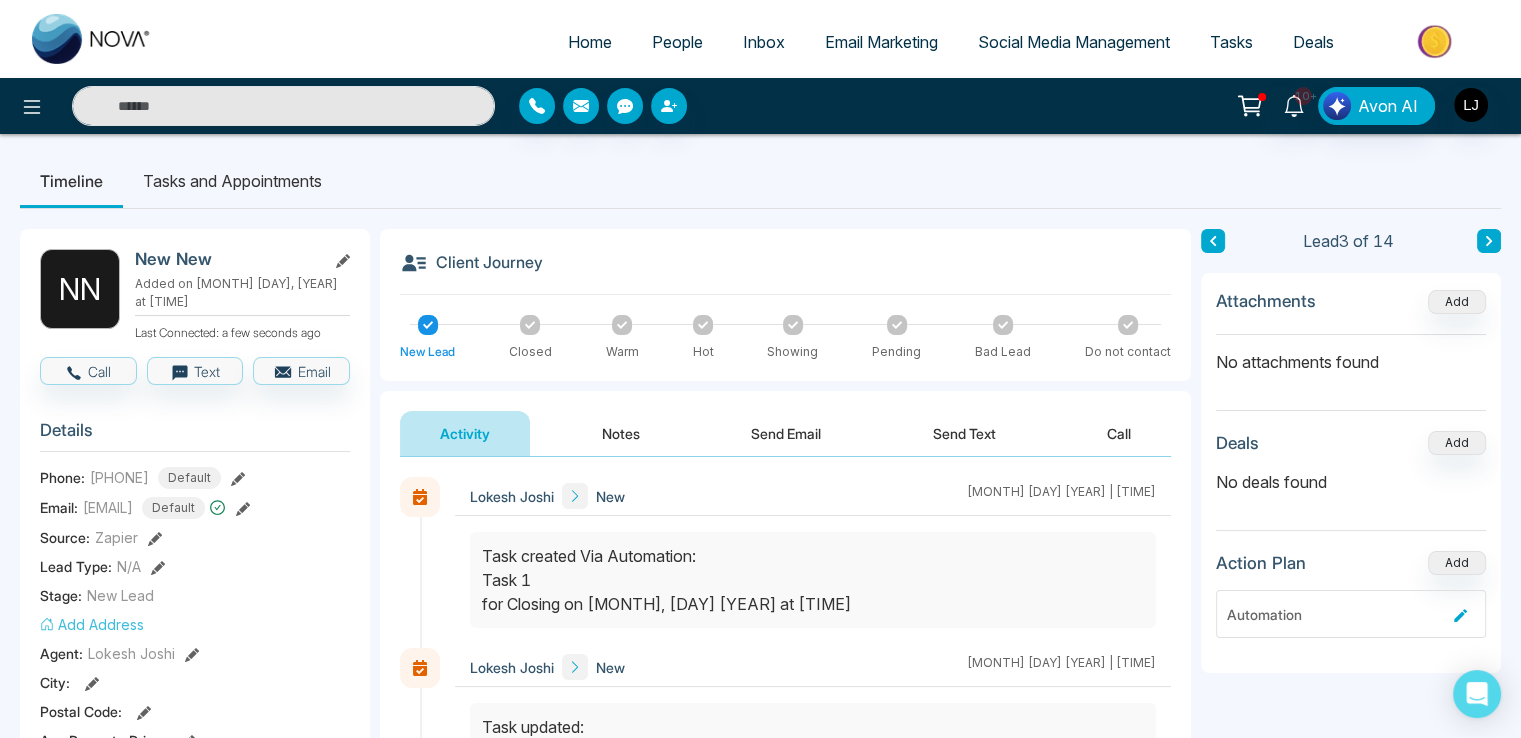 click at bounding box center (1489, 241) 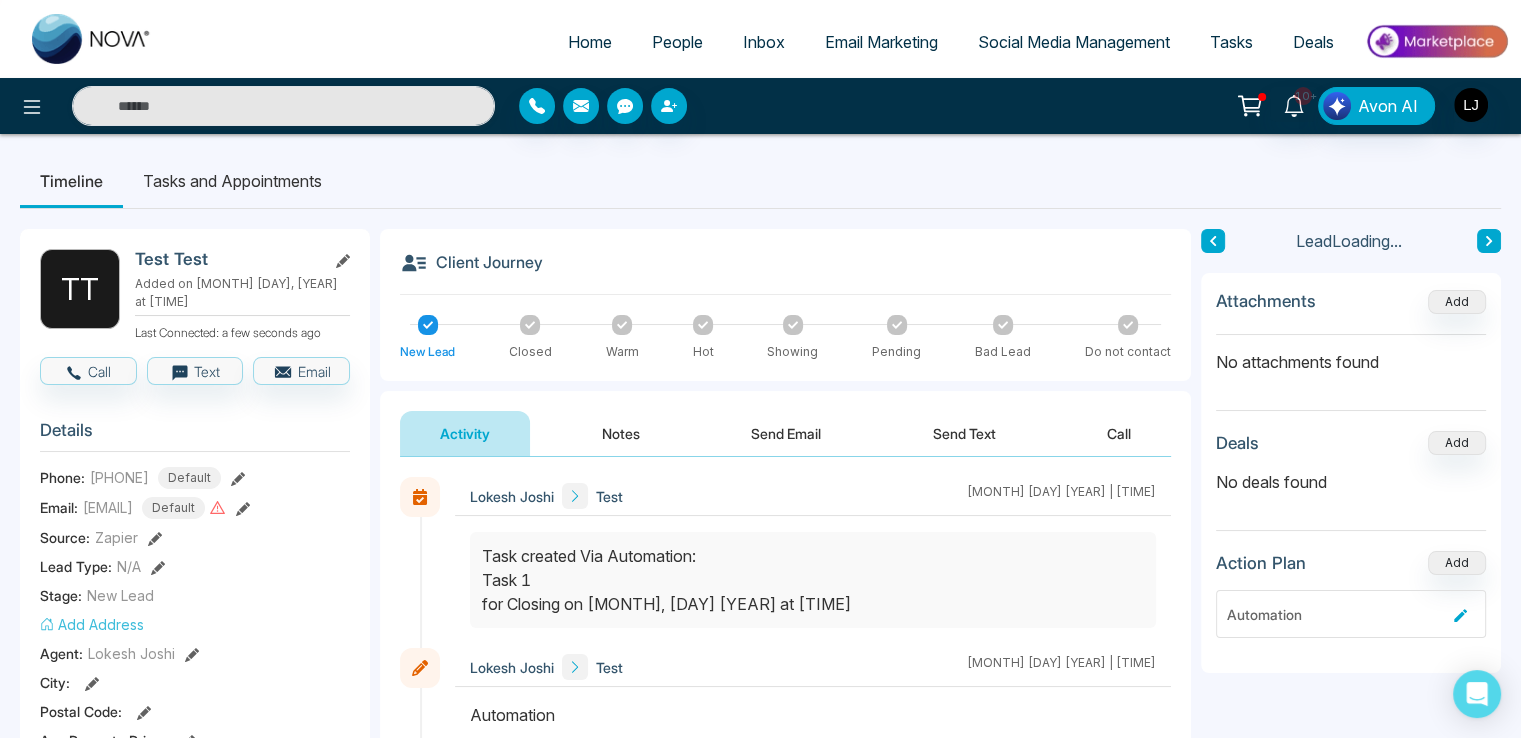 click at bounding box center (1489, 241) 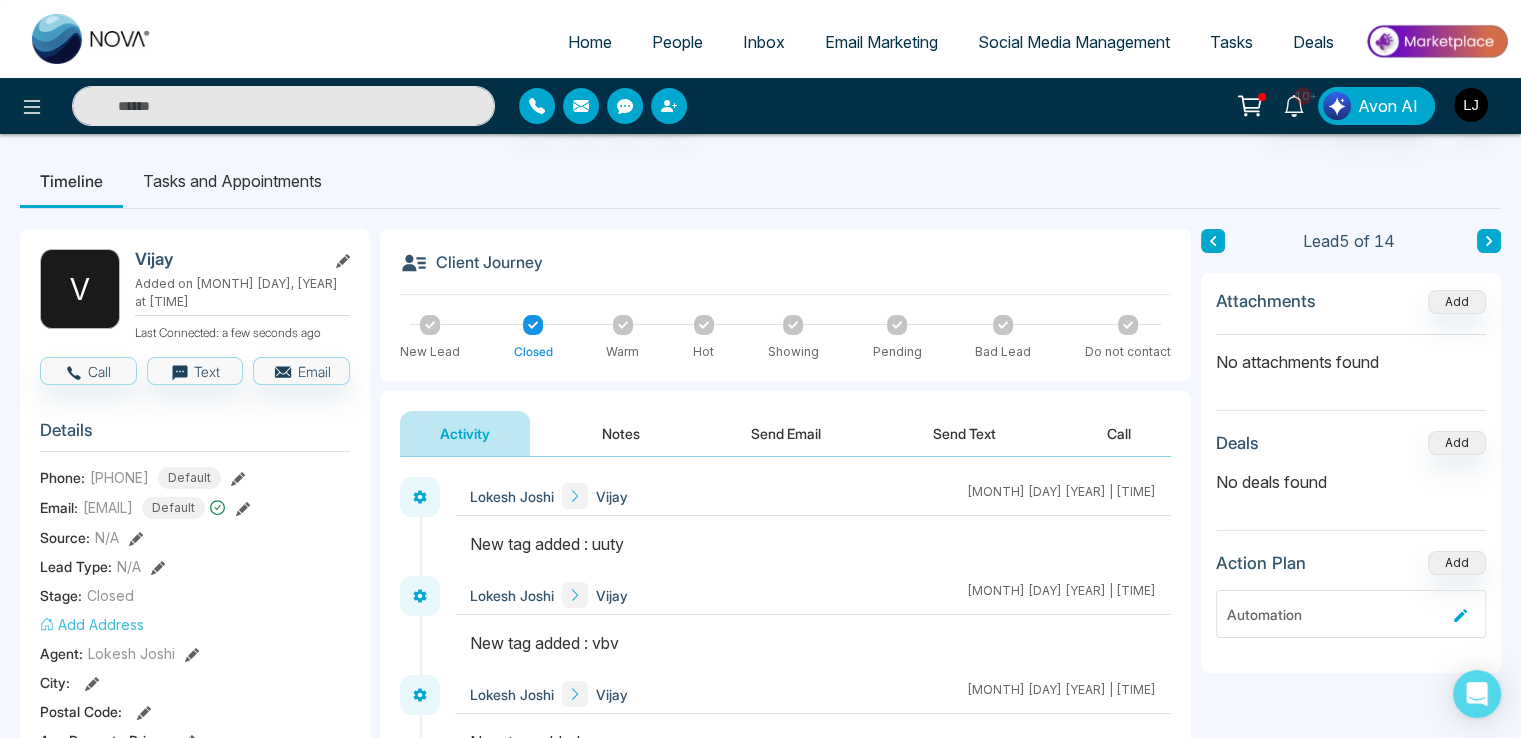 click at bounding box center (1489, 241) 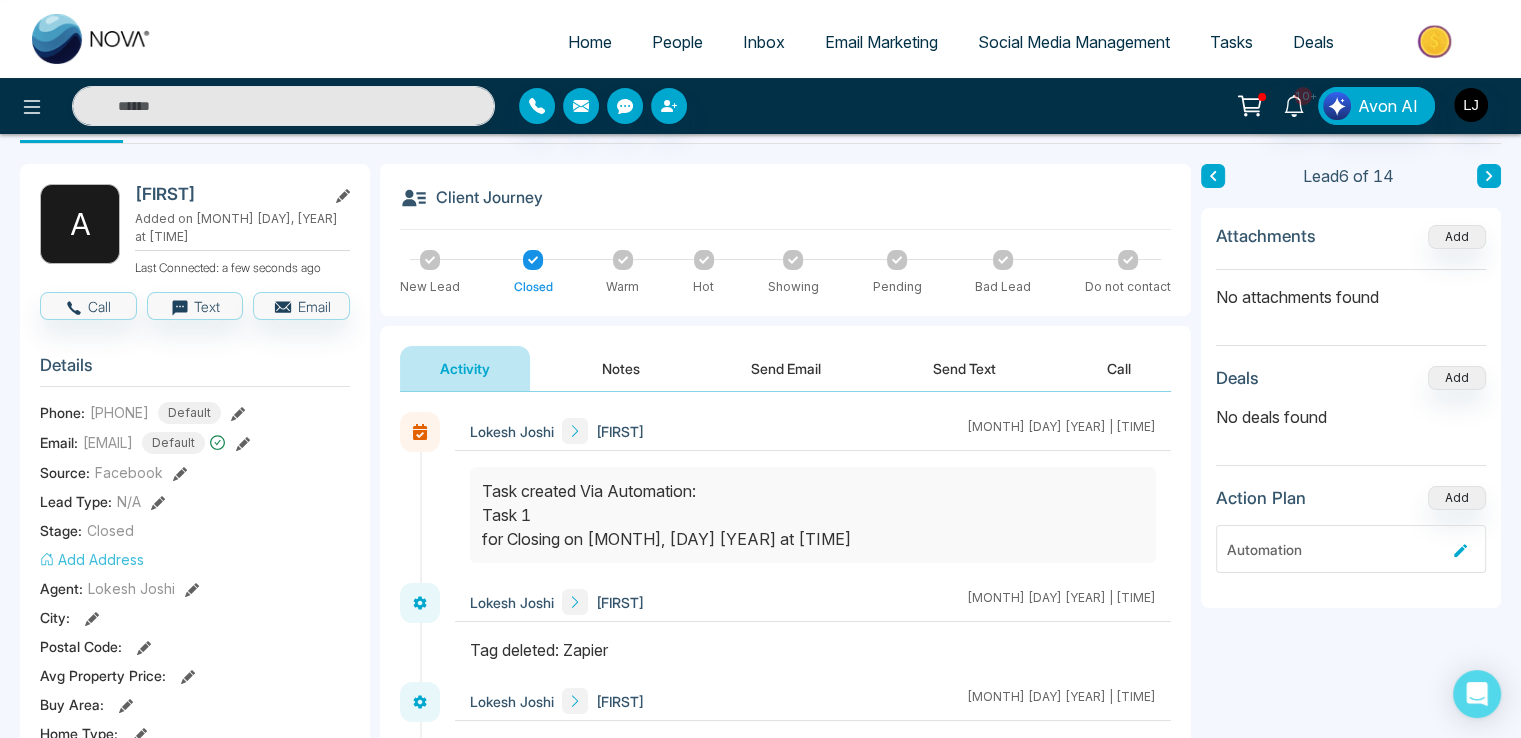 scroll, scrollTop: 100, scrollLeft: 0, axis: vertical 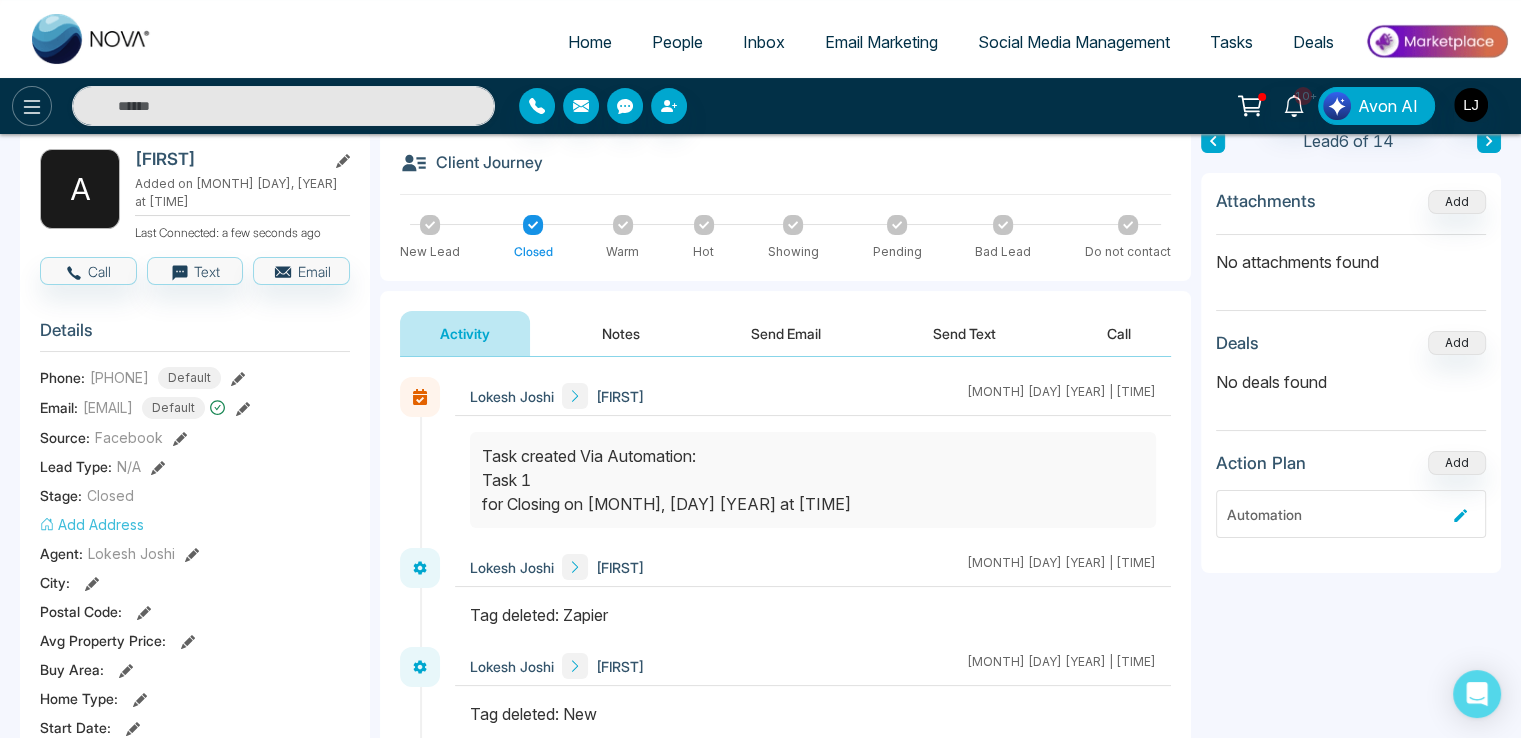 click 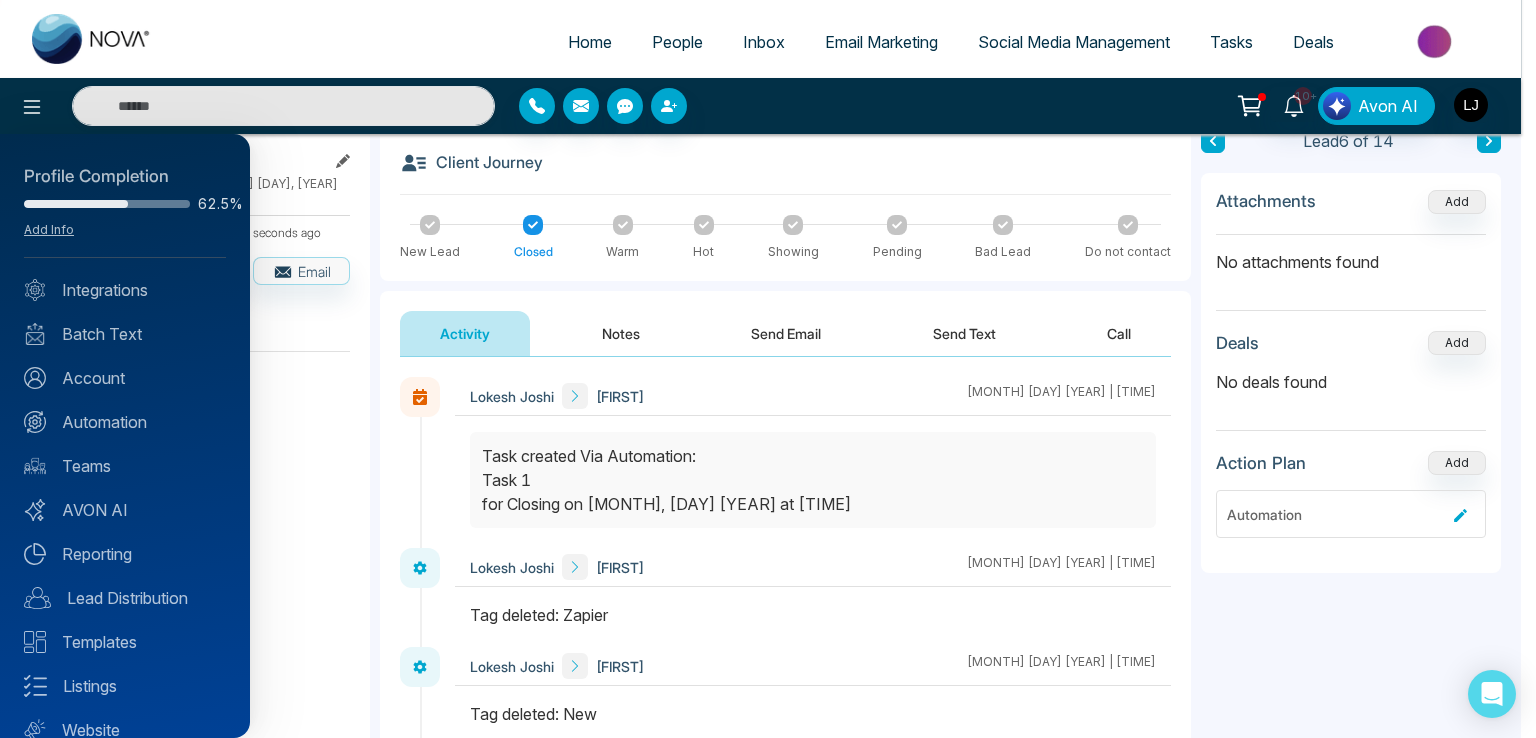 click at bounding box center [768, 369] 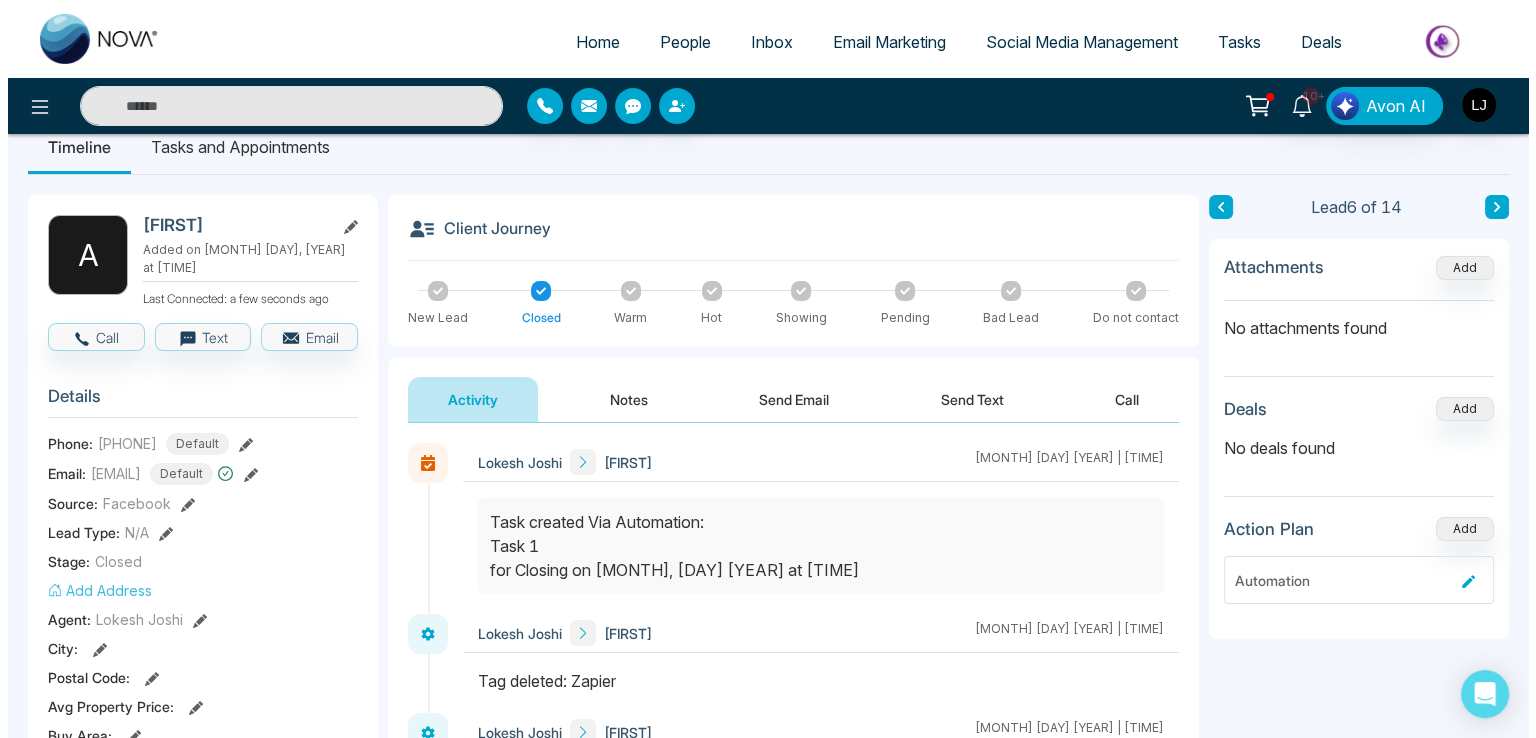 scroll, scrollTop: 0, scrollLeft: 0, axis: both 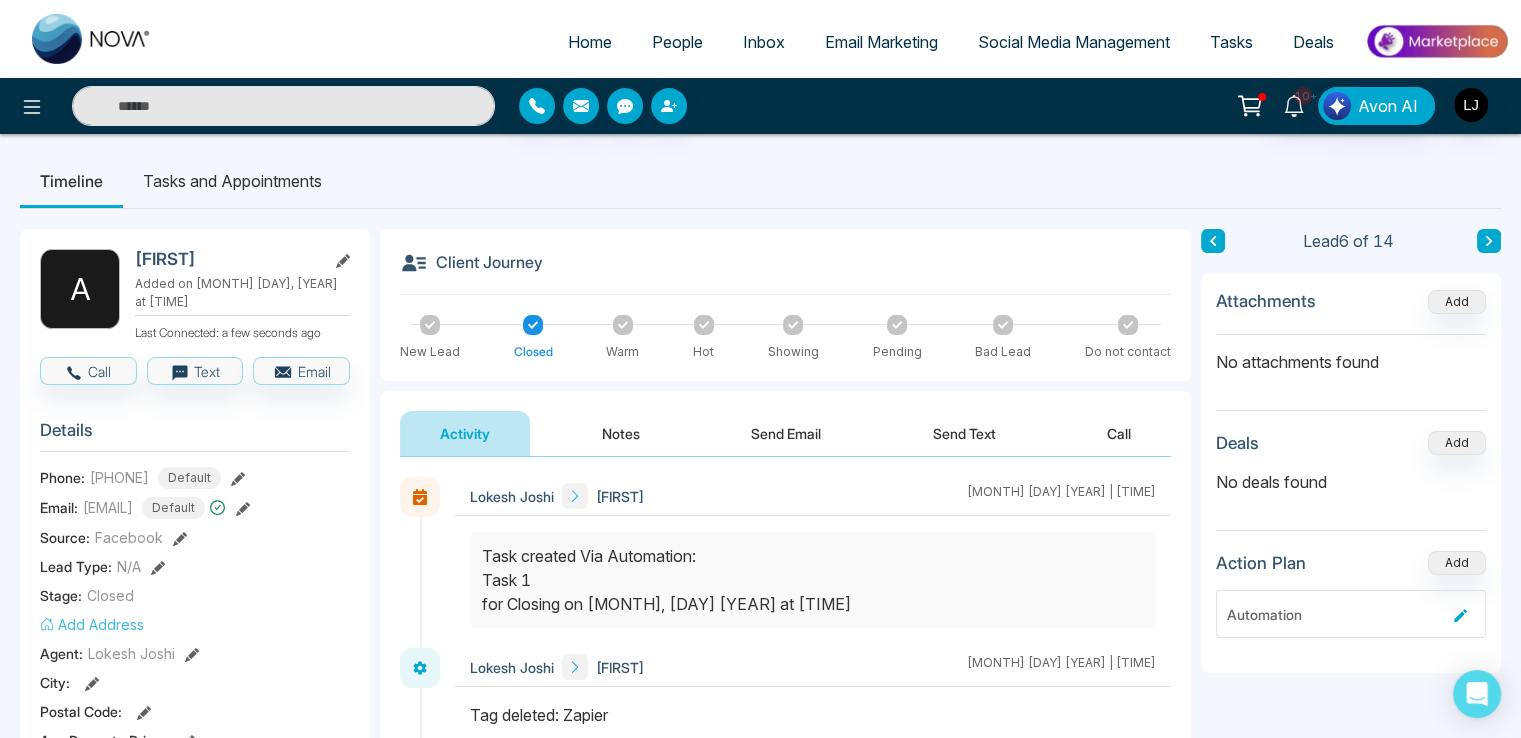 click at bounding box center (1489, 241) 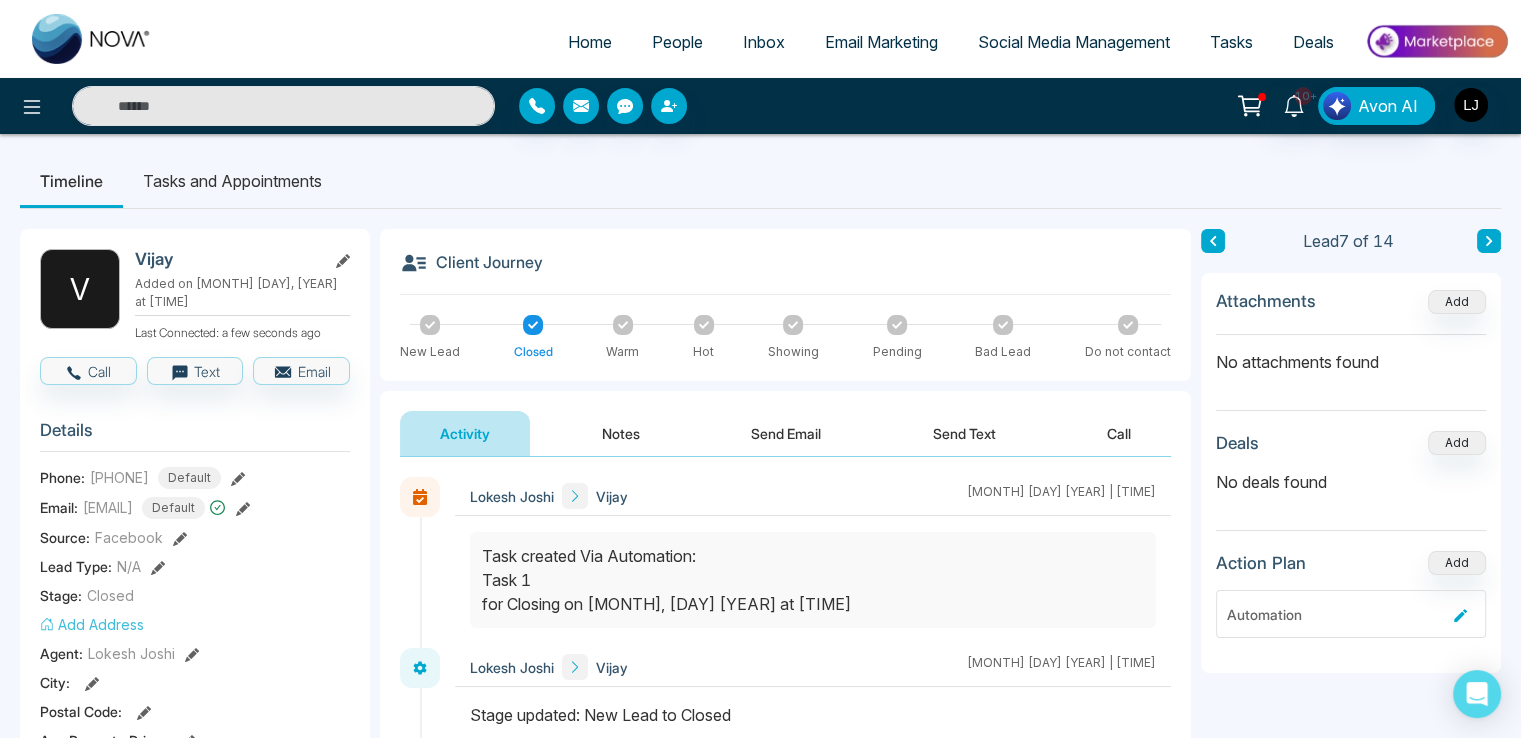 click at bounding box center (1489, 241) 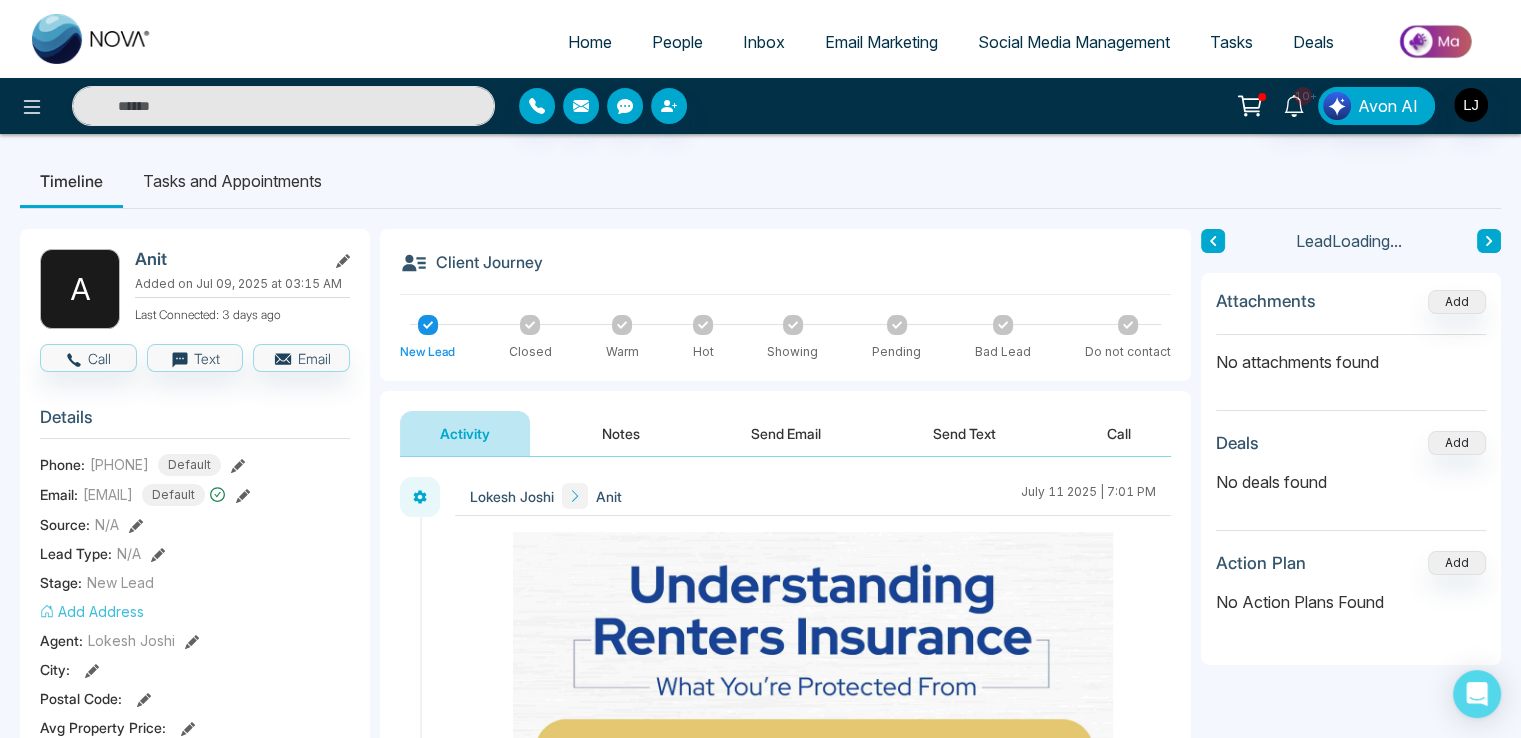 click at bounding box center (1489, 241) 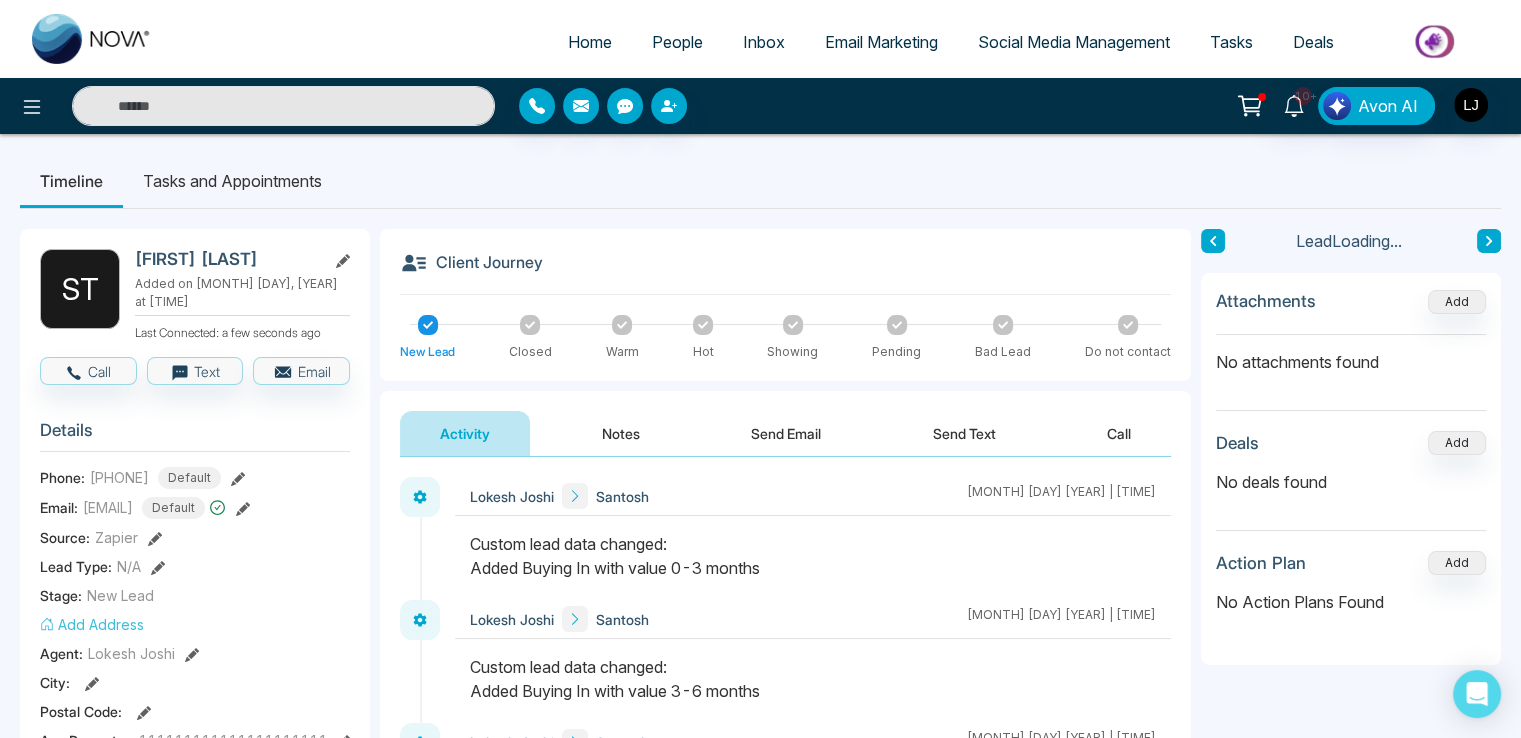 click at bounding box center [1489, 241] 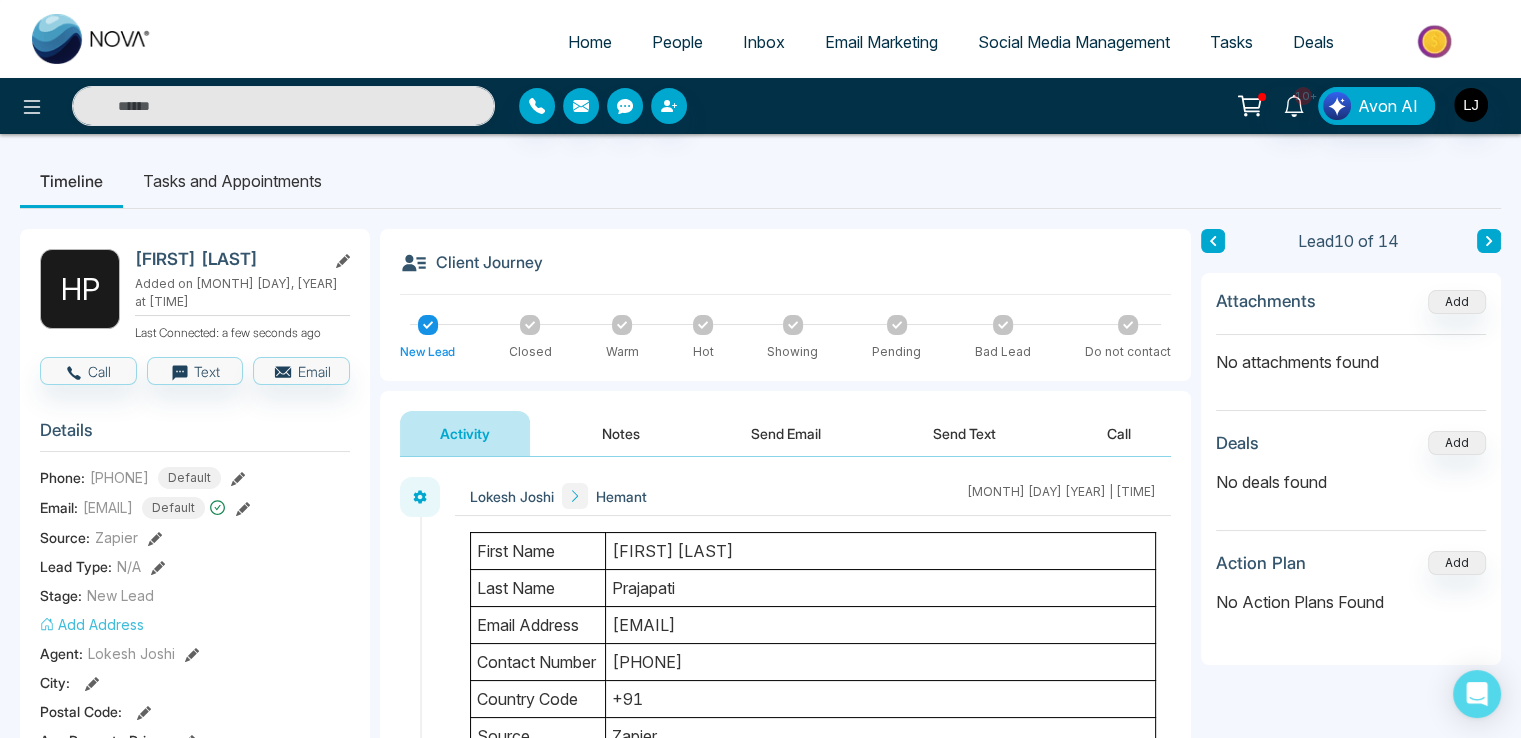 click at bounding box center [1489, 241] 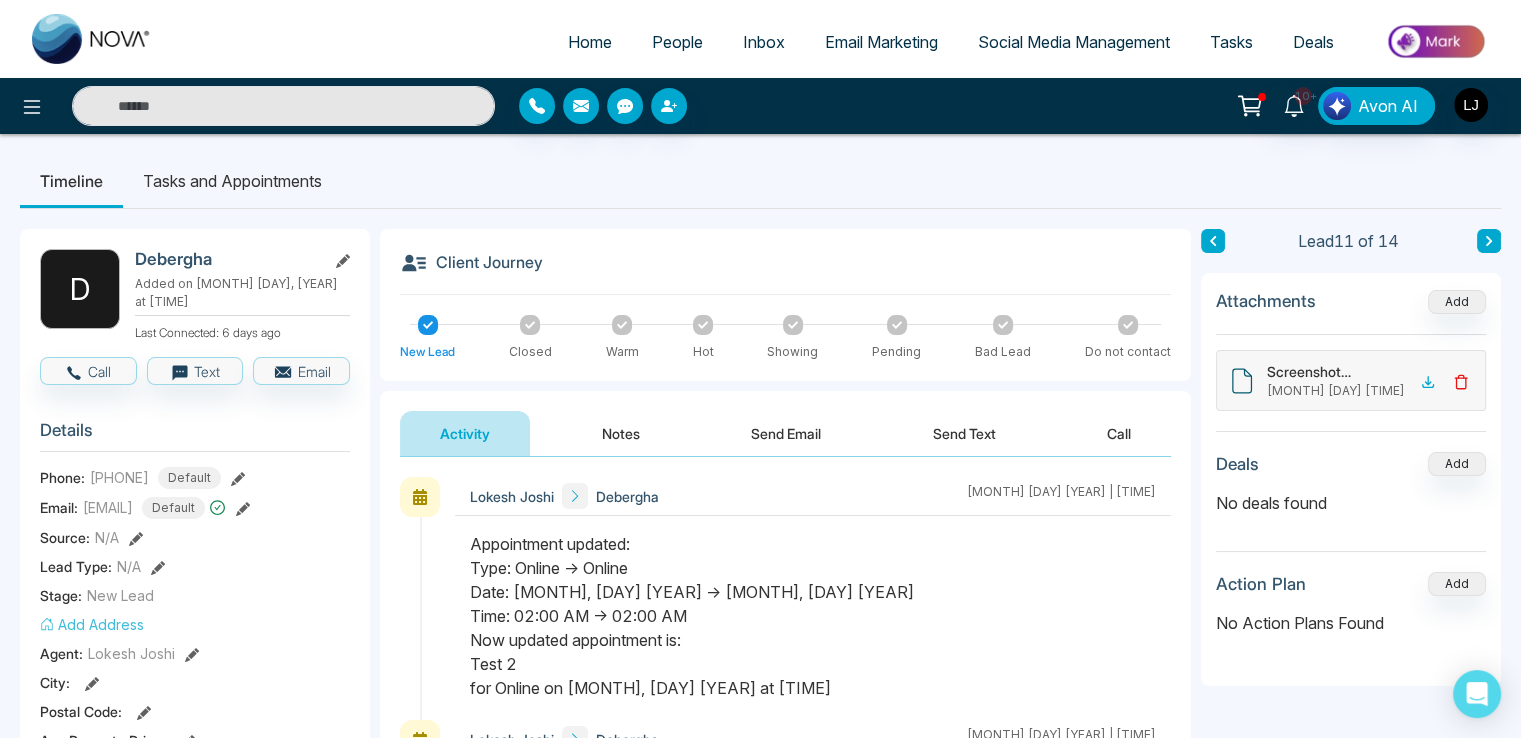 click on "Lead  11 of 14" at bounding box center (1351, 241) 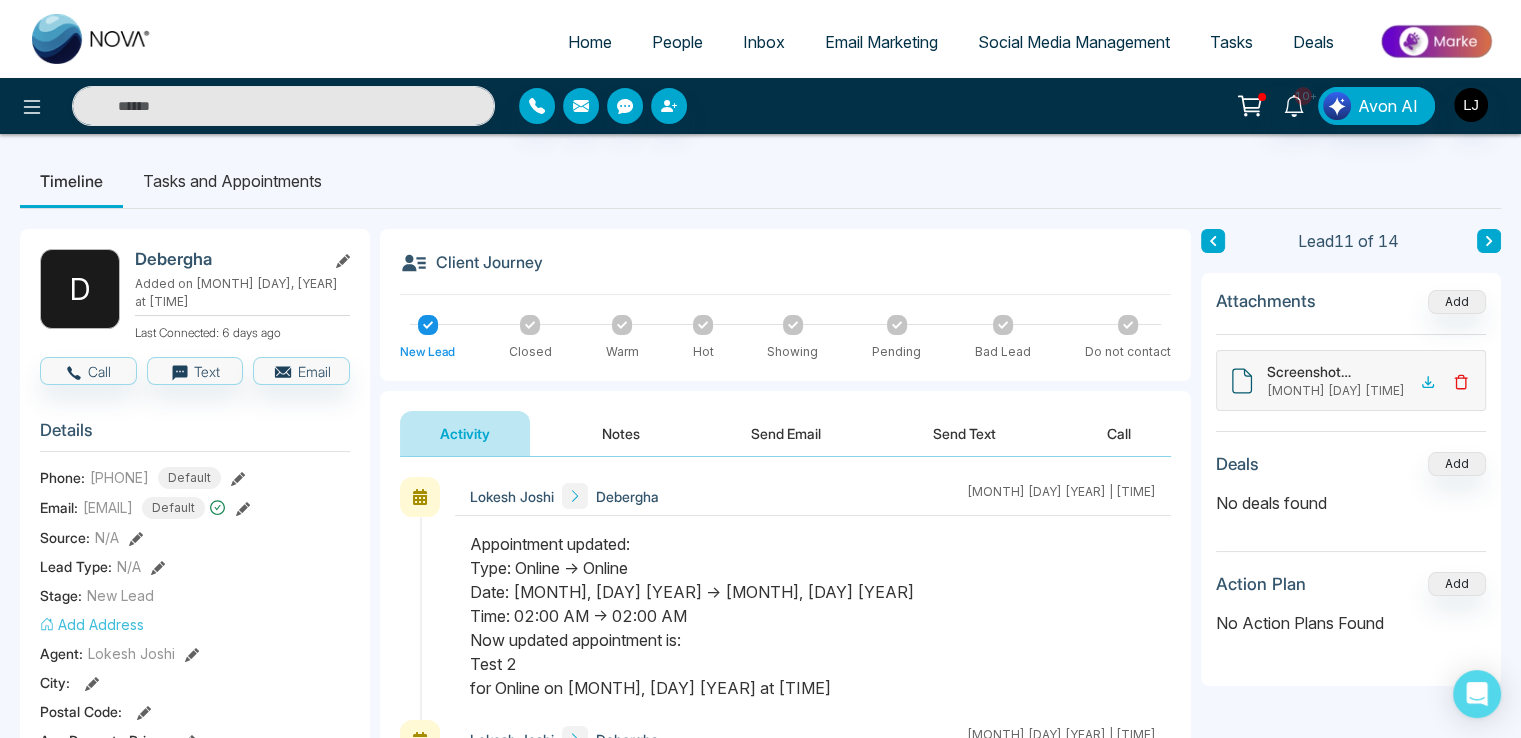 click 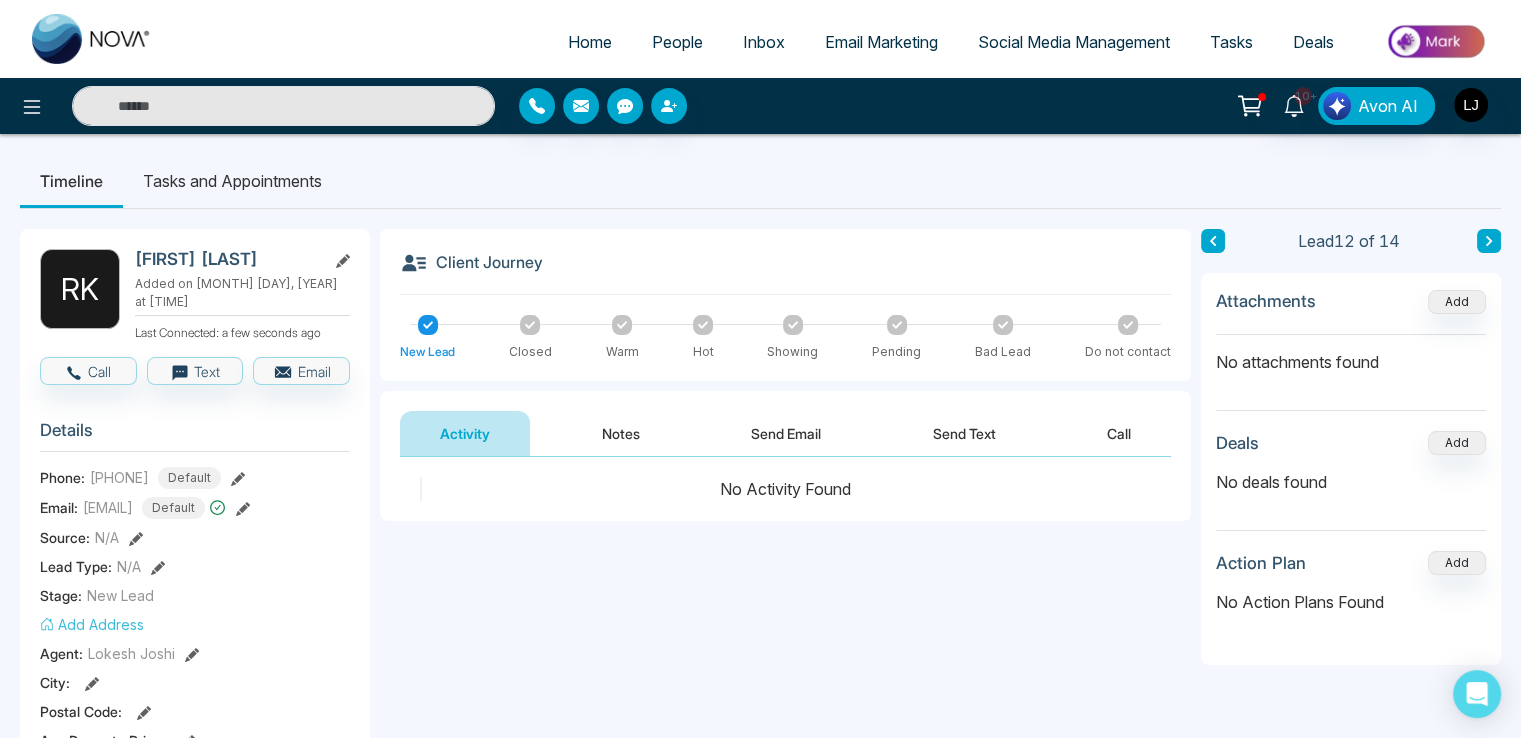 click 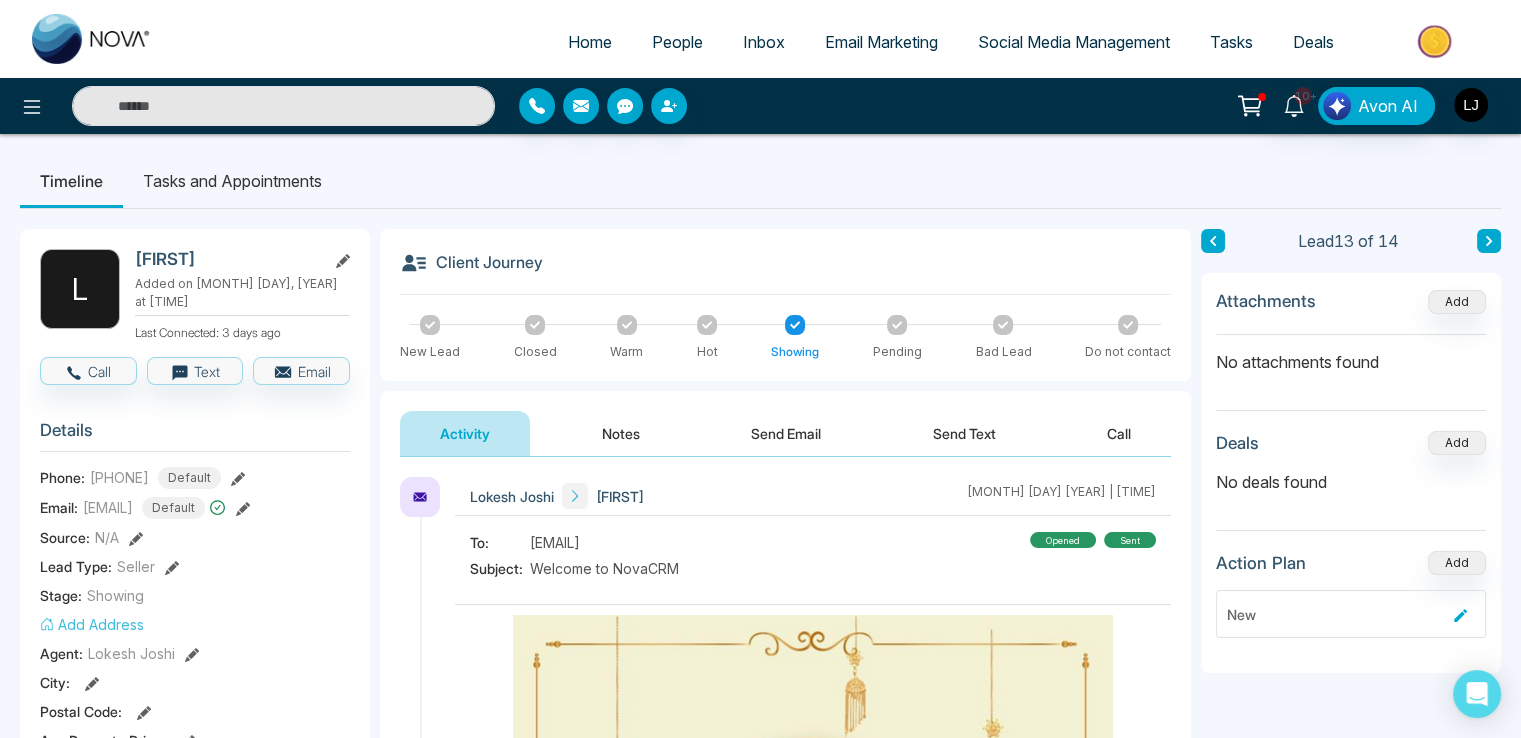 drag, startPoint x: 1215, startPoint y: 235, endPoint x: 1257, endPoint y: 236, distance: 42.0119 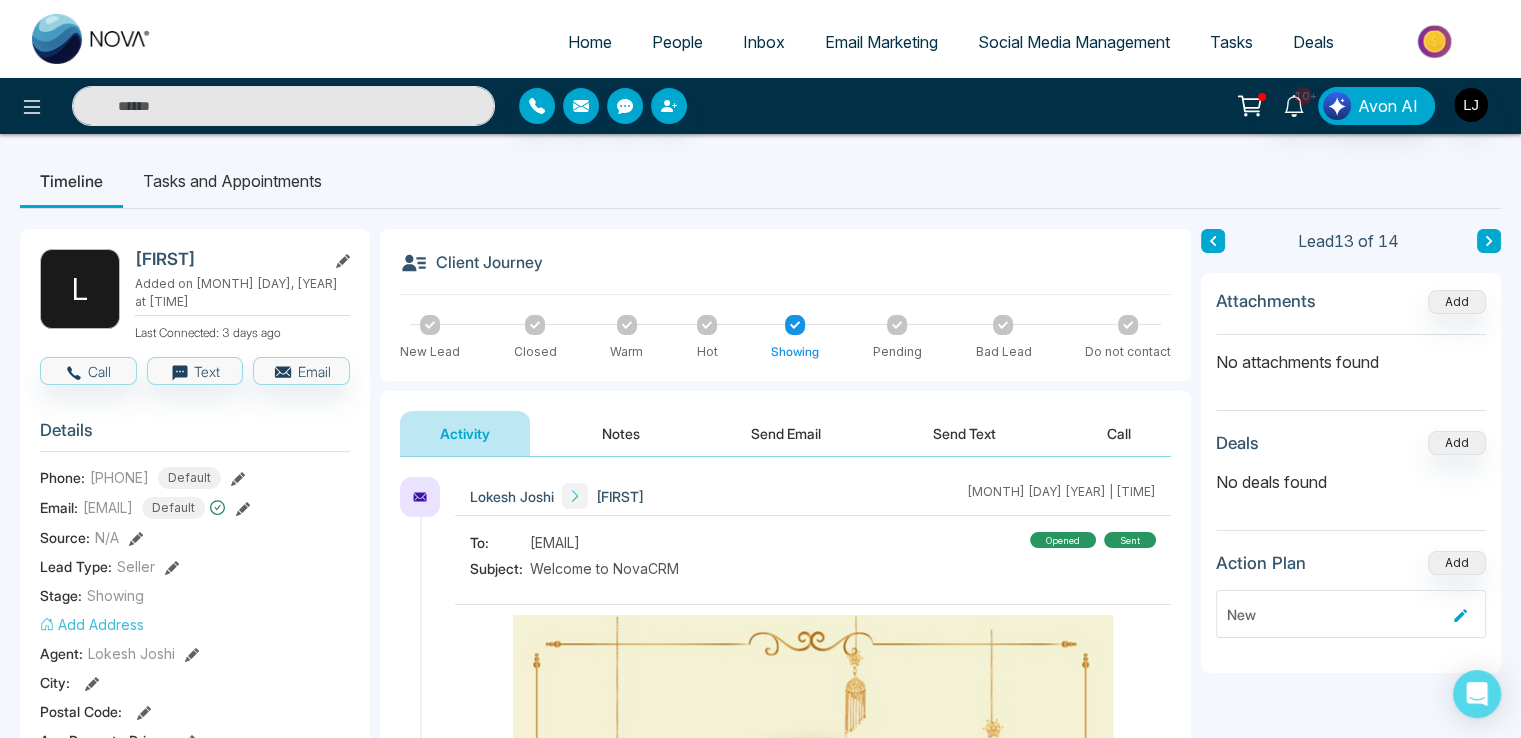 click at bounding box center (1213, 241) 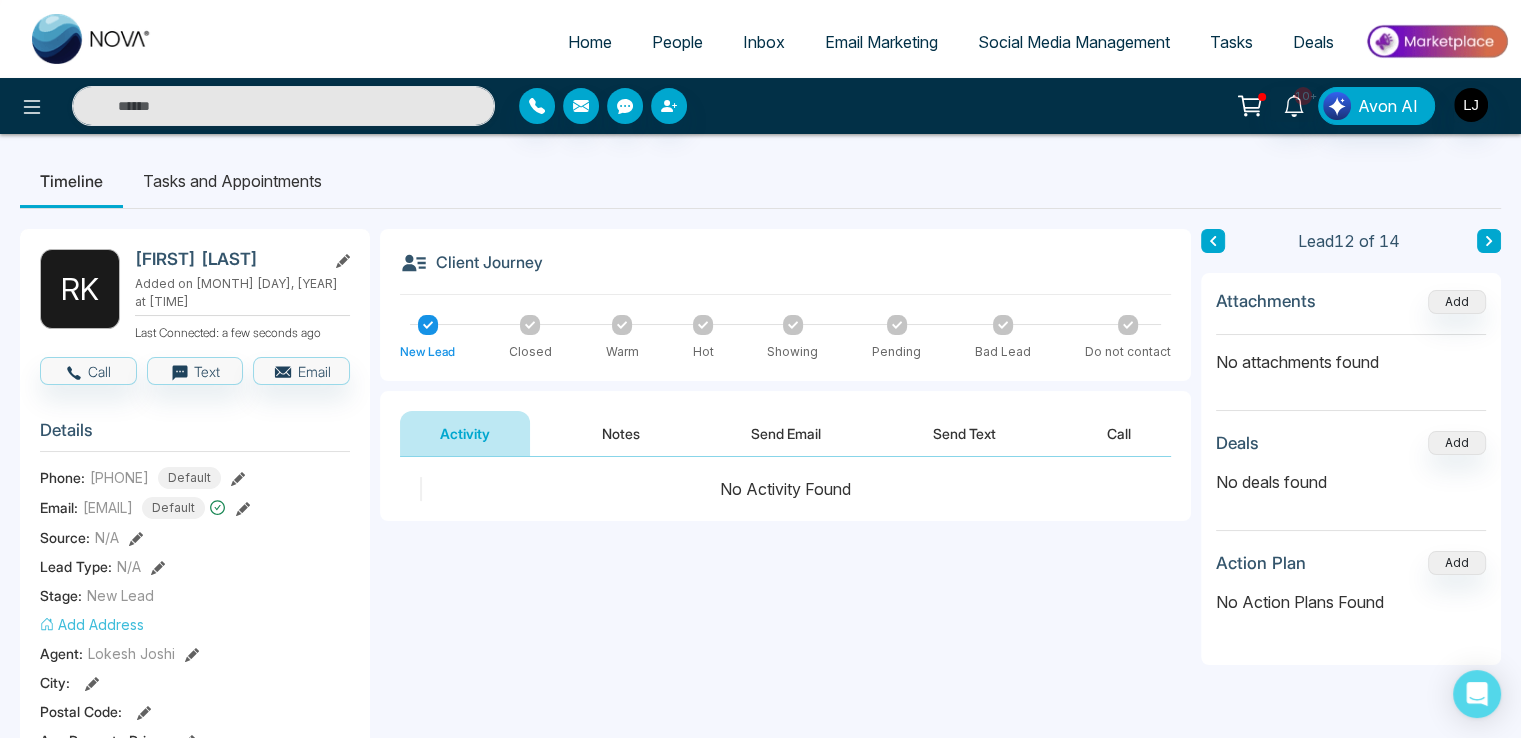 click at bounding box center [1489, 241] 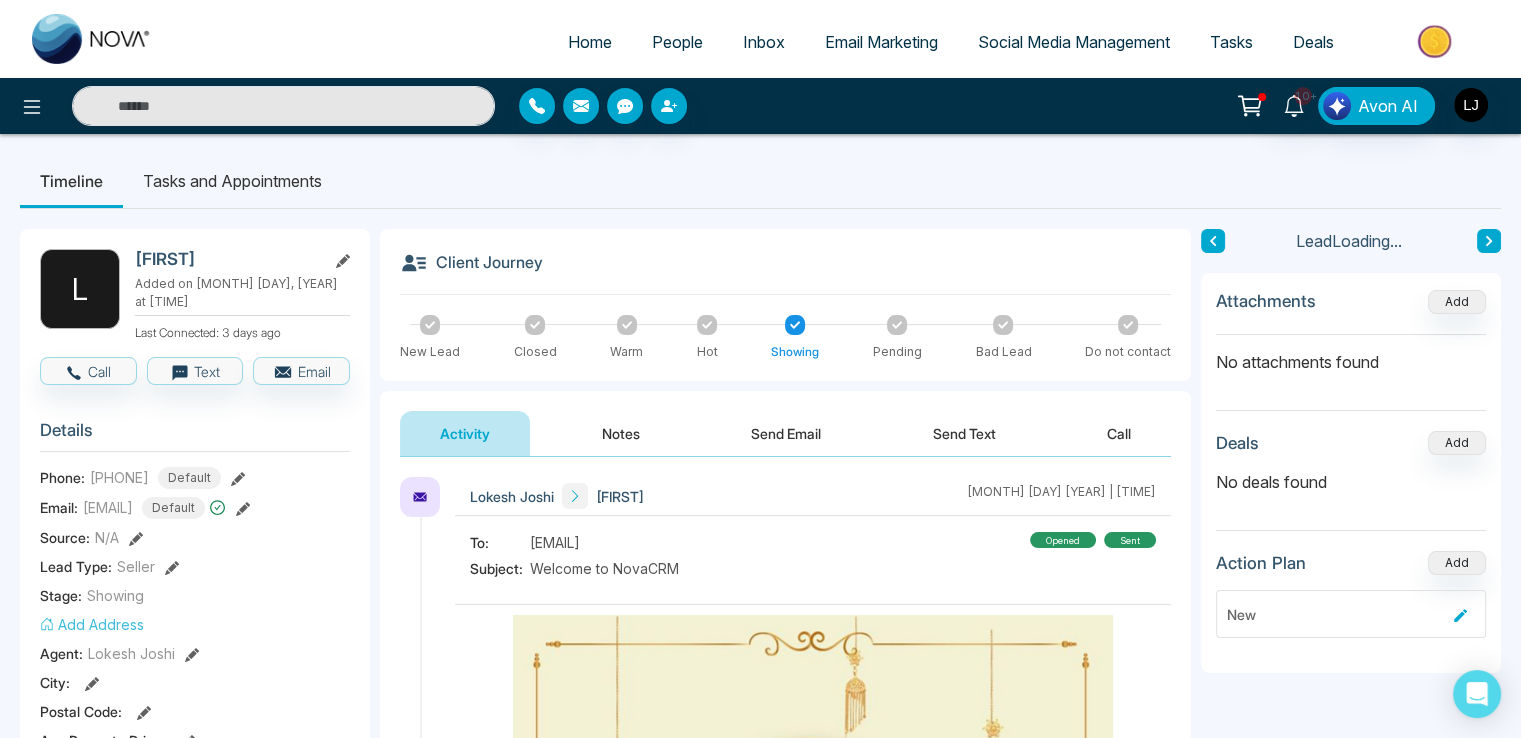 click at bounding box center (1489, 241) 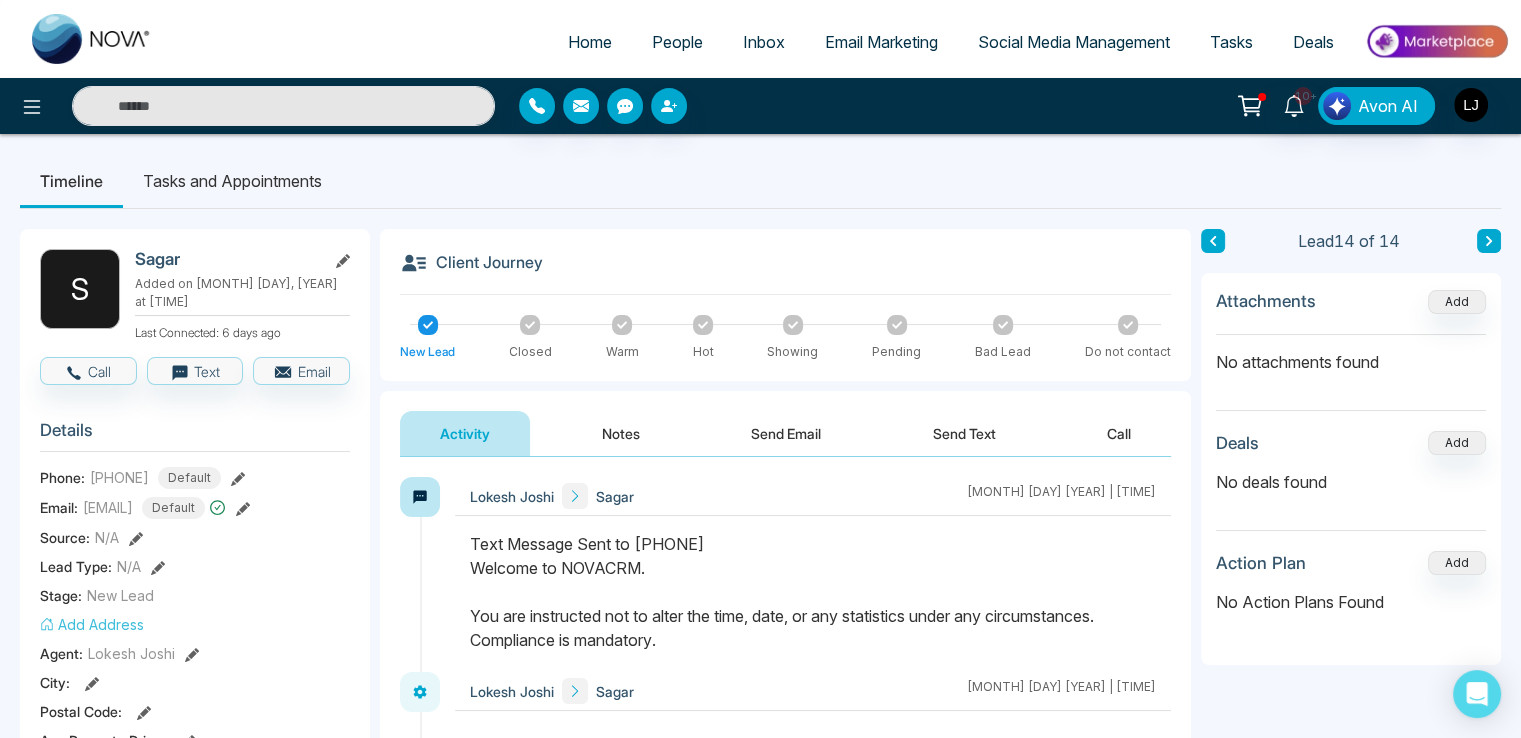 click at bounding box center (1213, 241) 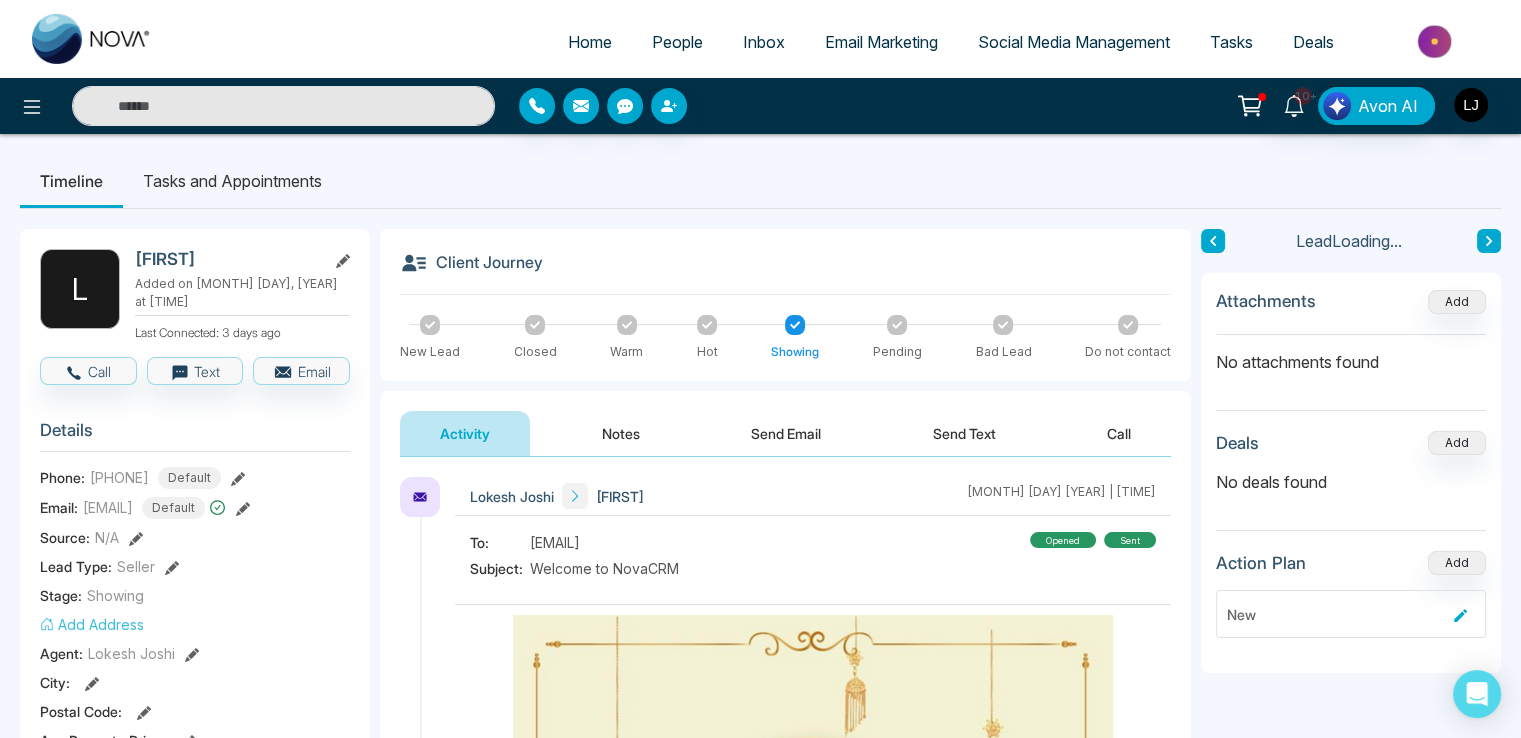 click on "People" at bounding box center [677, 42] 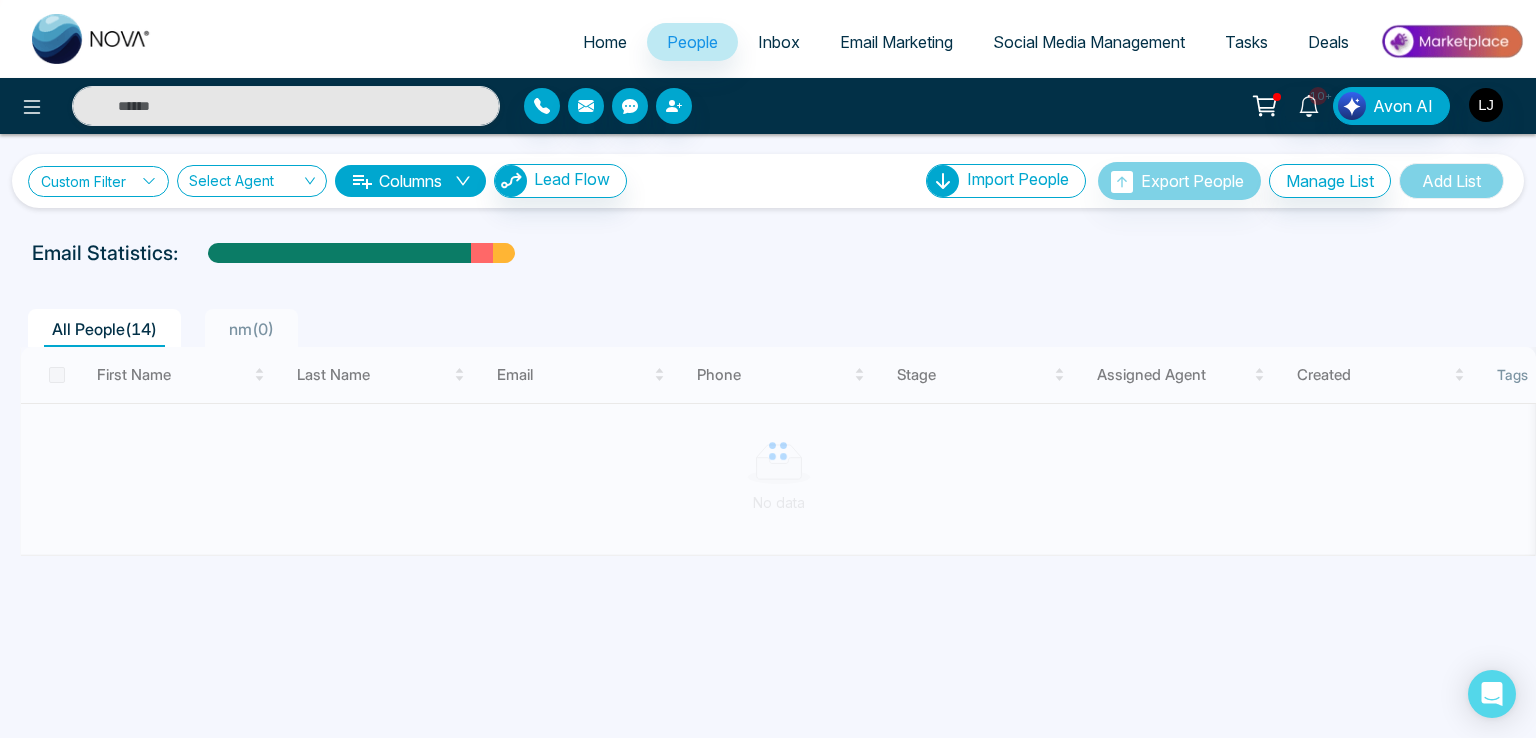 click on "Custom Filter" at bounding box center [98, 181] 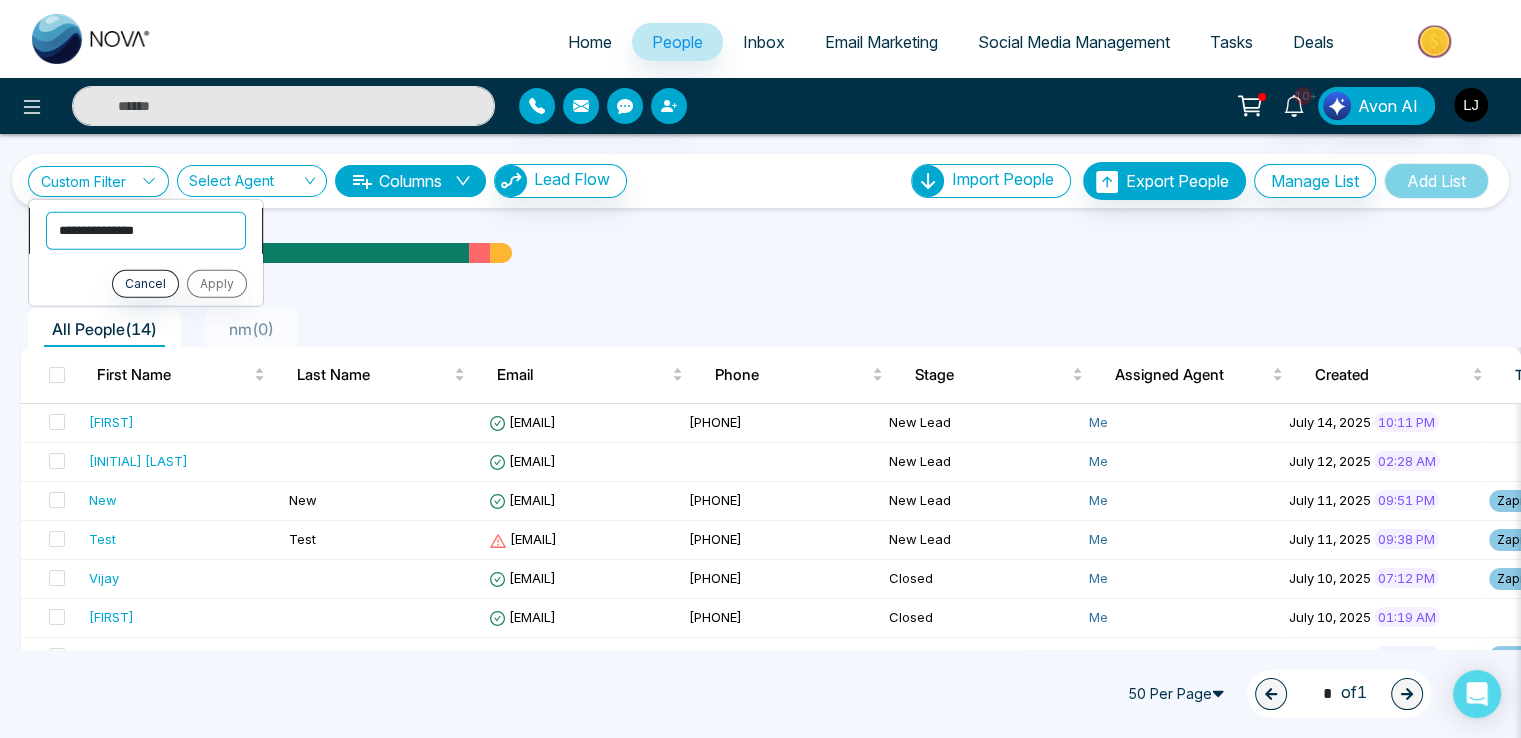 click on "**********" at bounding box center [146, 230] 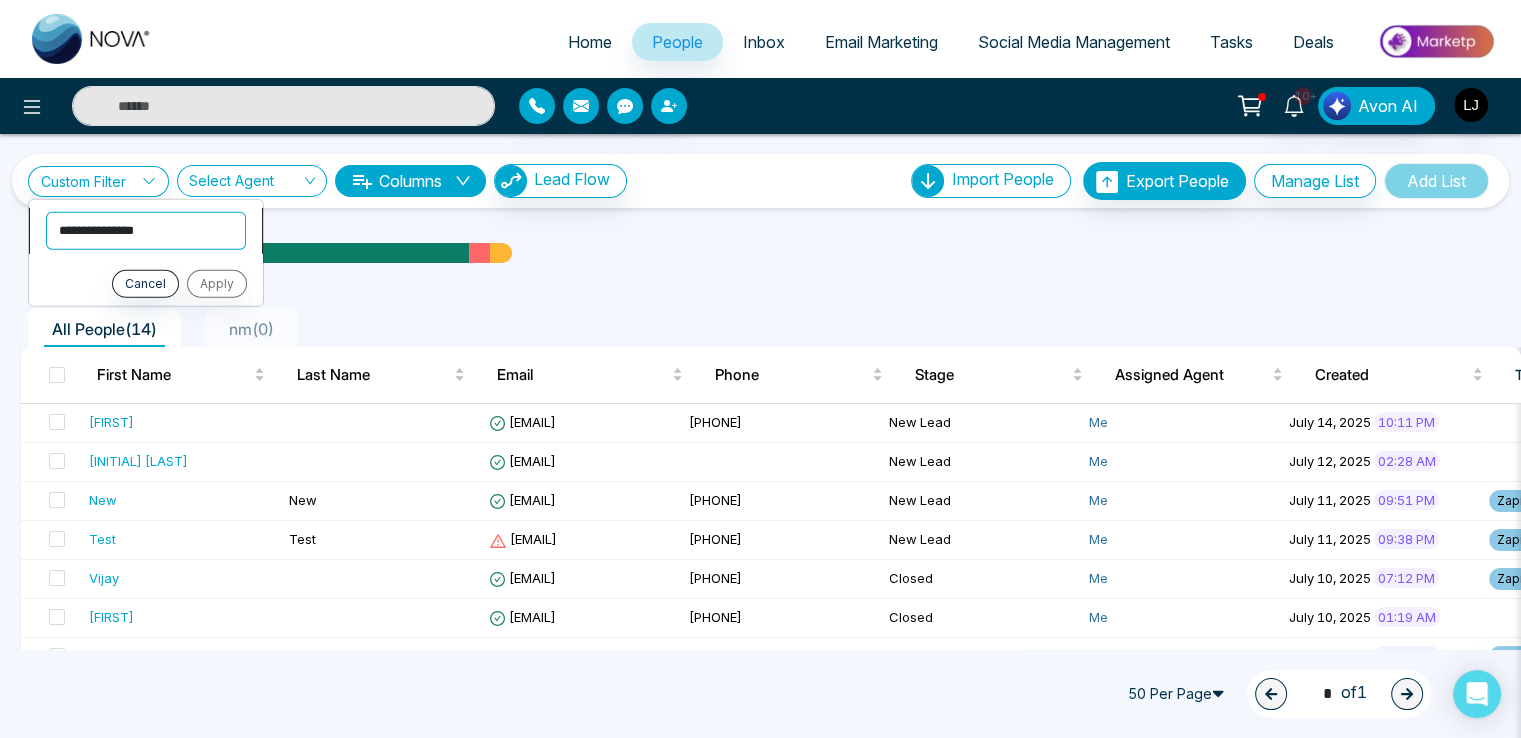select on "*****" 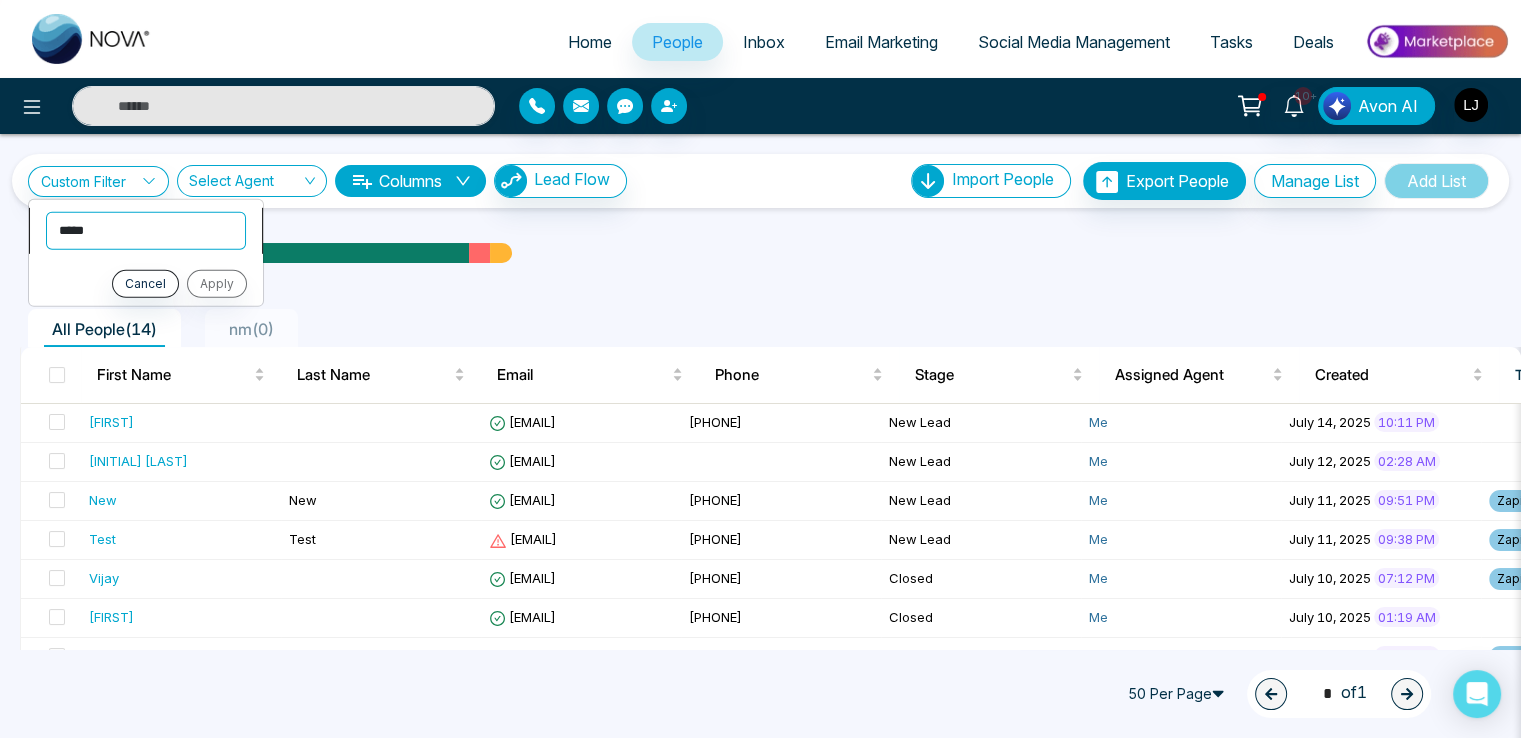 click on "**********" at bounding box center (146, 230) 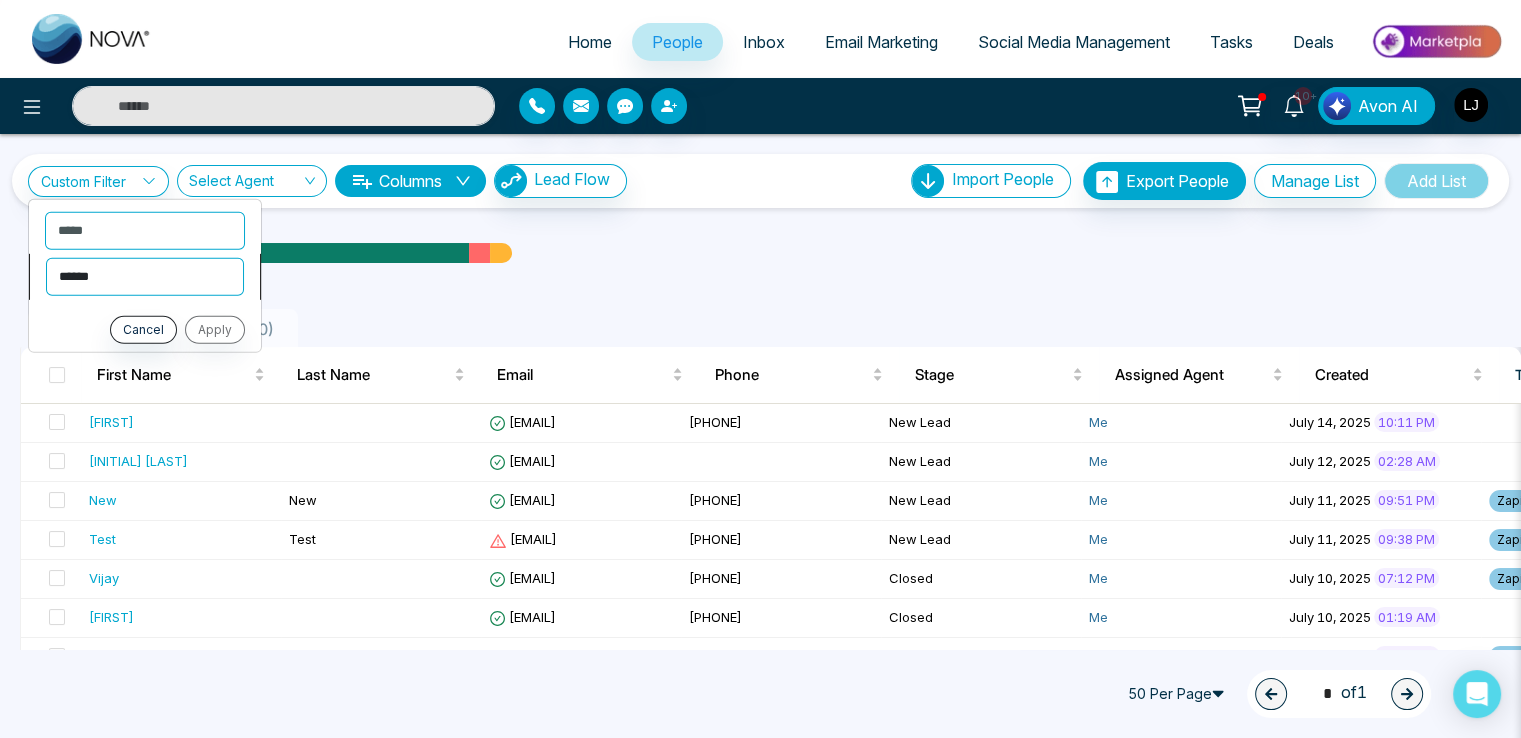 click on "**********" at bounding box center (145, 276) 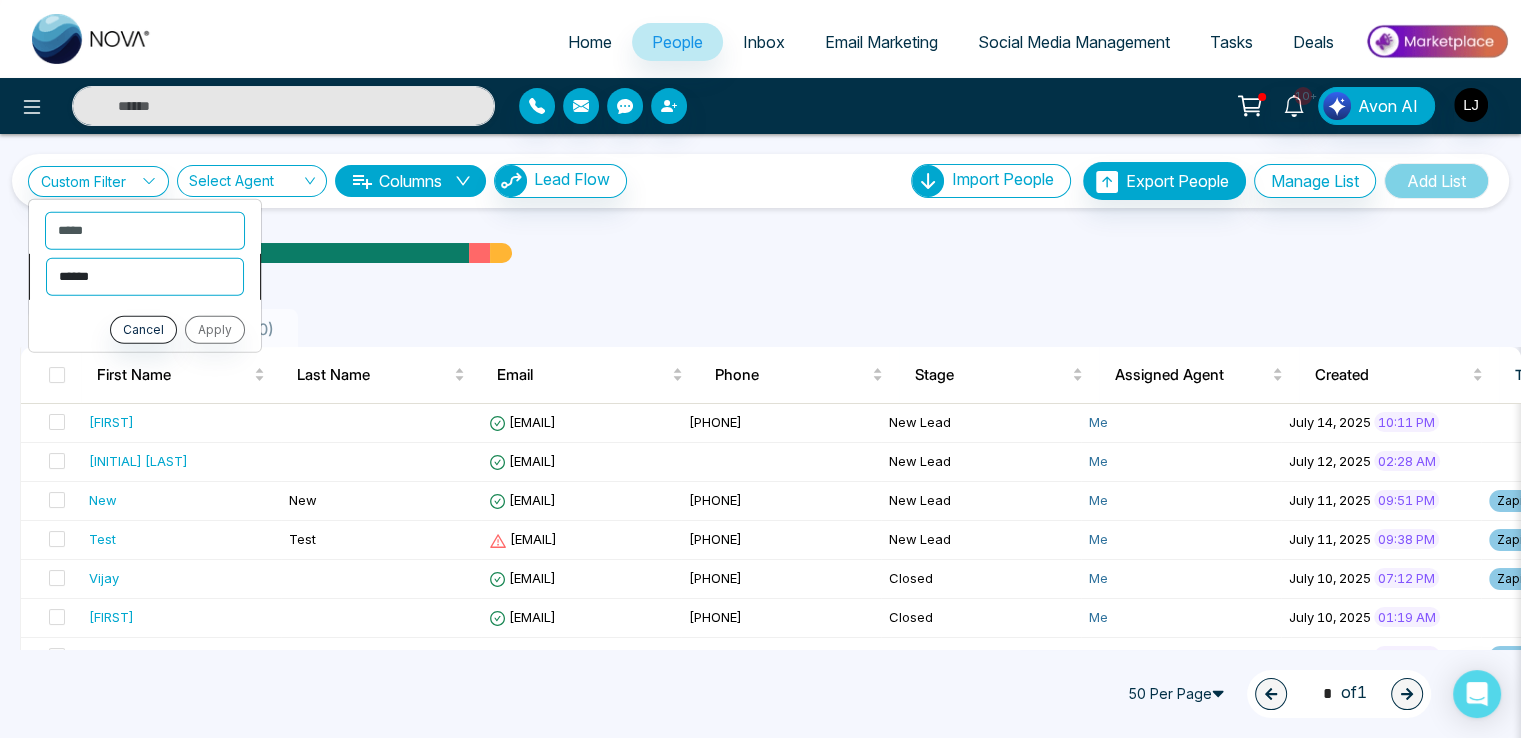 select on "*******" 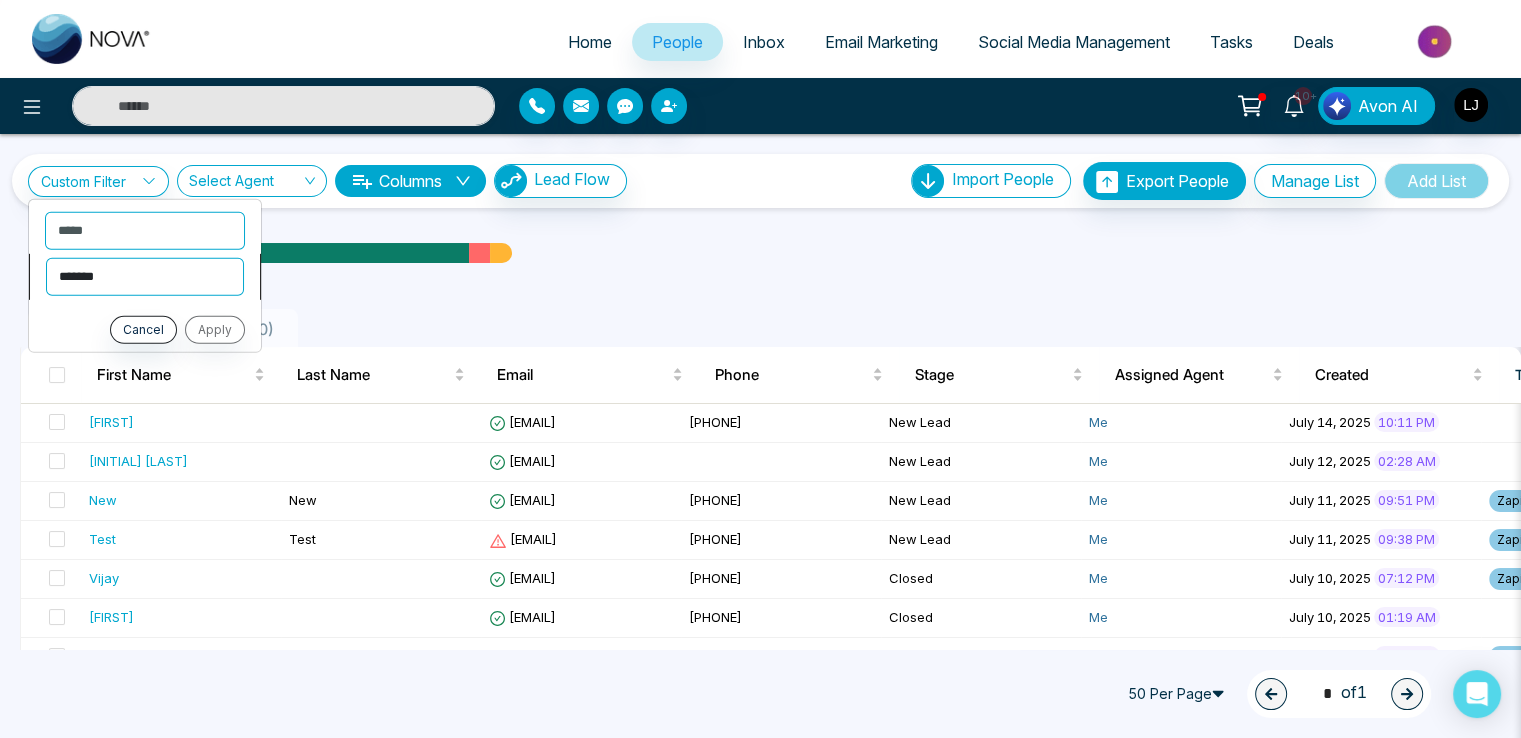 click on "**********" at bounding box center (145, 276) 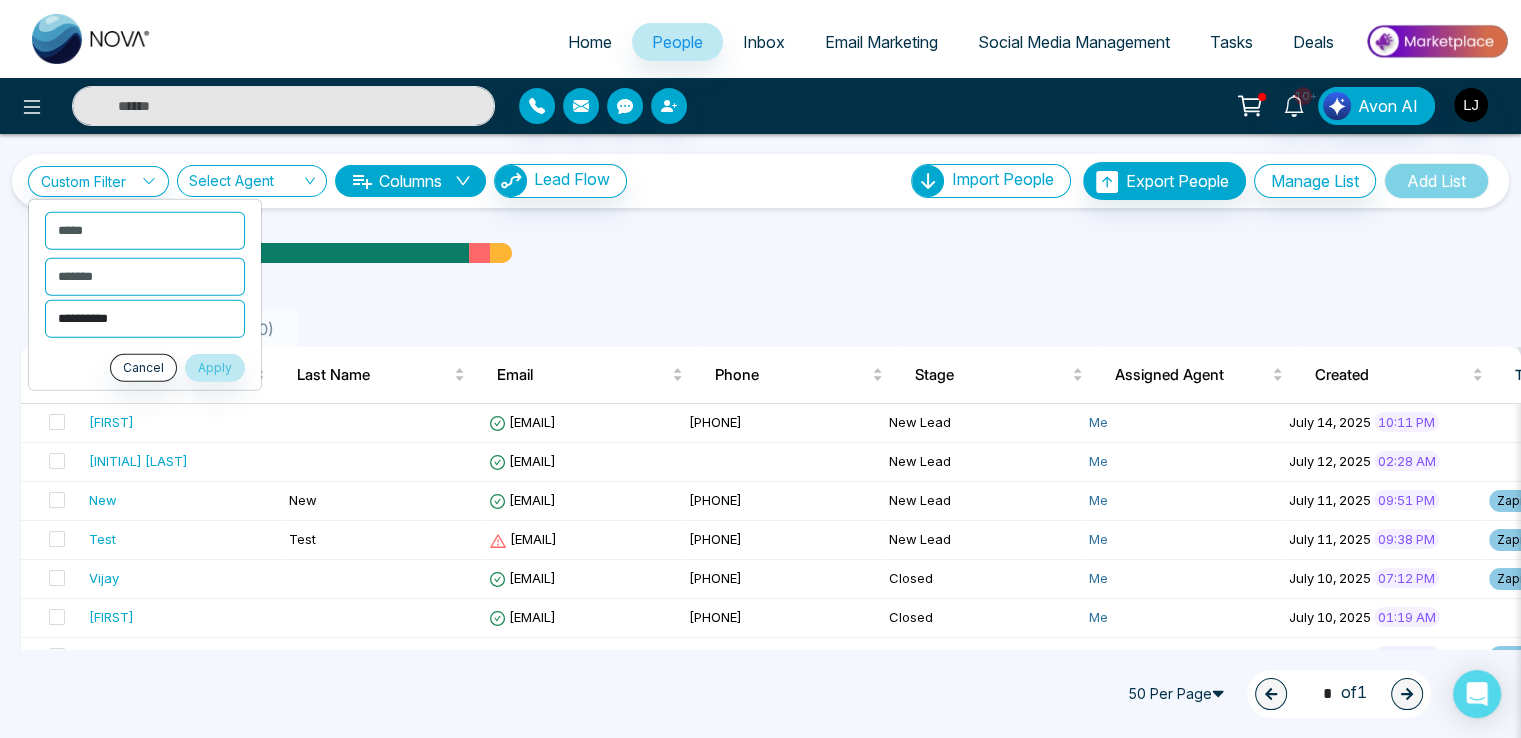 click on "**********" at bounding box center [145, 318] 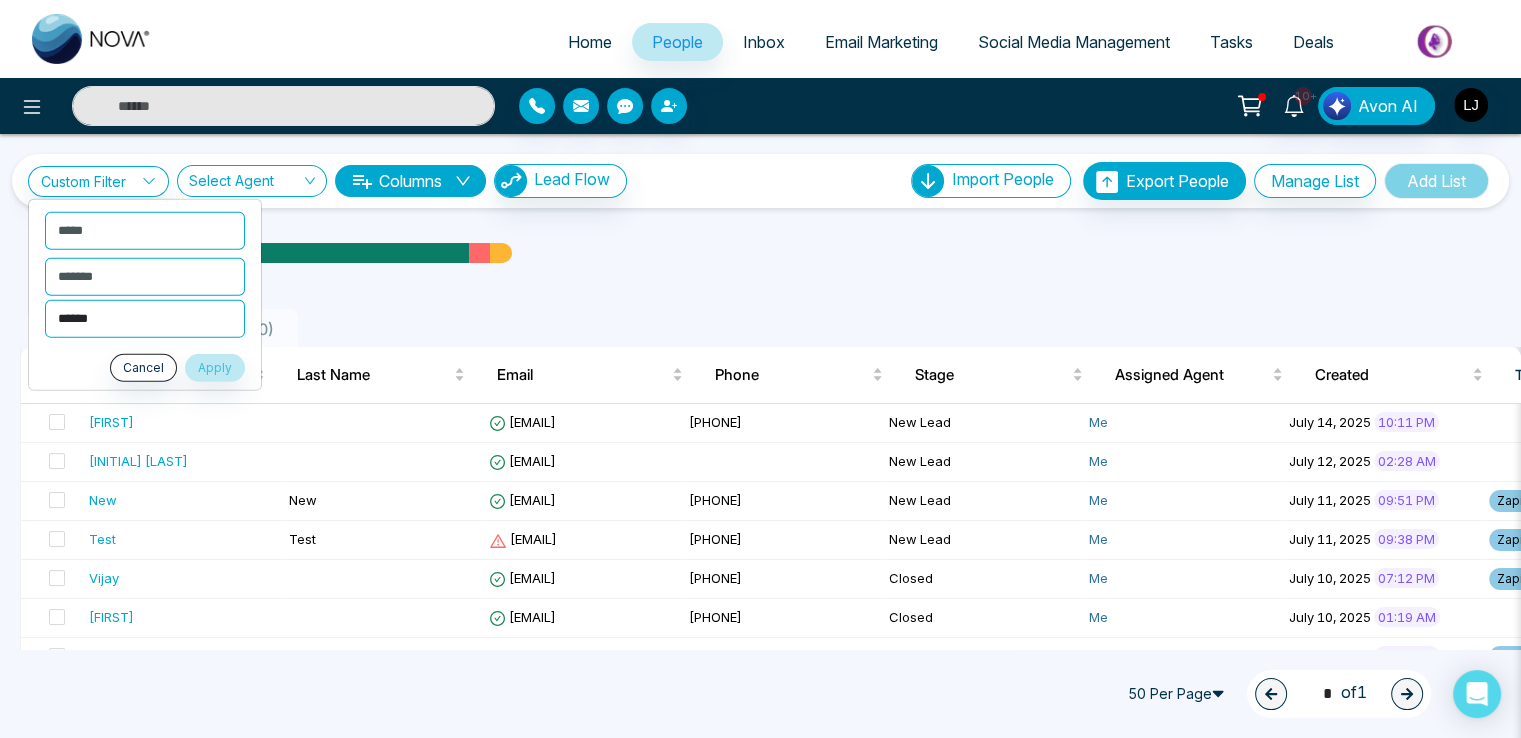 select on "******" 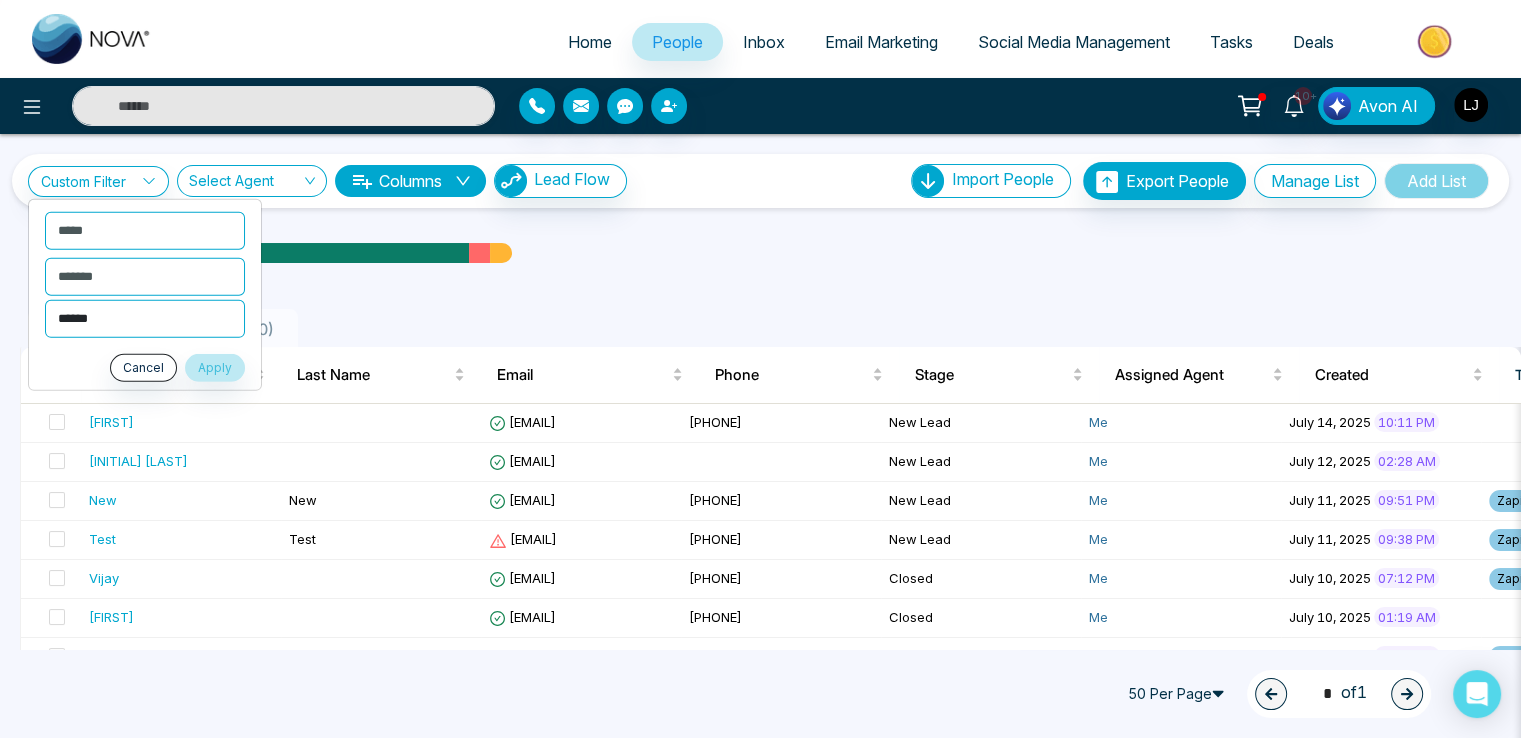 click on "**********" at bounding box center (145, 318) 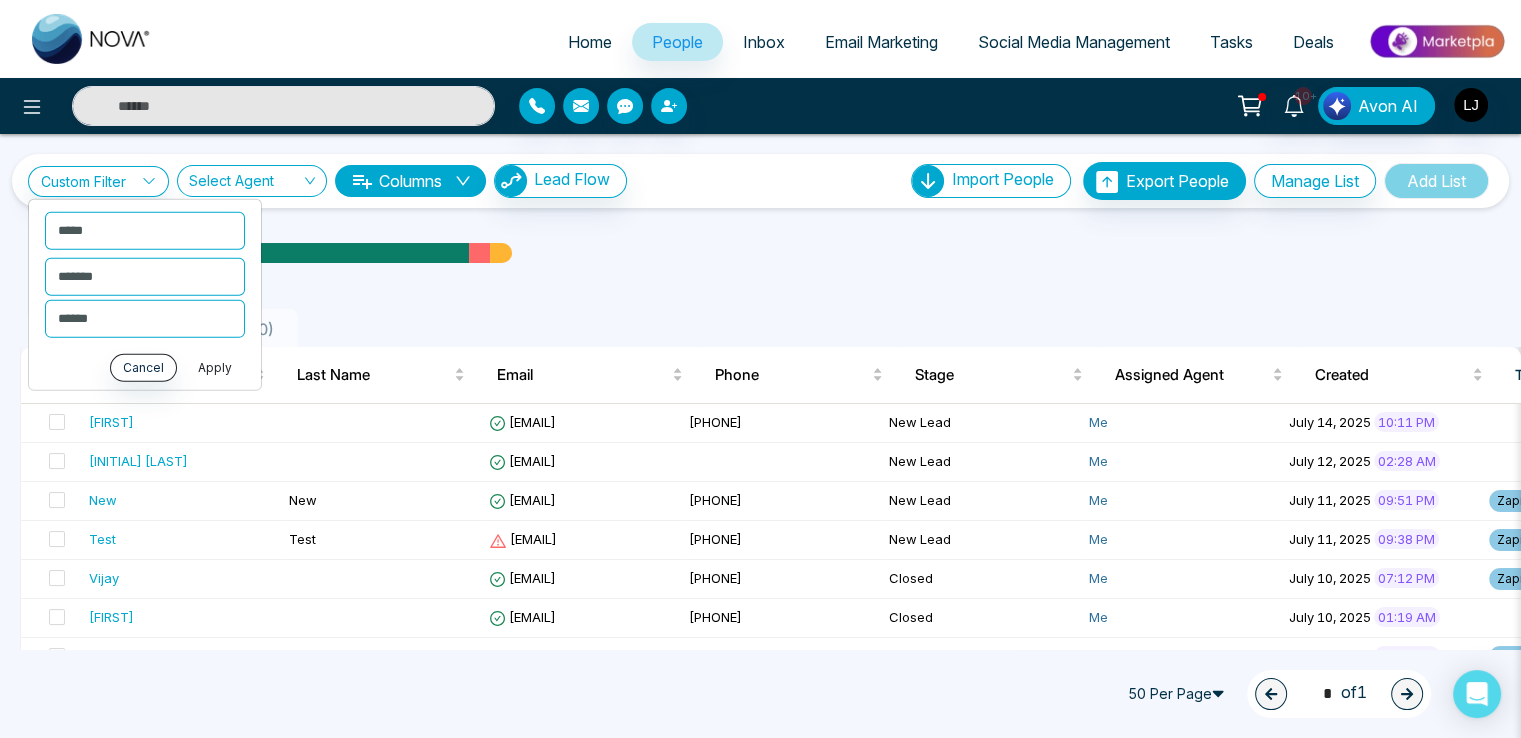 click on "Apply" at bounding box center (215, 367) 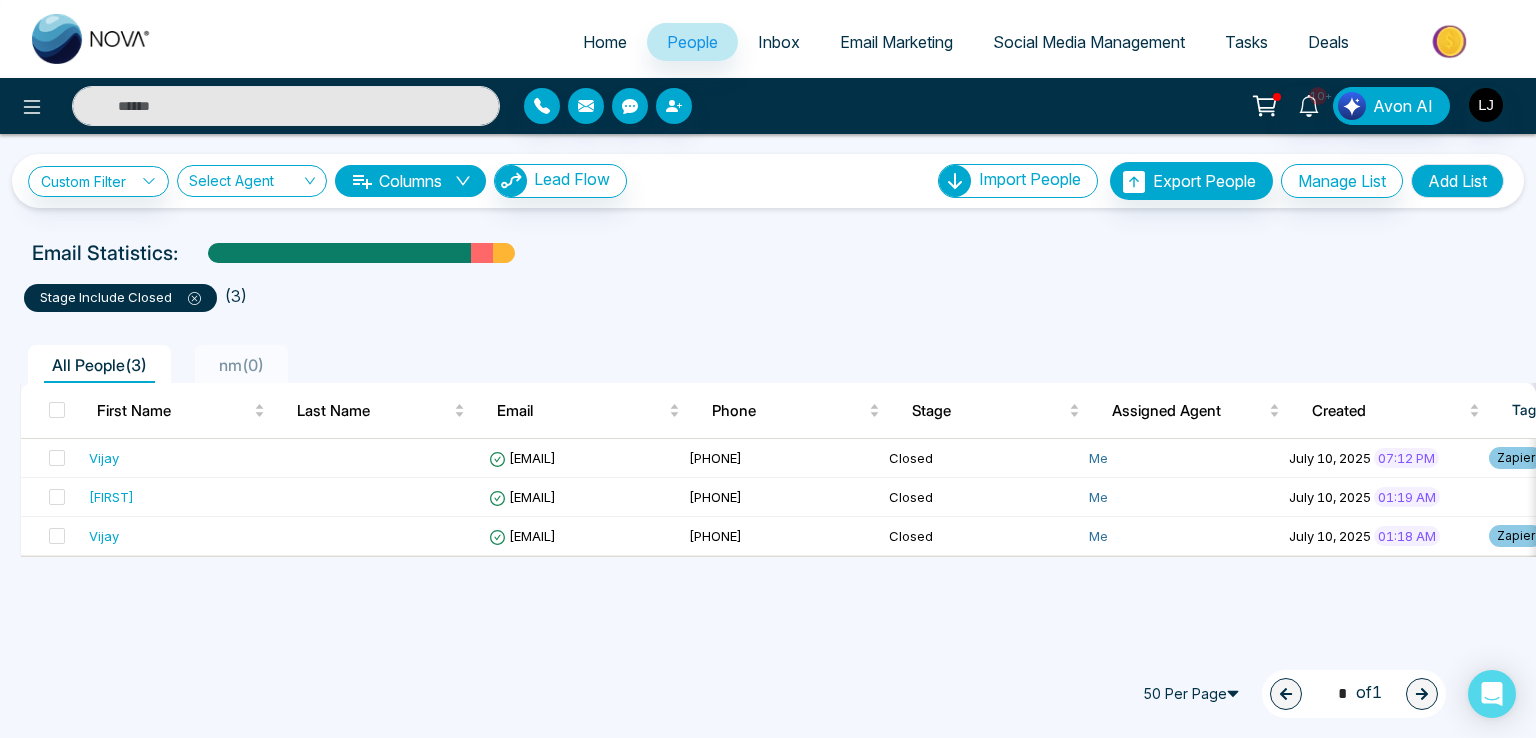 click on "Add List" at bounding box center (1457, 181) 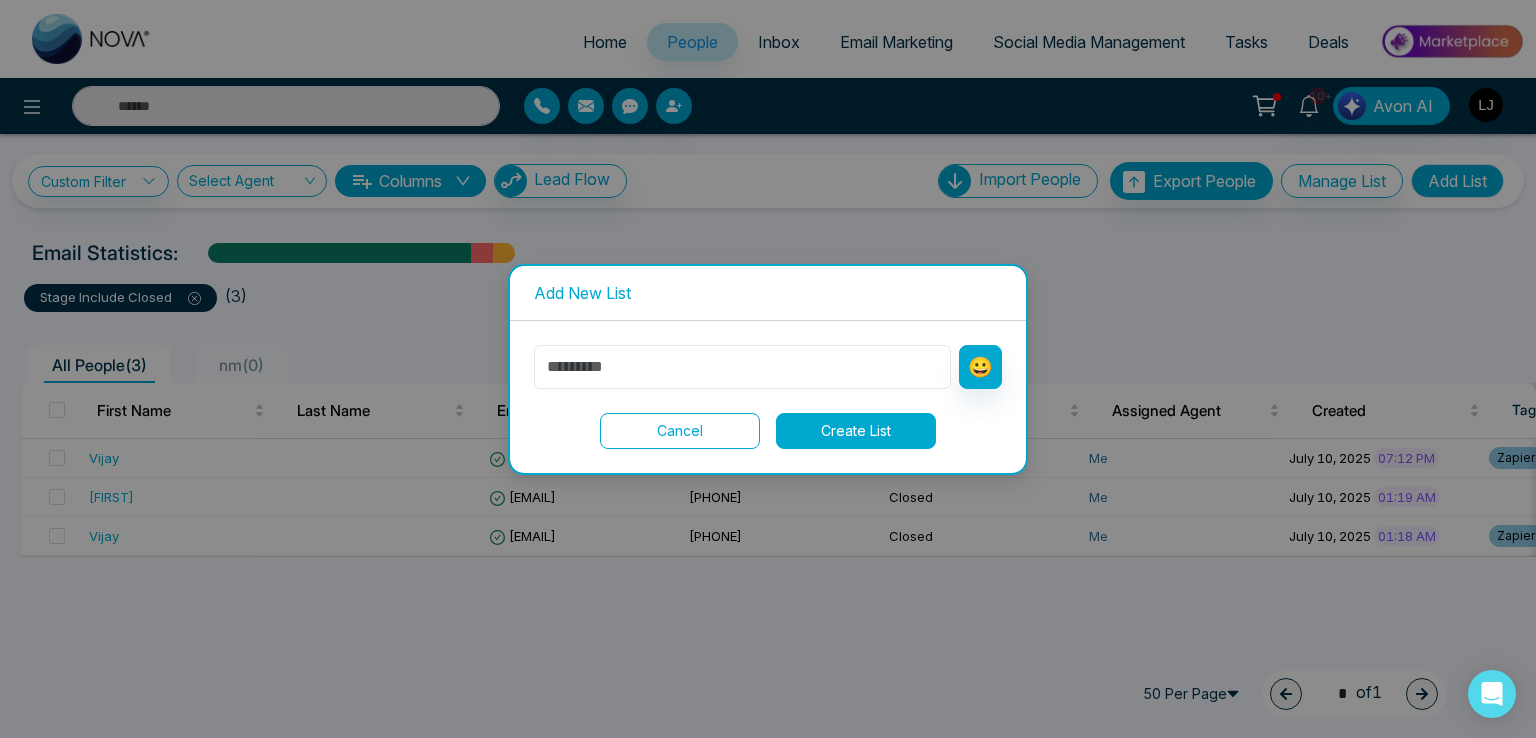 click at bounding box center (742, 367) 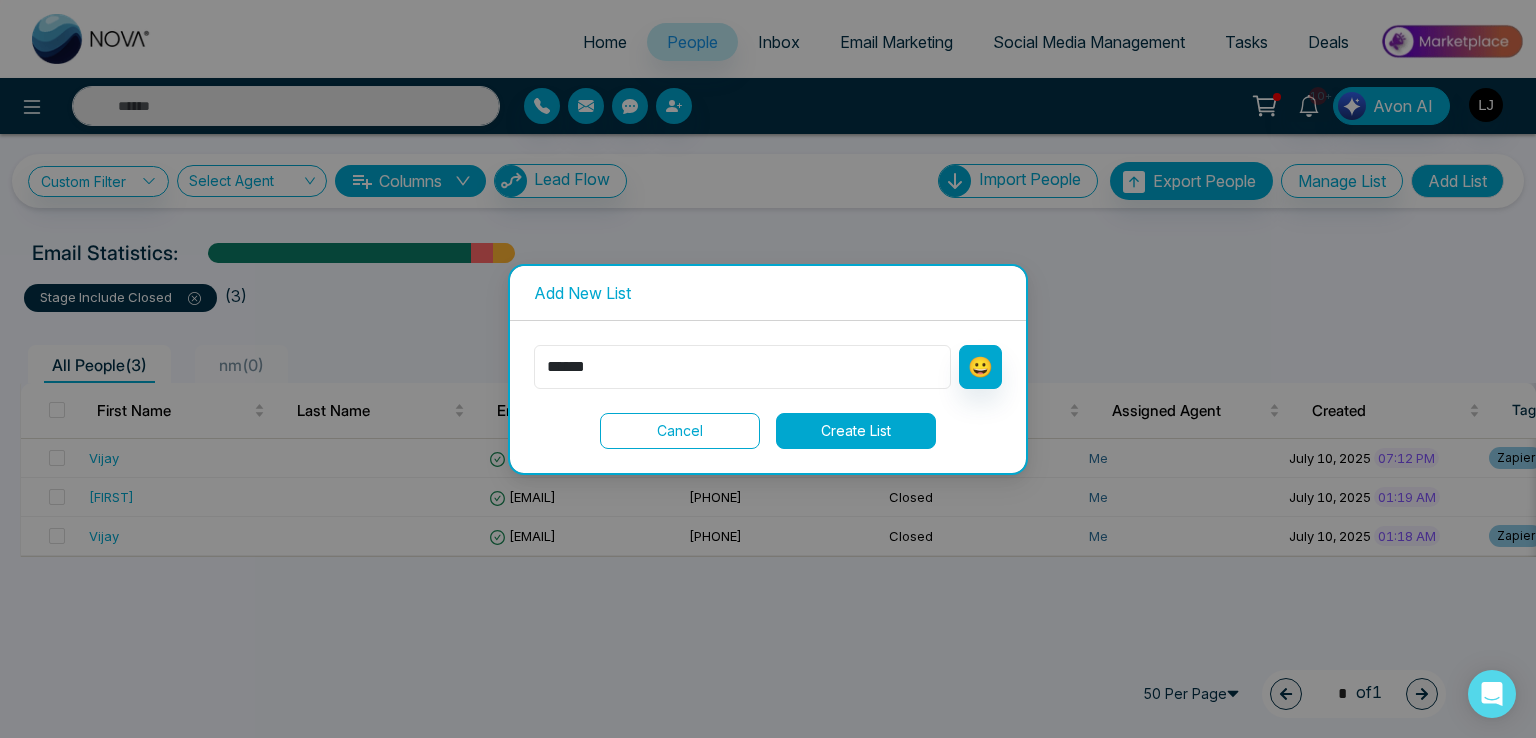 type on "******" 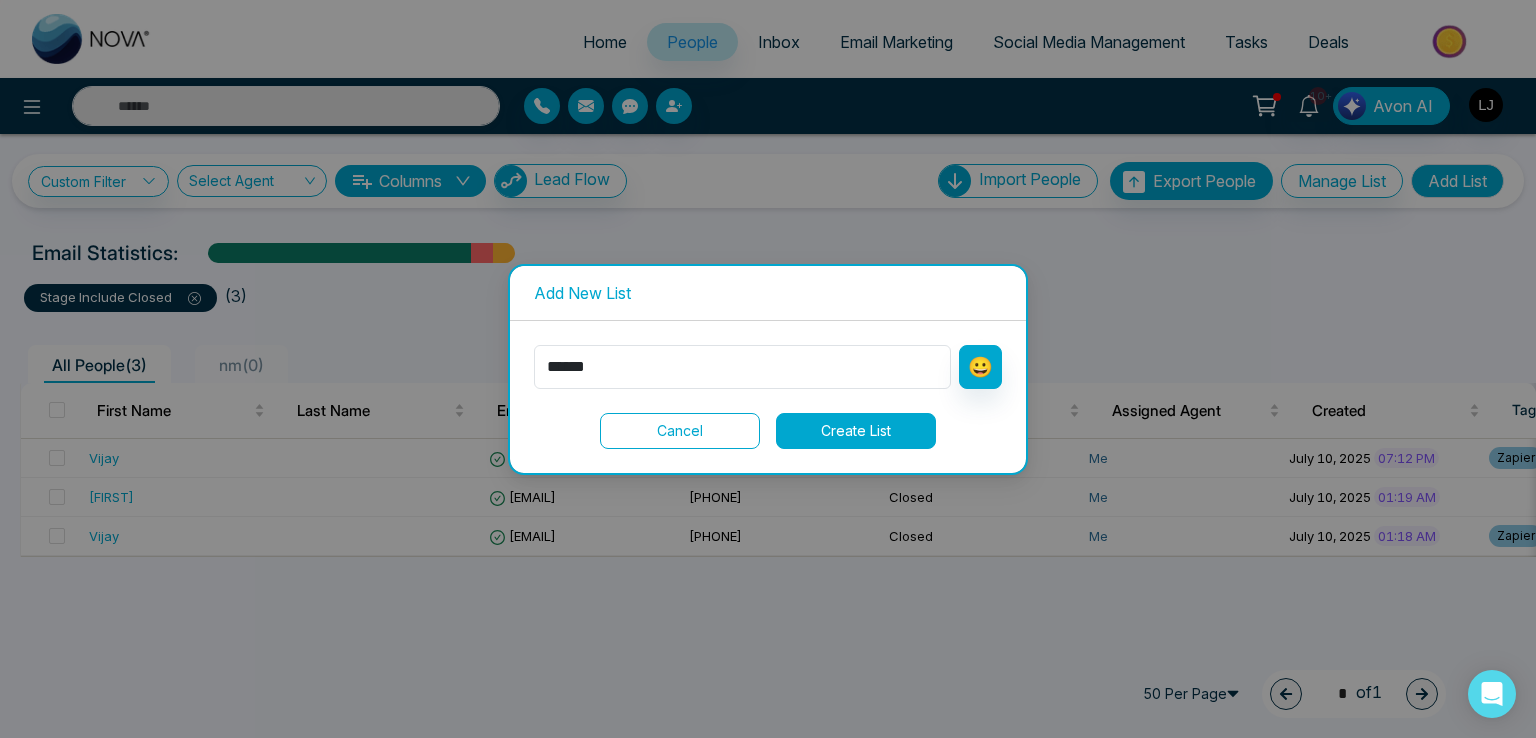 click on "Create List" at bounding box center (856, 431) 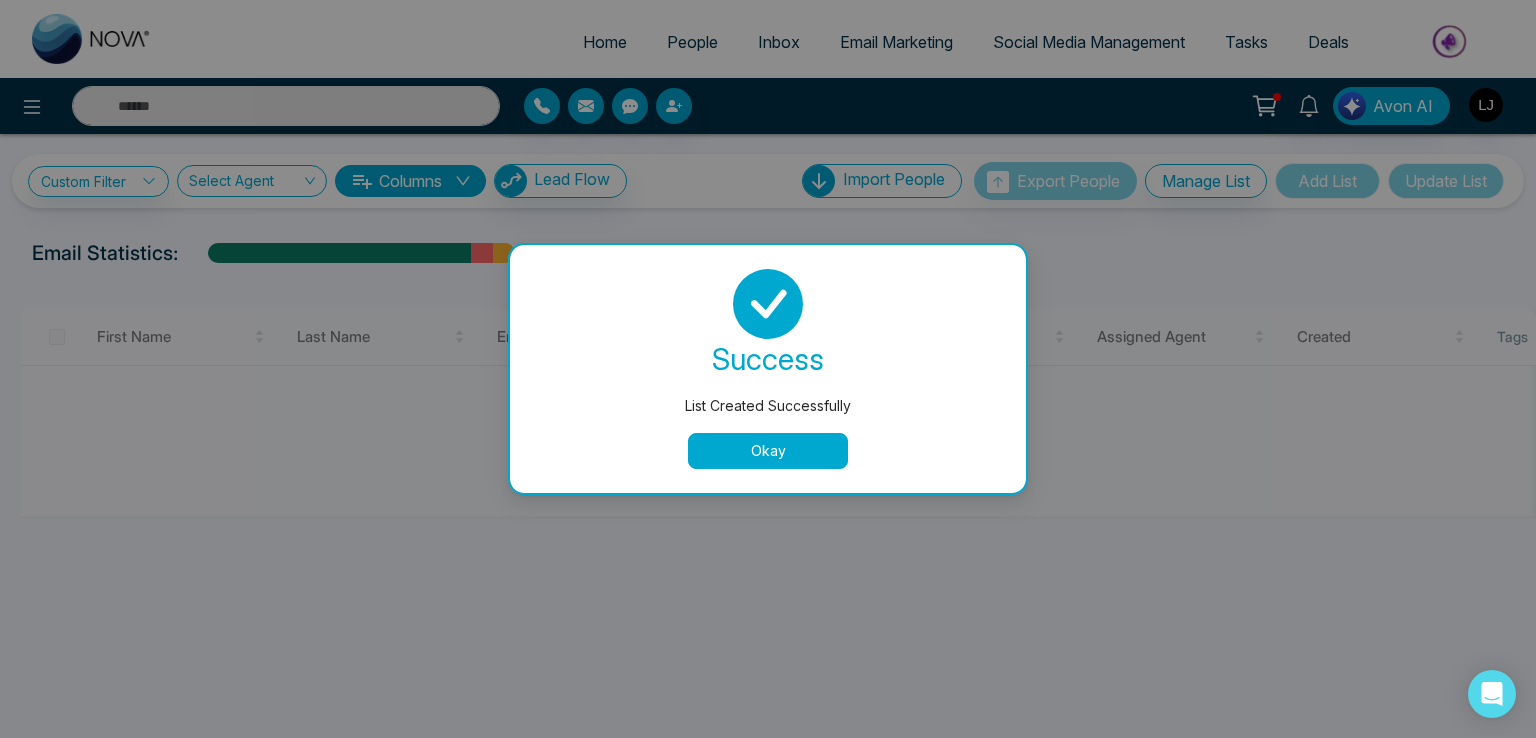 click on "Okay" at bounding box center [768, 451] 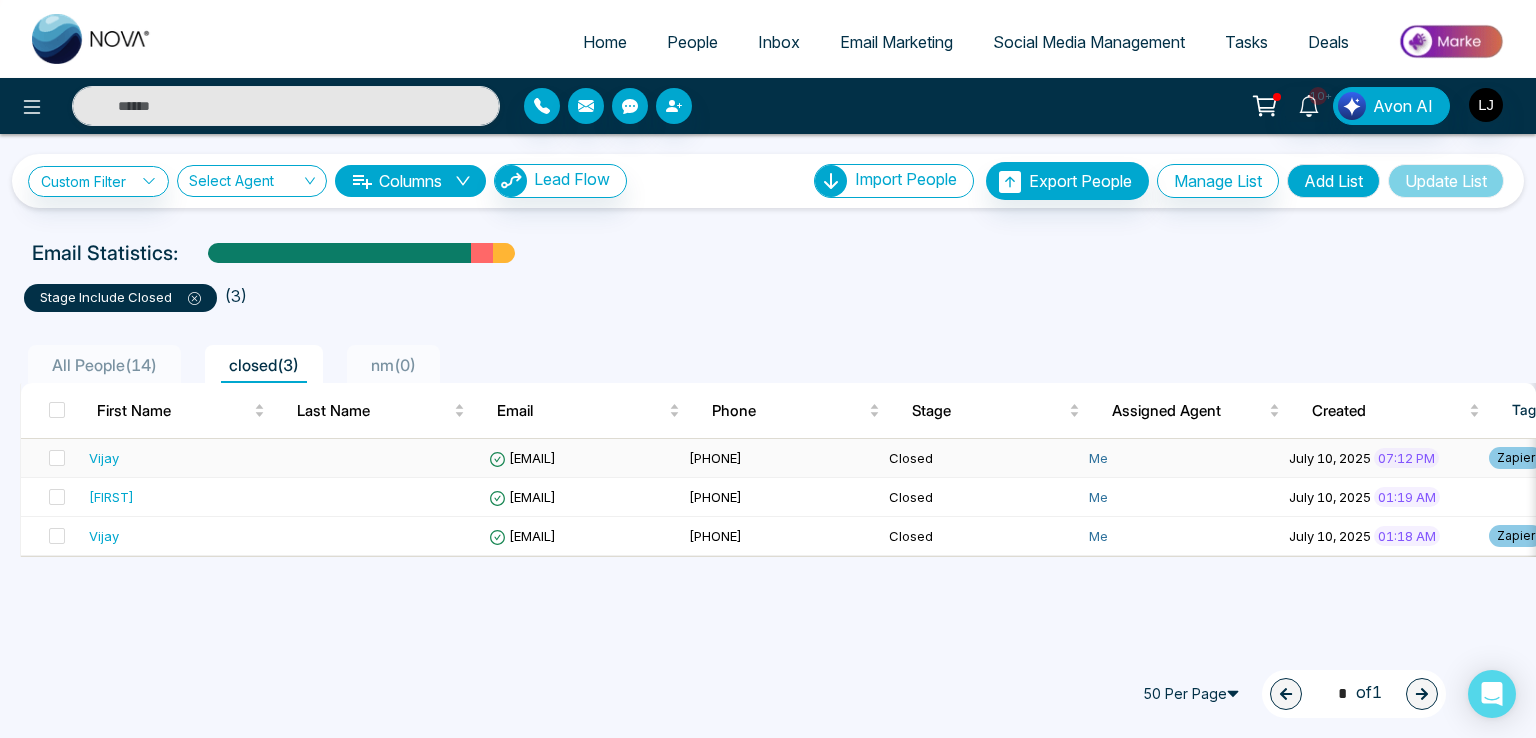 click on "Vijay" at bounding box center [104, 458] 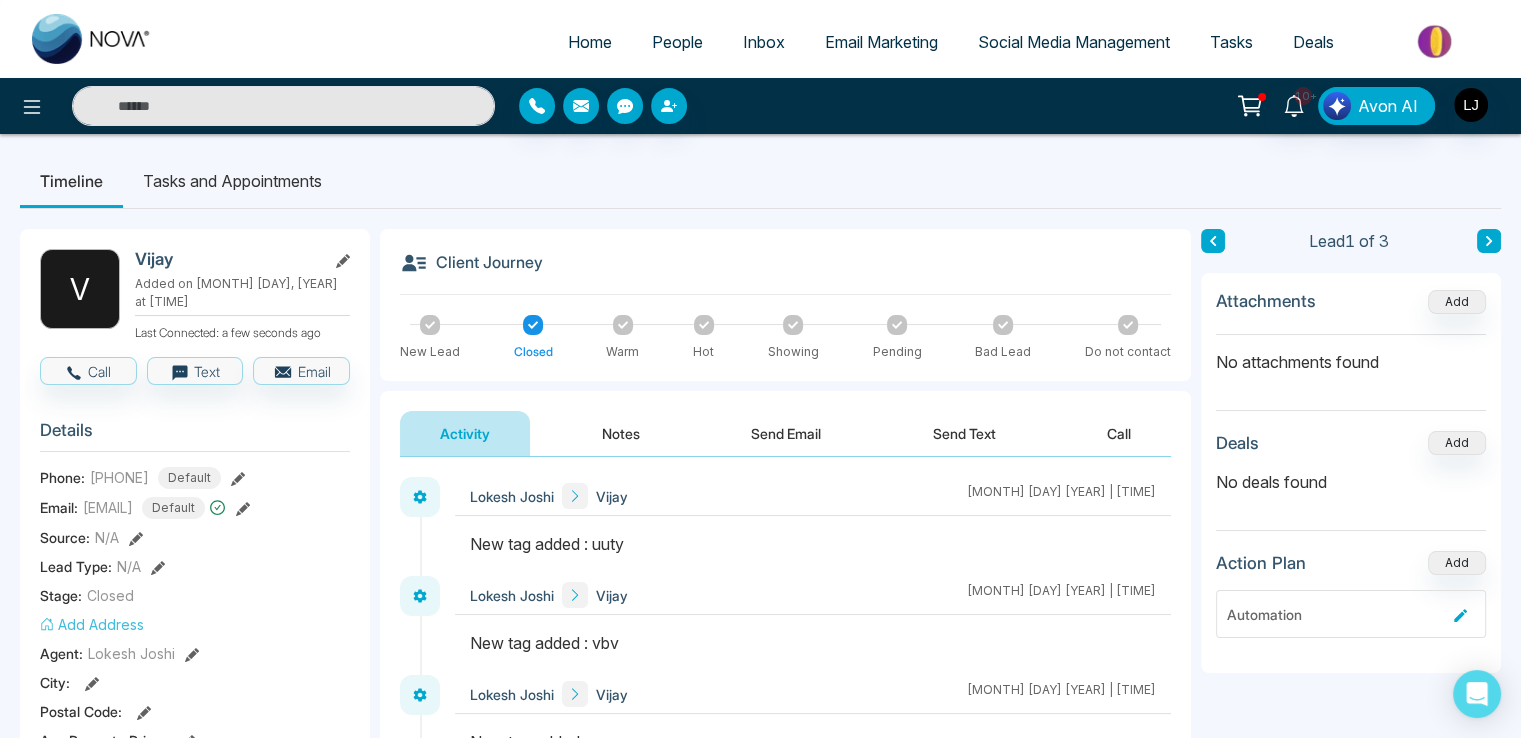 click 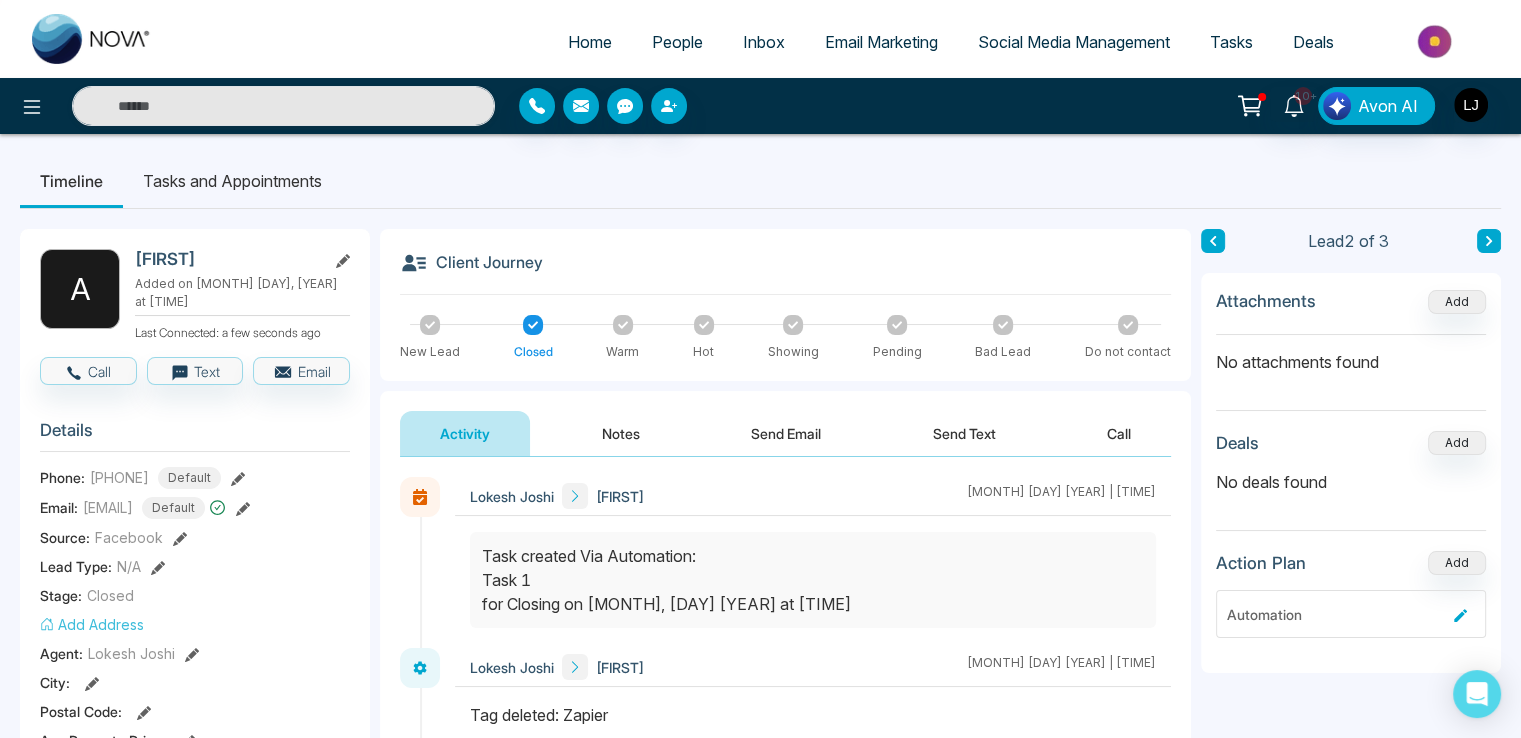 click 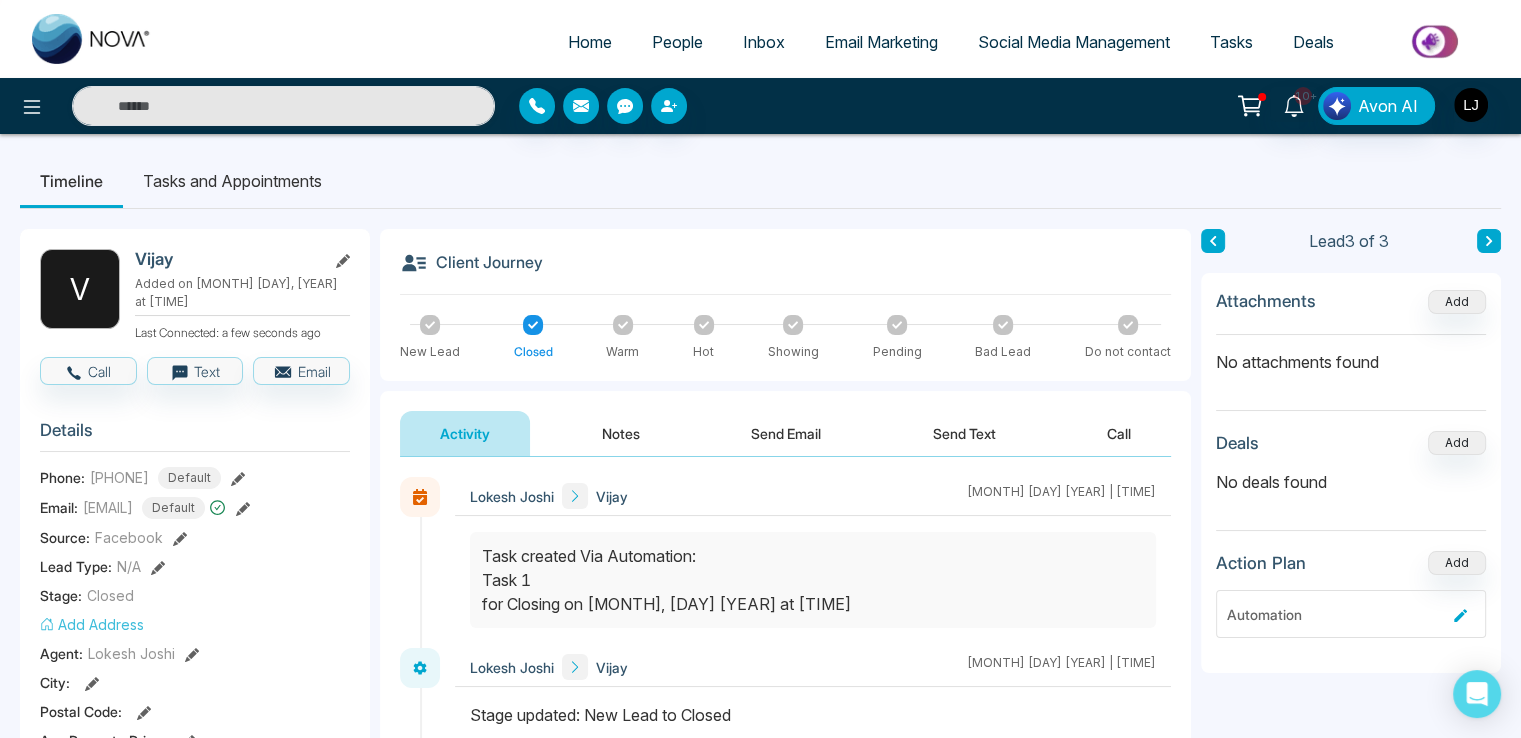click on "People" at bounding box center [677, 42] 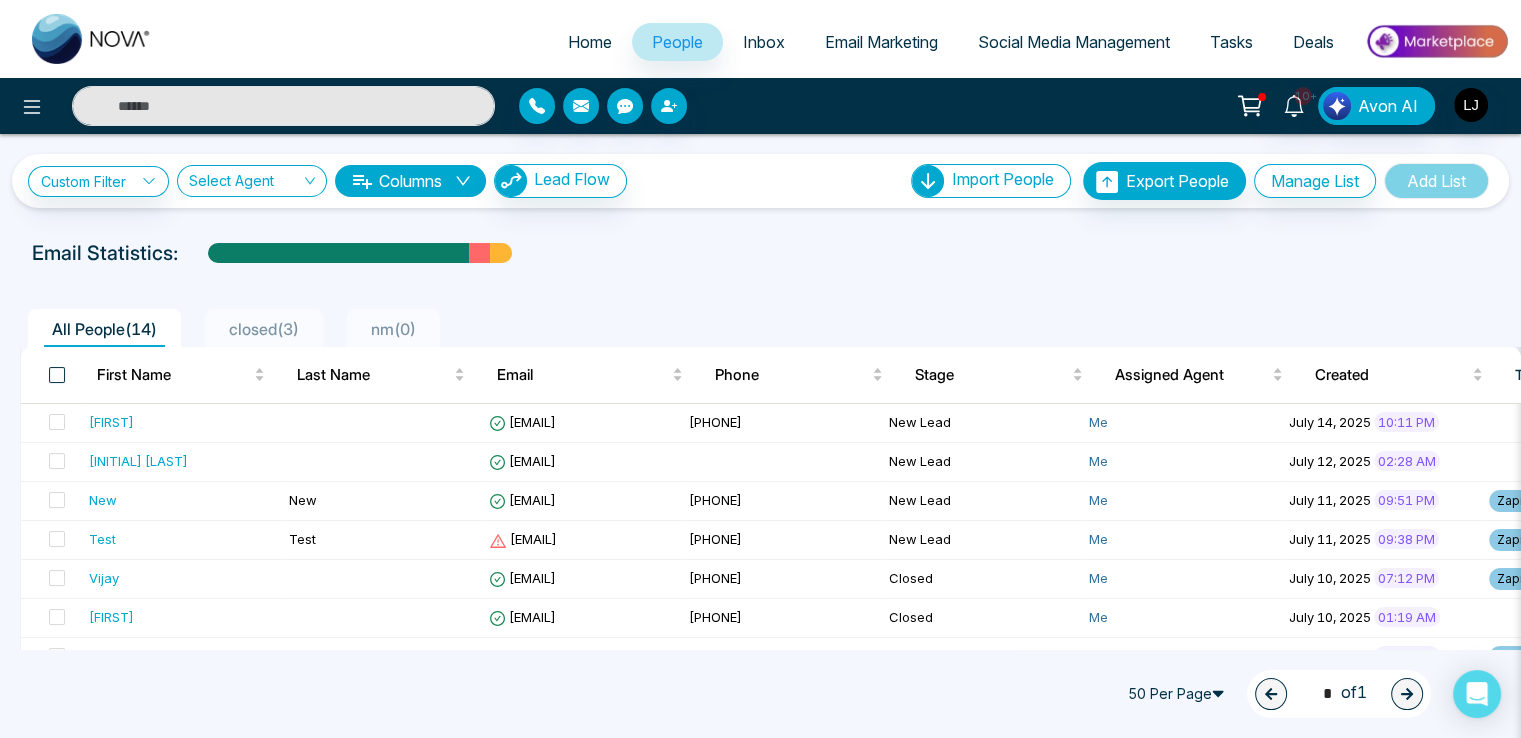 click at bounding box center (57, 375) 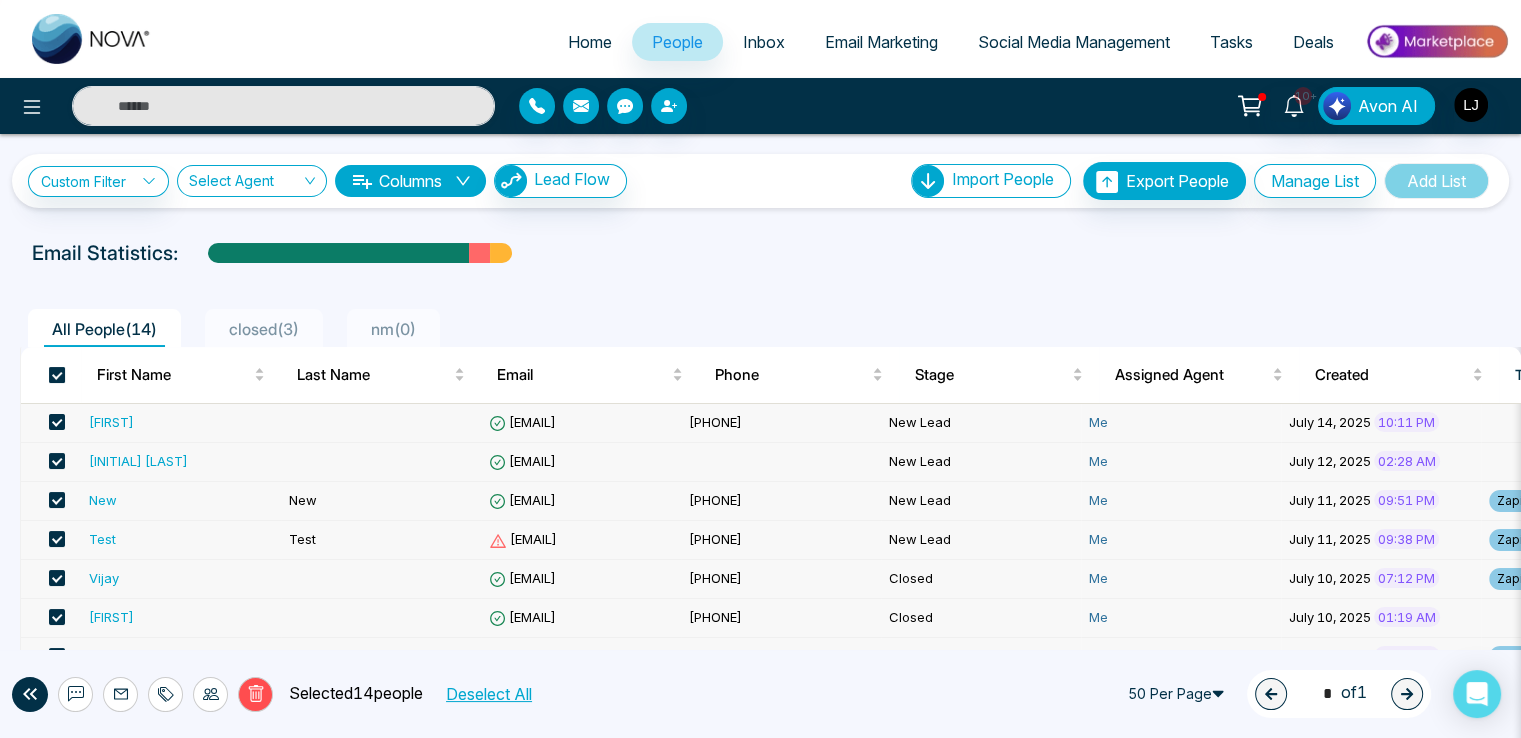 click at bounding box center (57, 375) 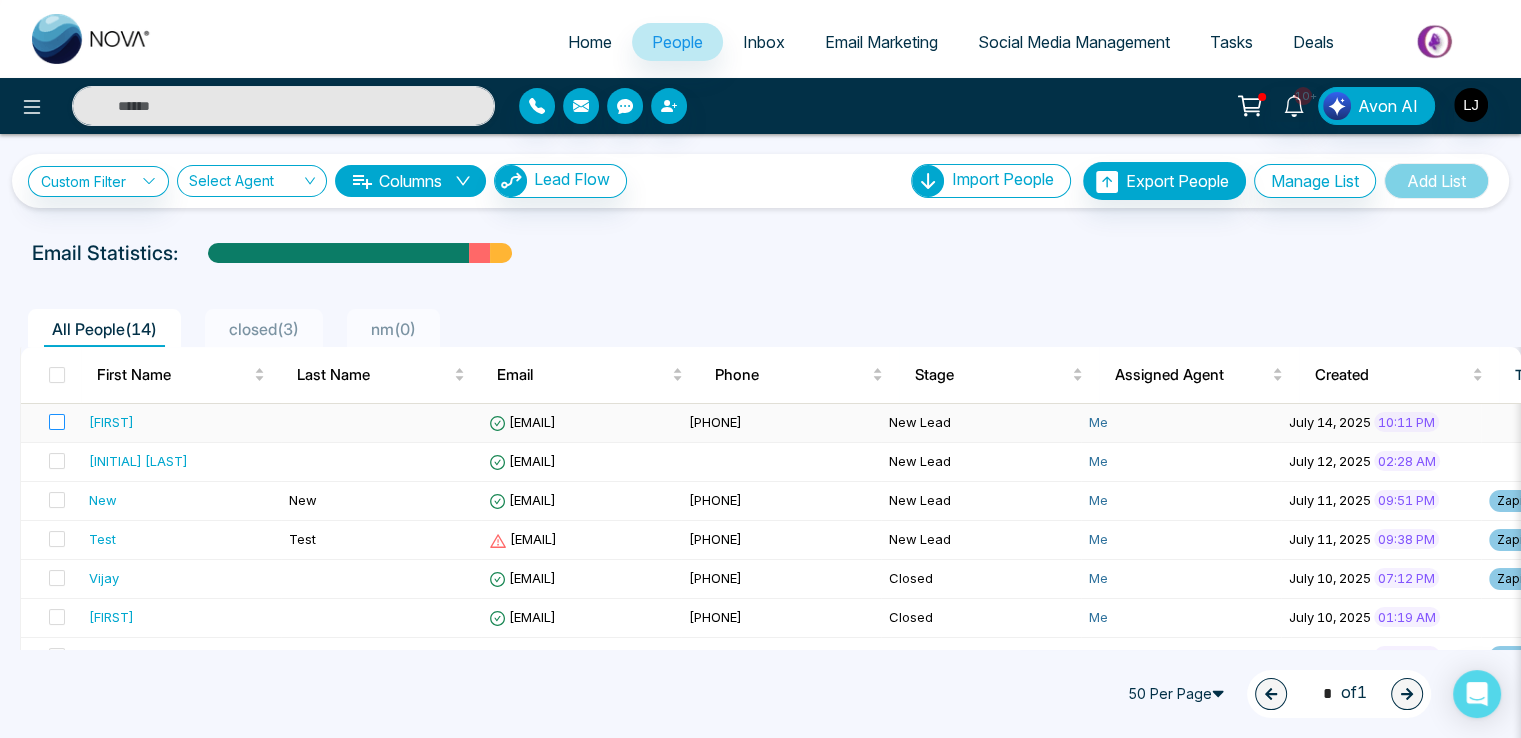 click at bounding box center [51, 423] 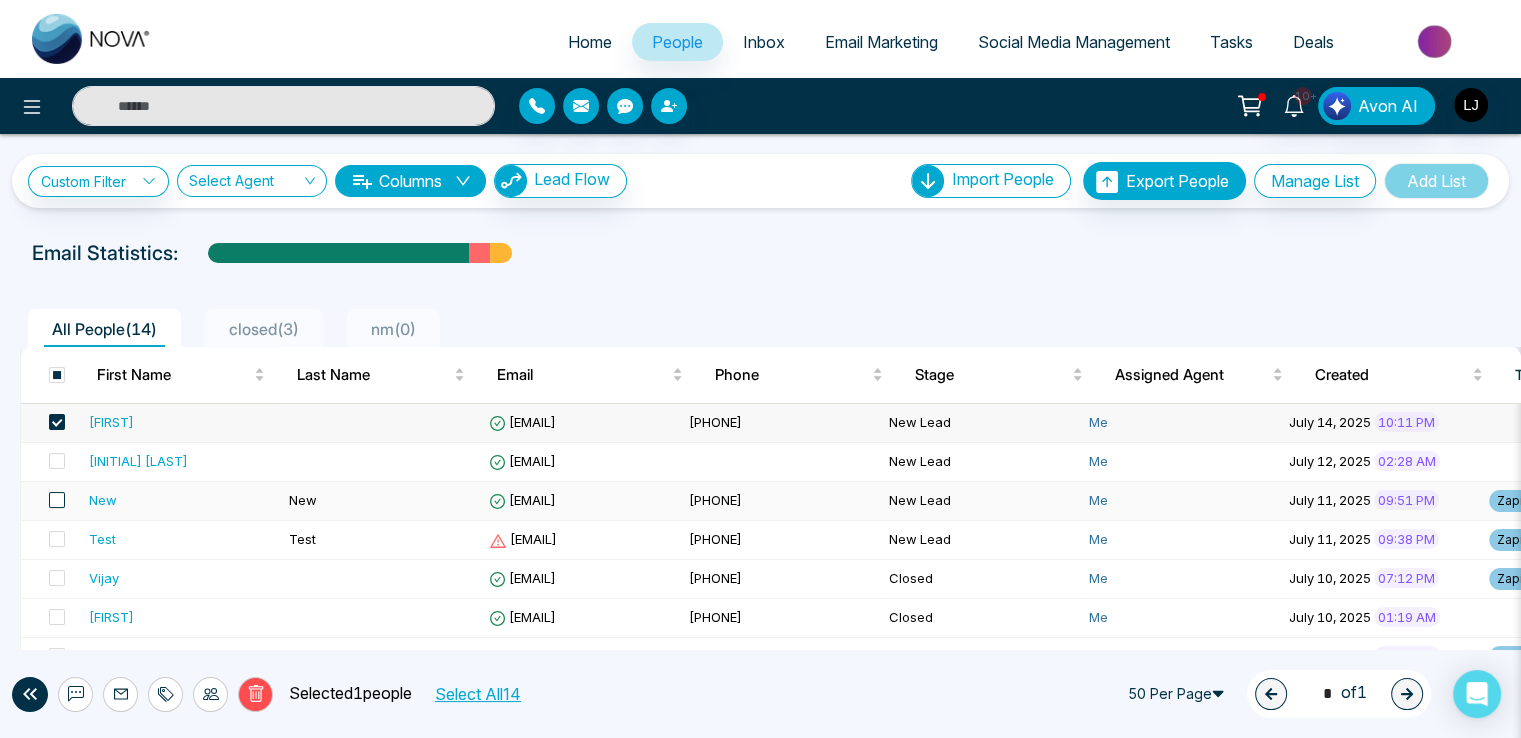 click at bounding box center (57, 500) 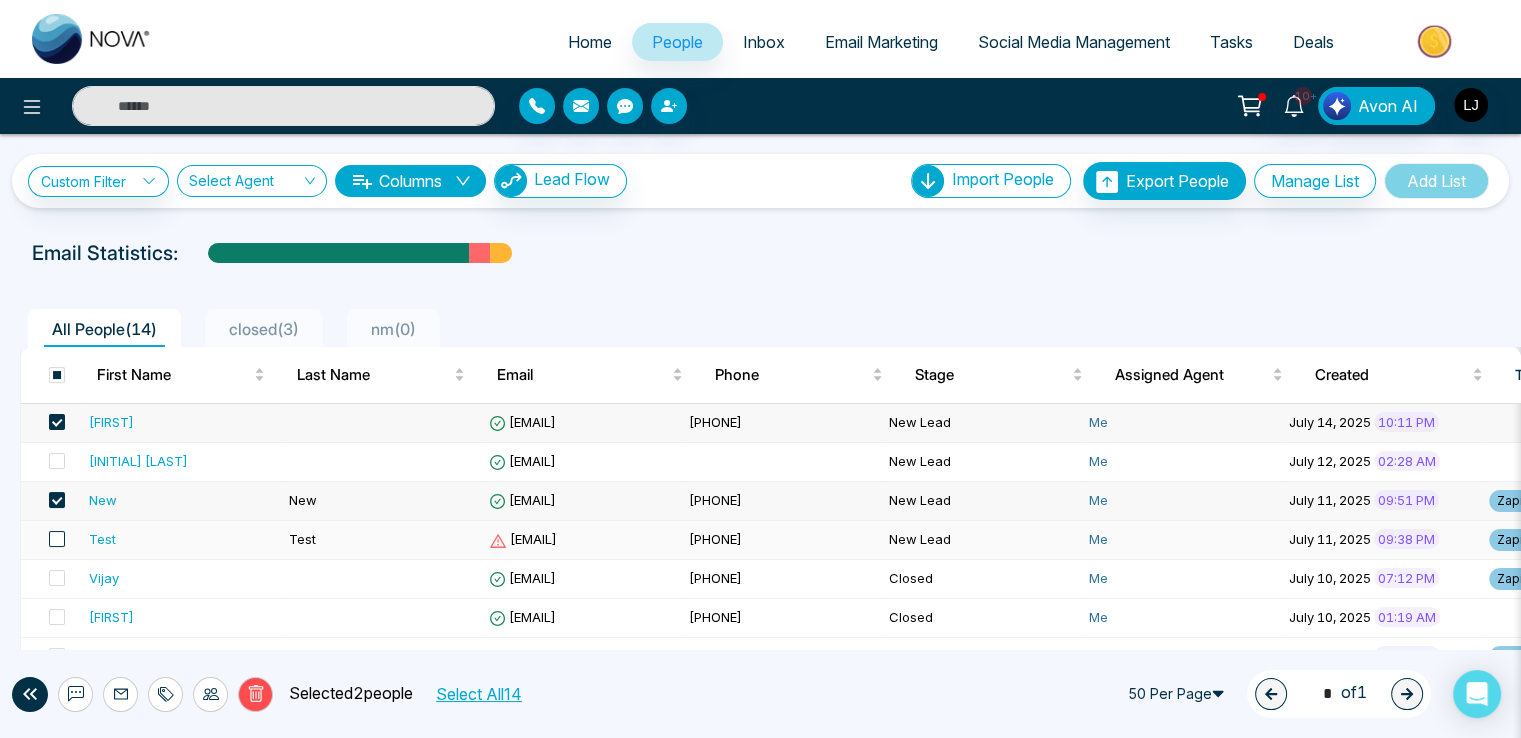 click at bounding box center [57, 539] 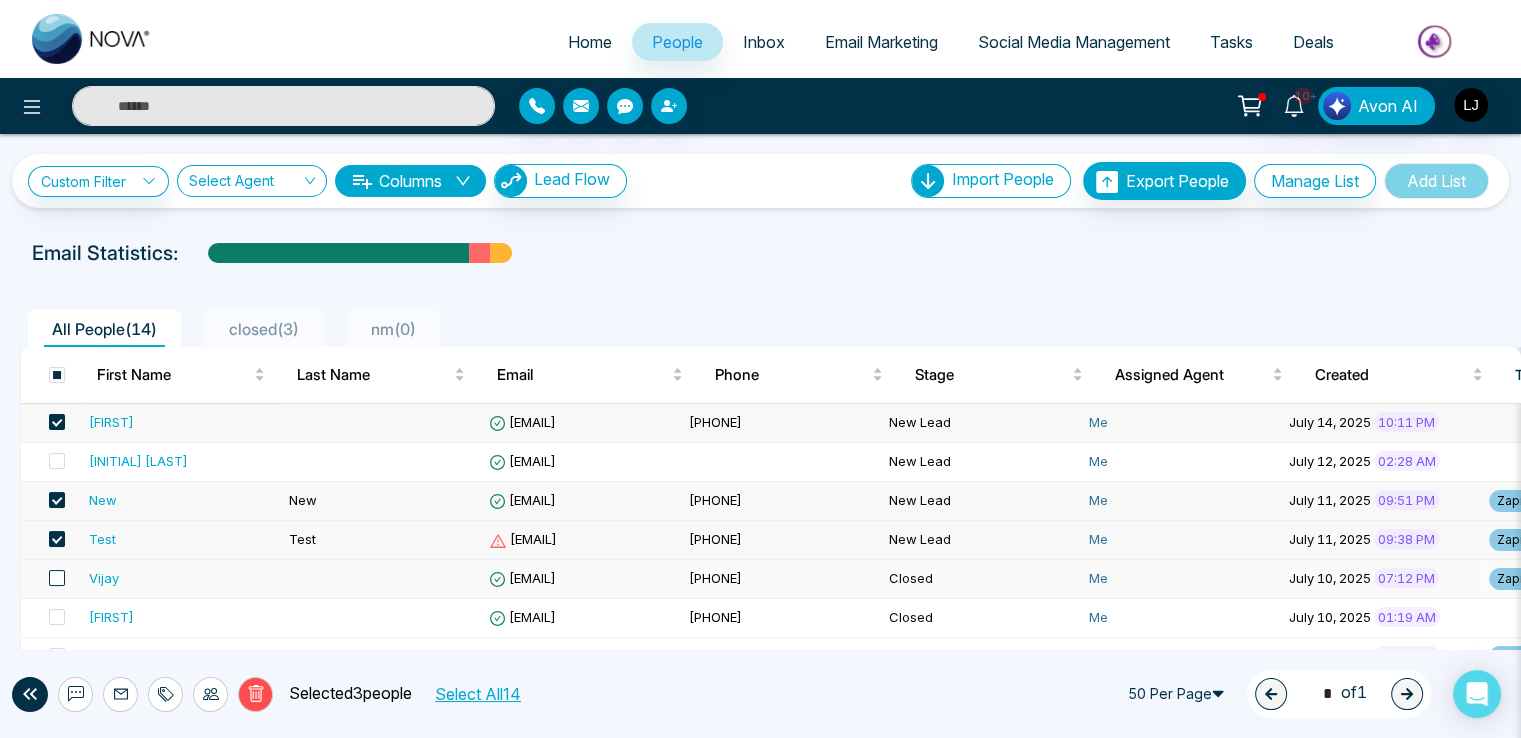 click at bounding box center (57, 578) 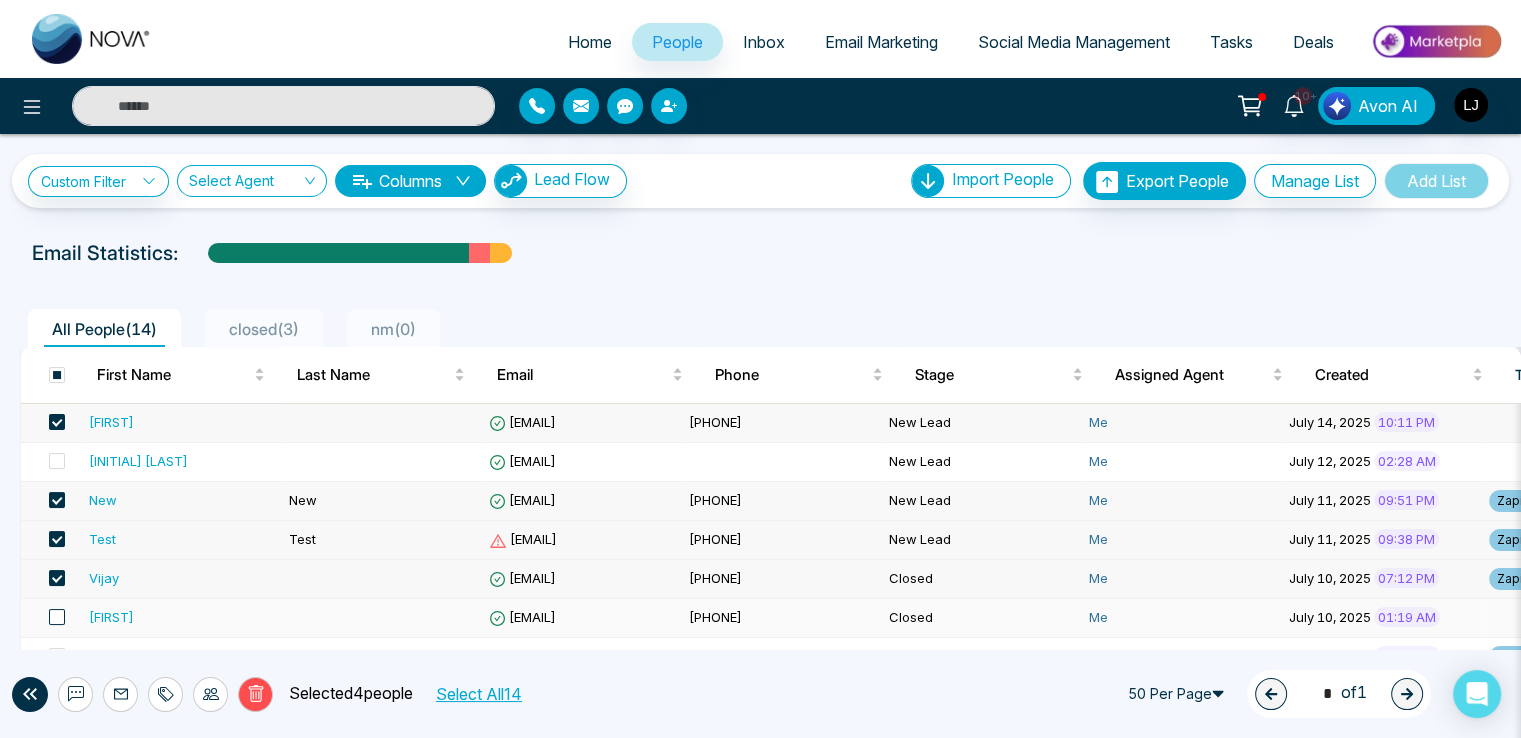 click at bounding box center [57, 617] 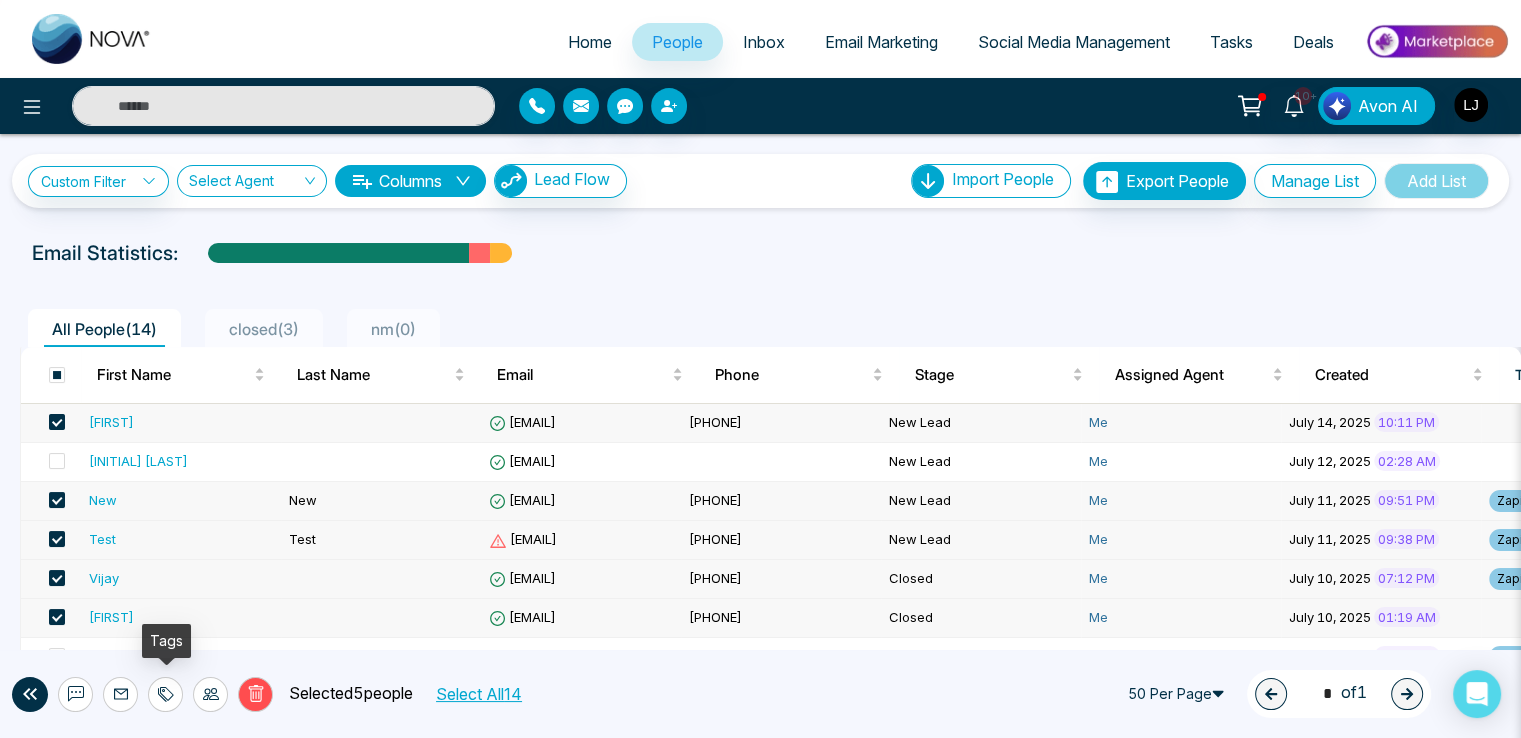 click 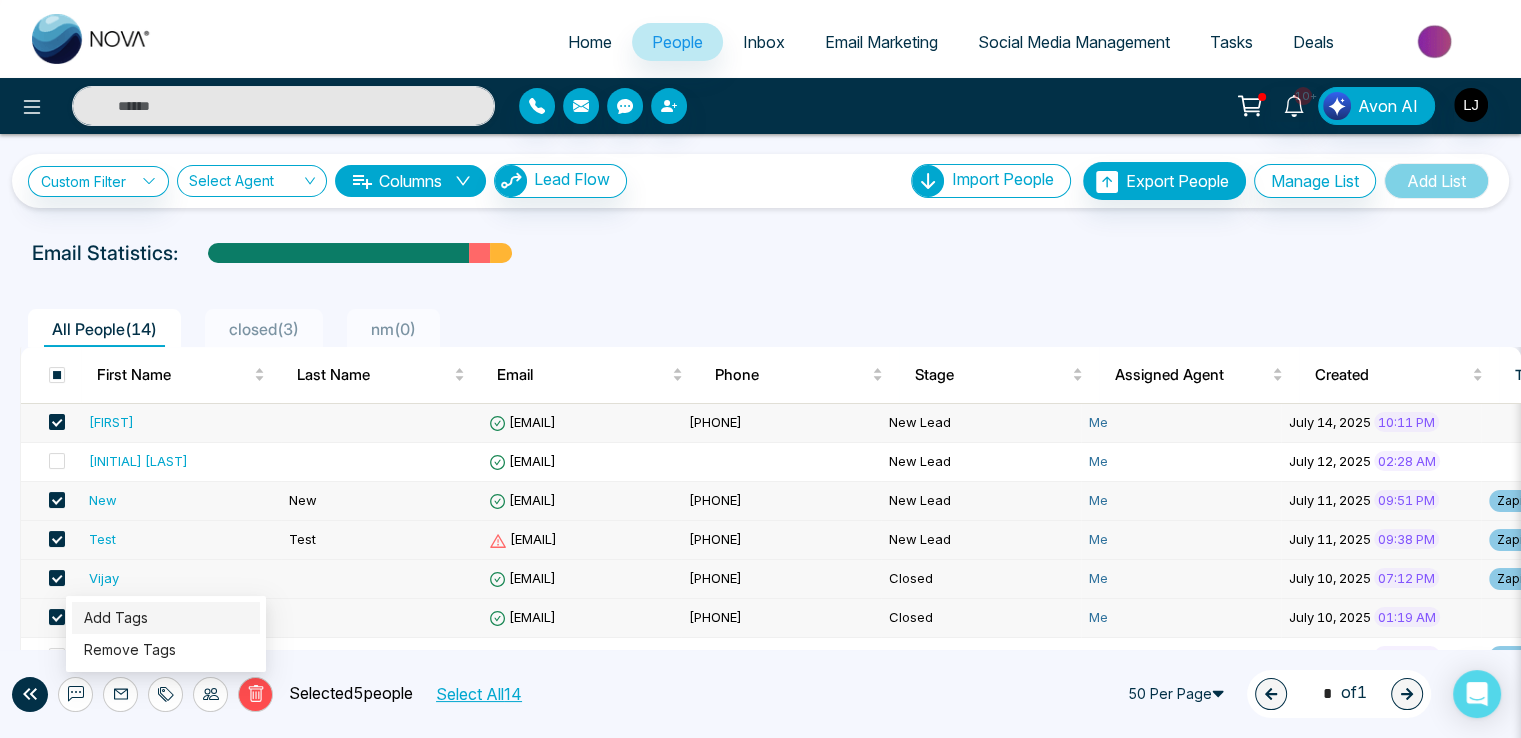 click on "Add Tags" at bounding box center (116, 617) 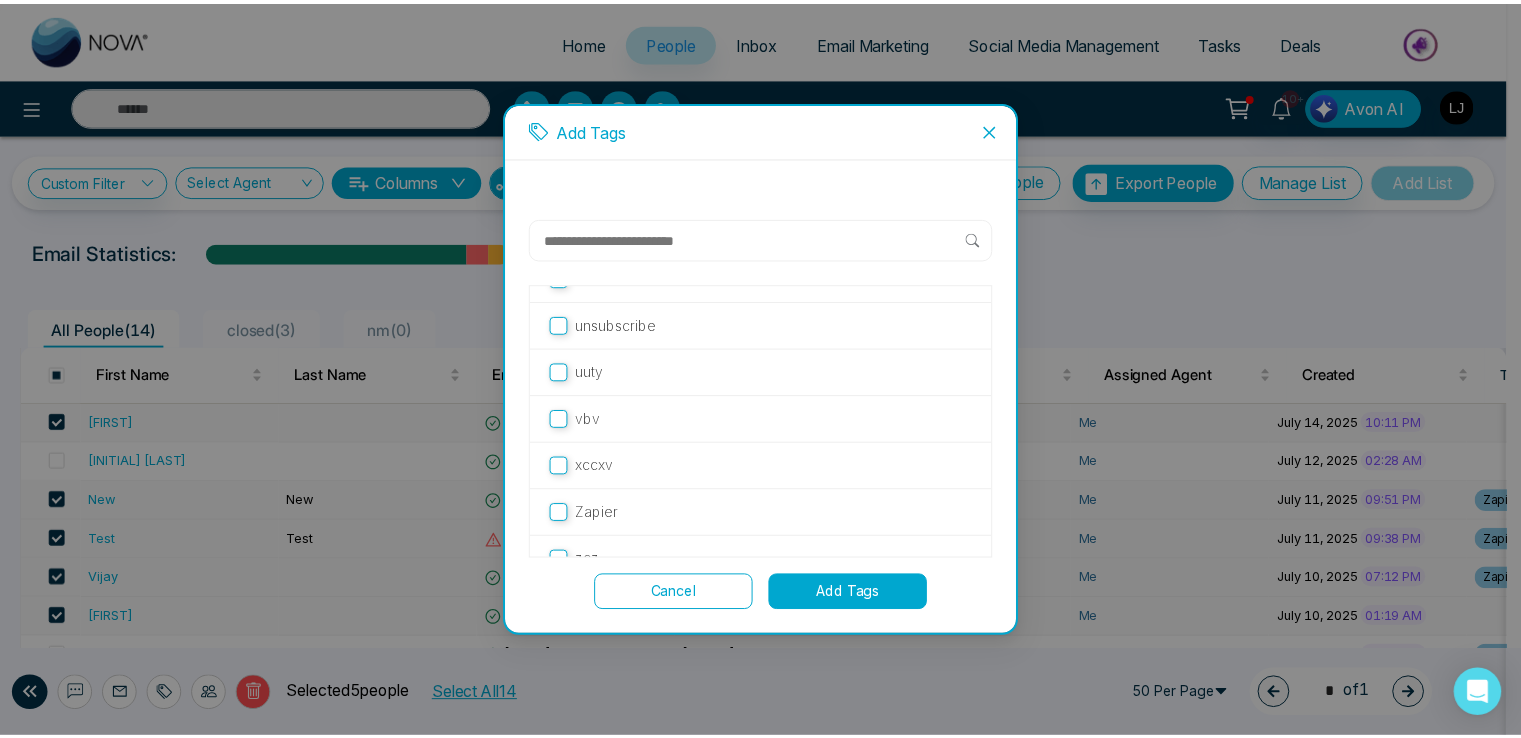 scroll, scrollTop: 54, scrollLeft: 0, axis: vertical 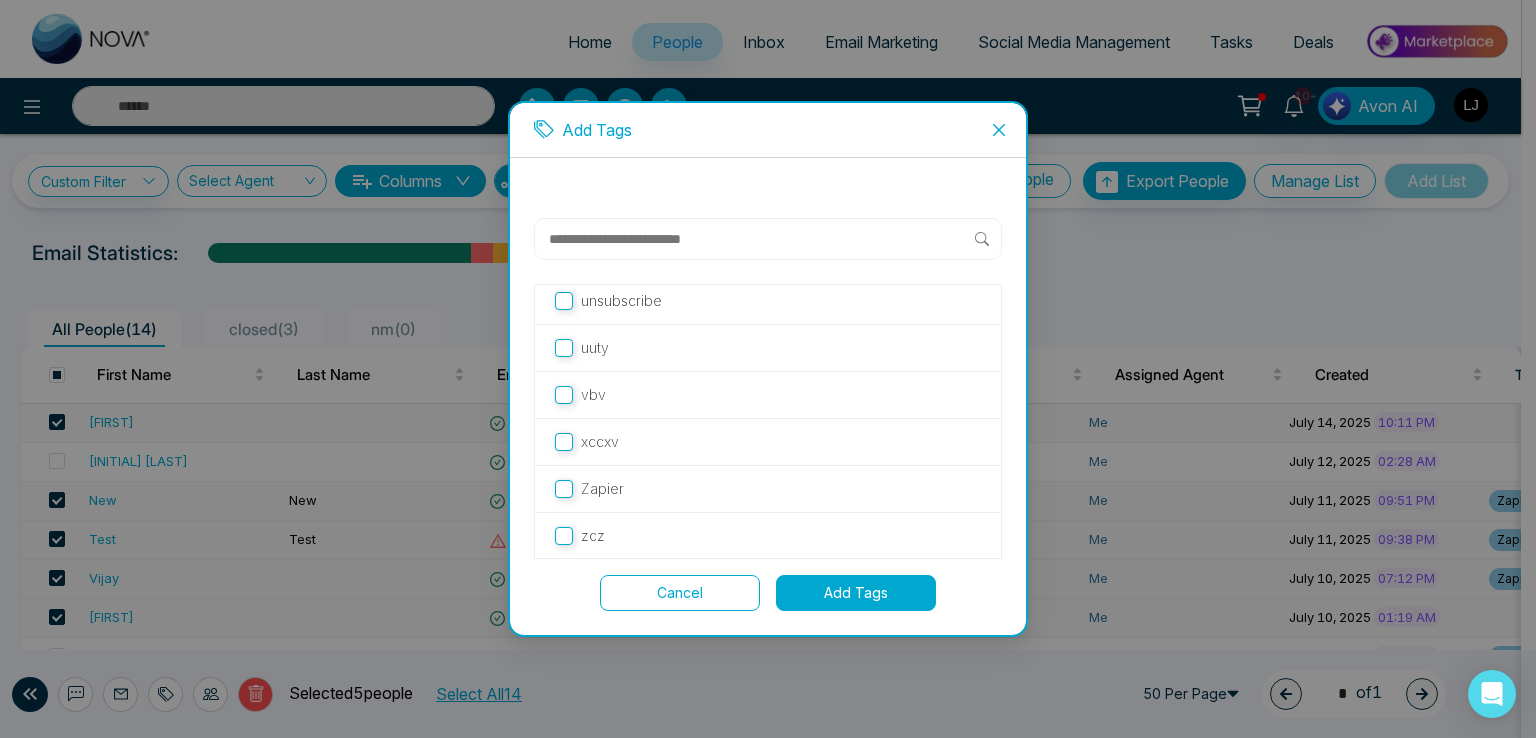 click on "Zapier" at bounding box center [768, 489] 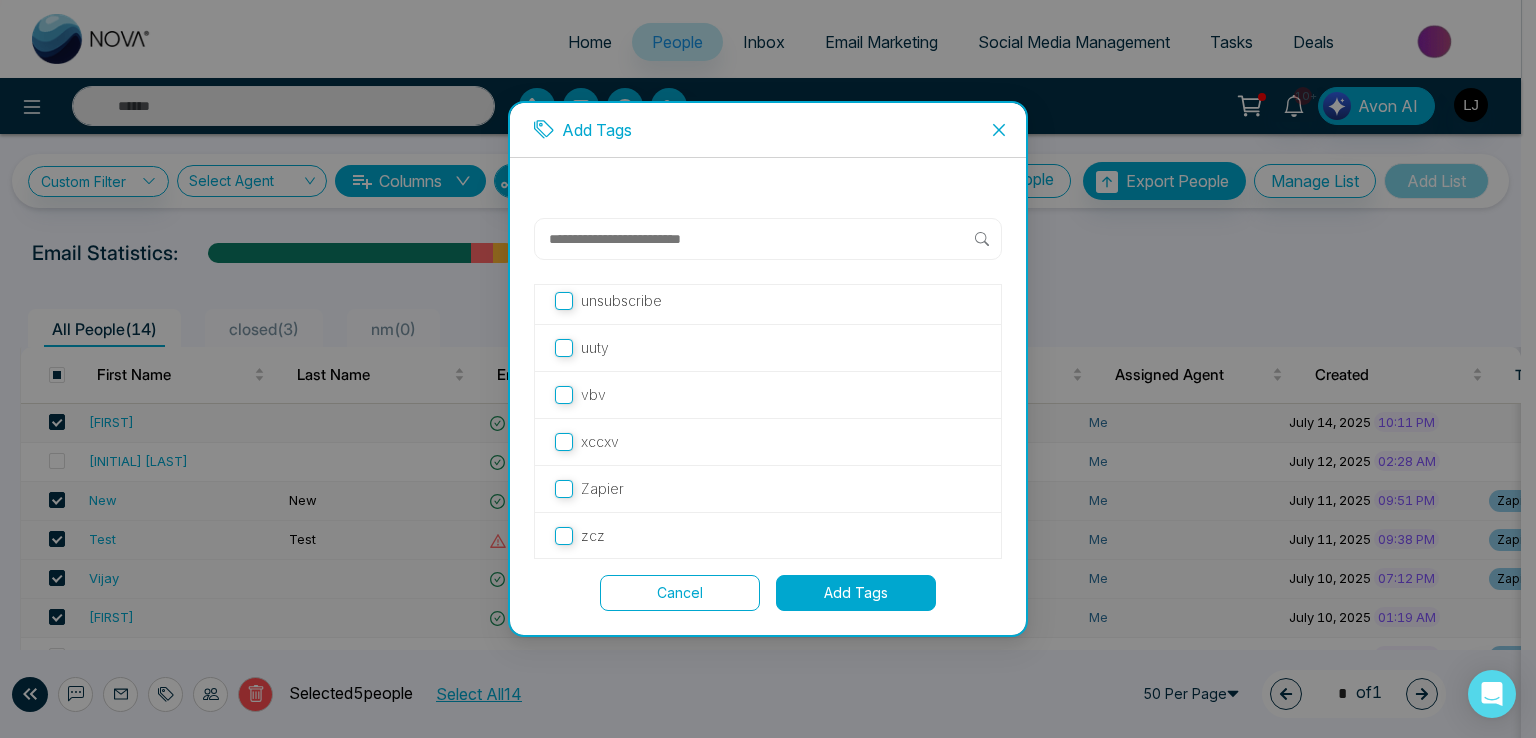 click on "Add Tags" at bounding box center (856, 593) 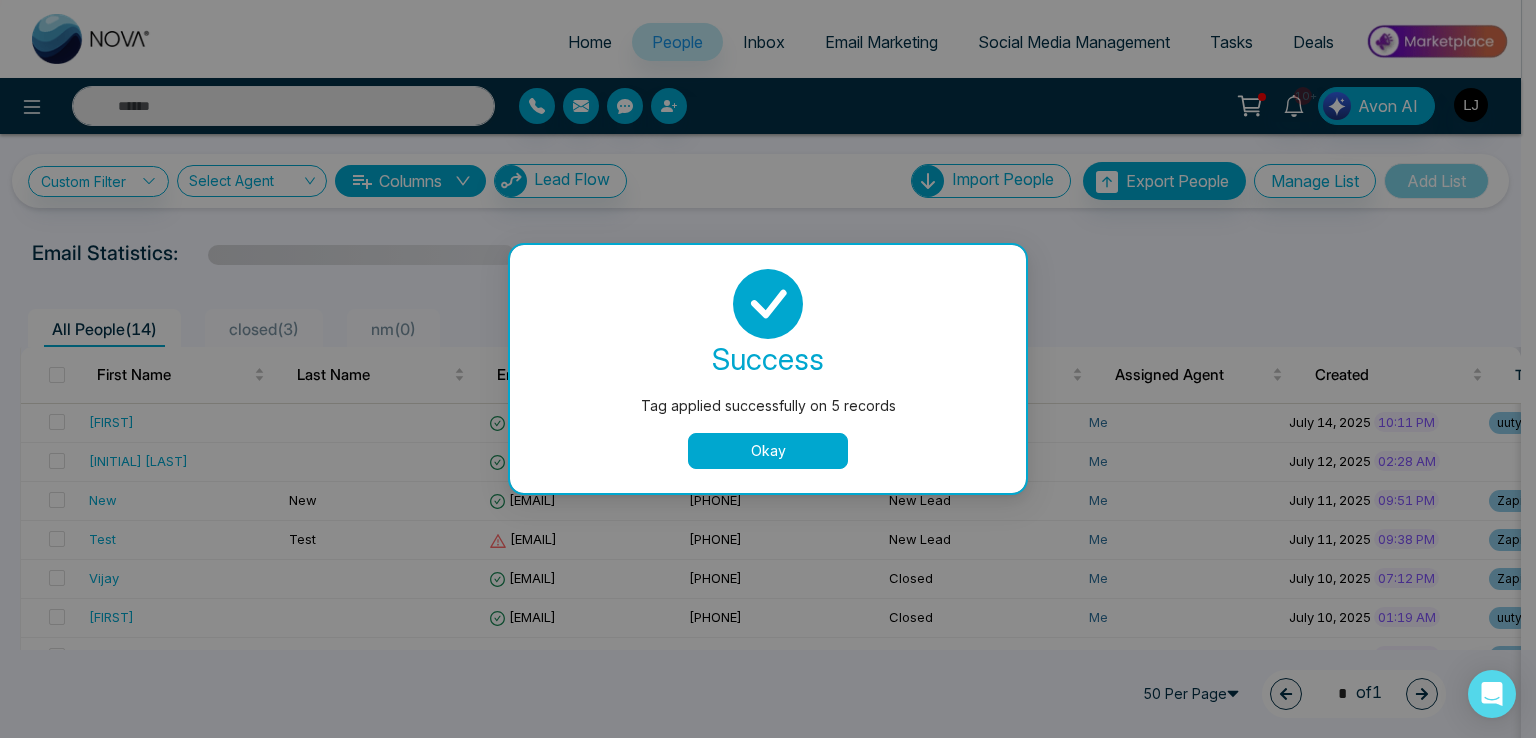 click on "Okay" at bounding box center (768, 451) 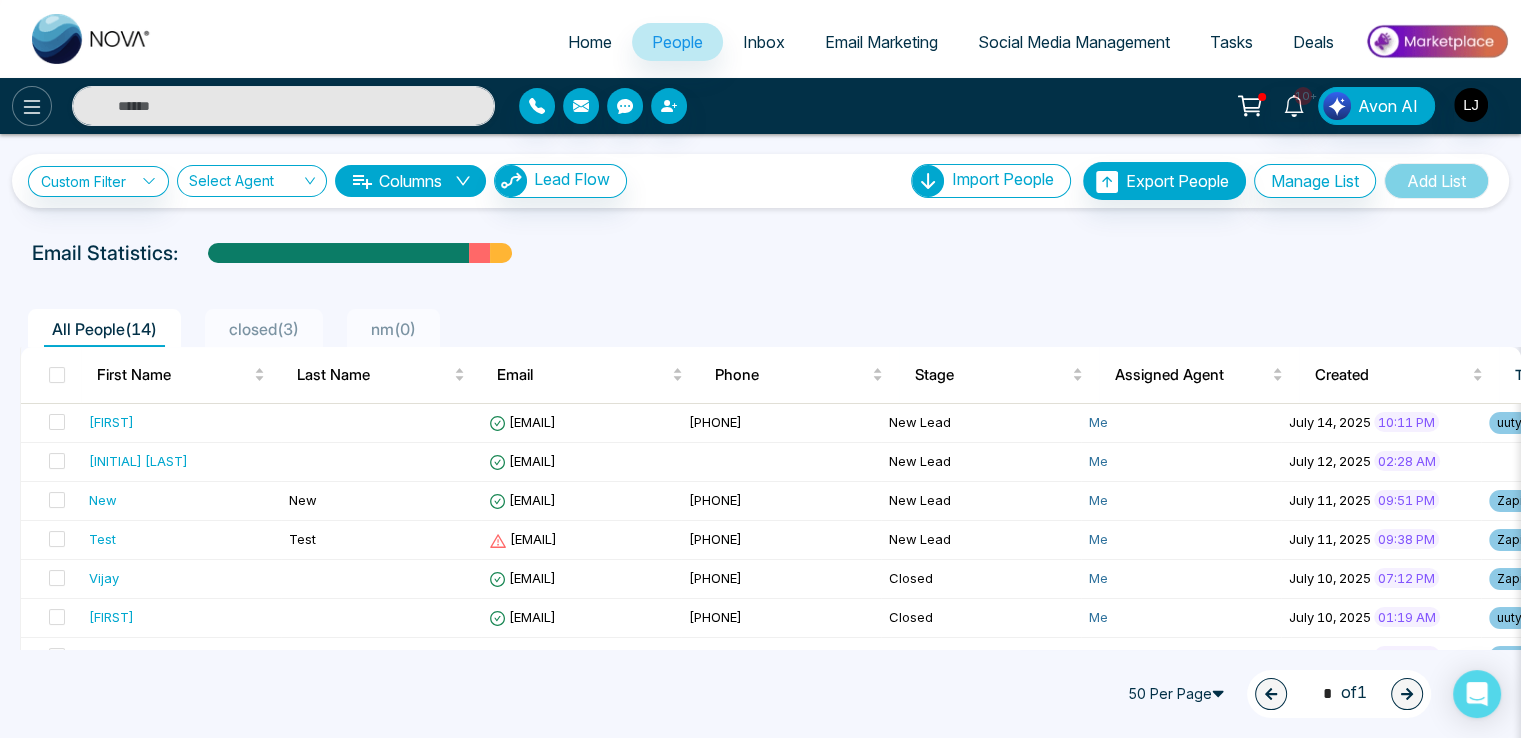 click at bounding box center [32, 106] 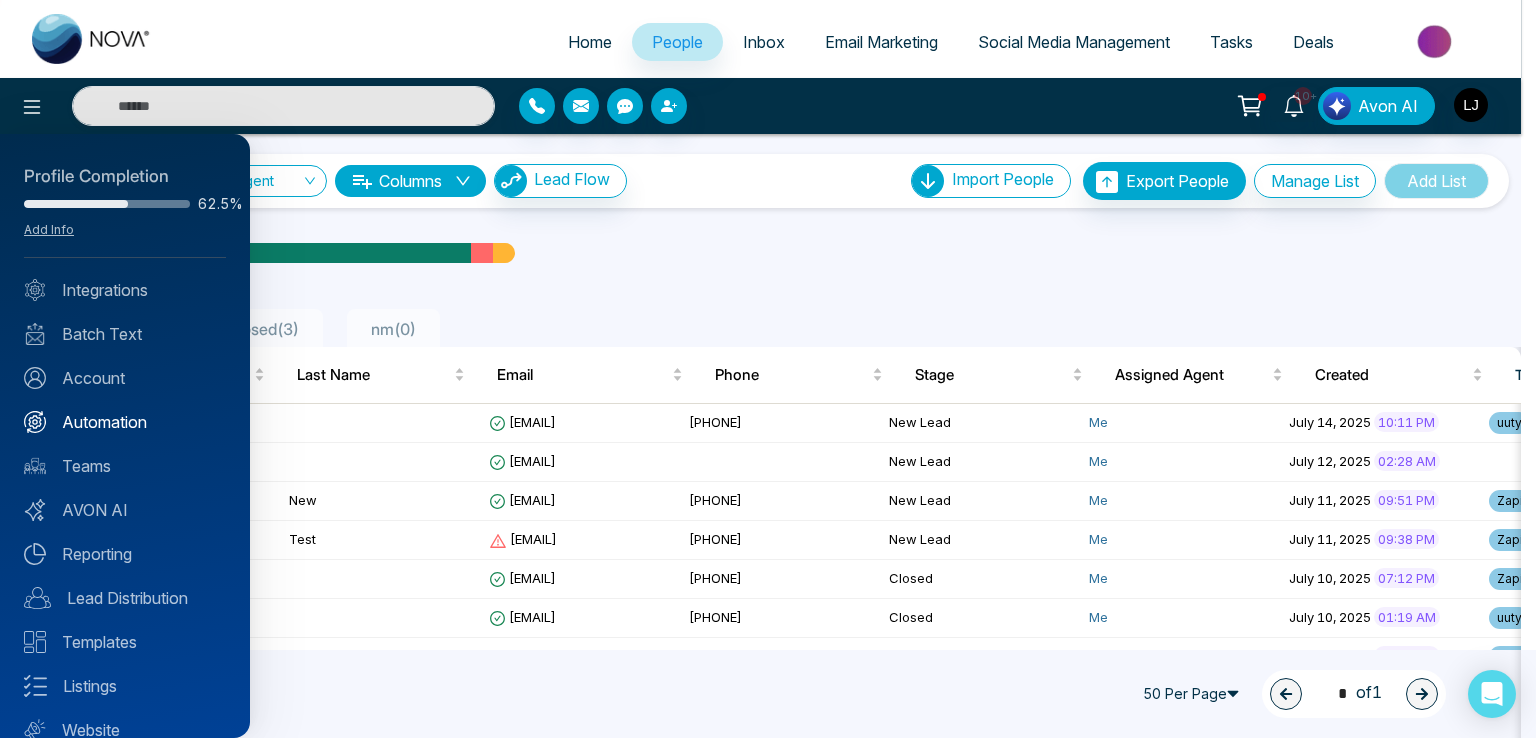 click on "Automation" at bounding box center [125, 422] 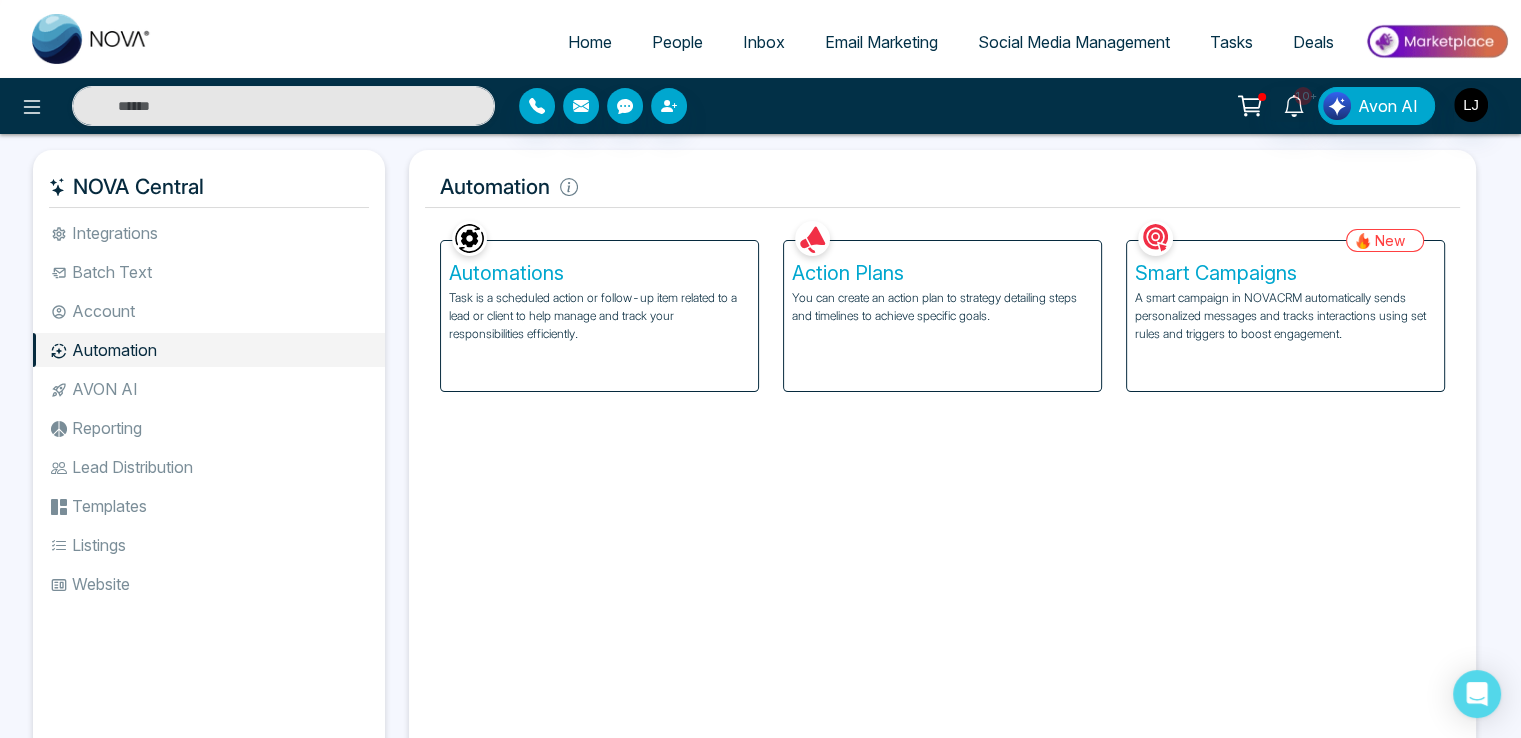 click on "Account" at bounding box center (209, 311) 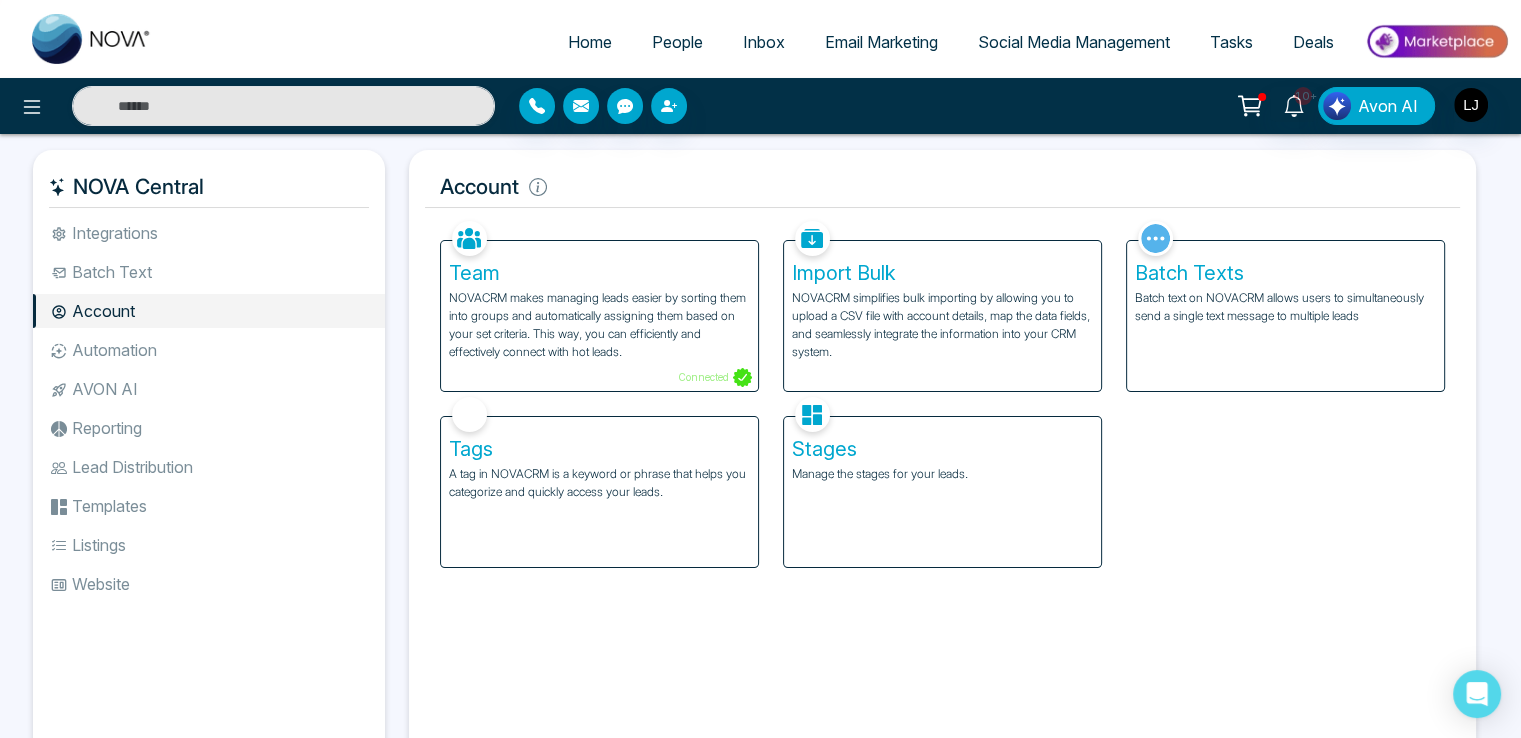 click on "A tag in NOVACRM is a keyword or phrase that helps you categorize and quickly access your leads." at bounding box center [599, 483] 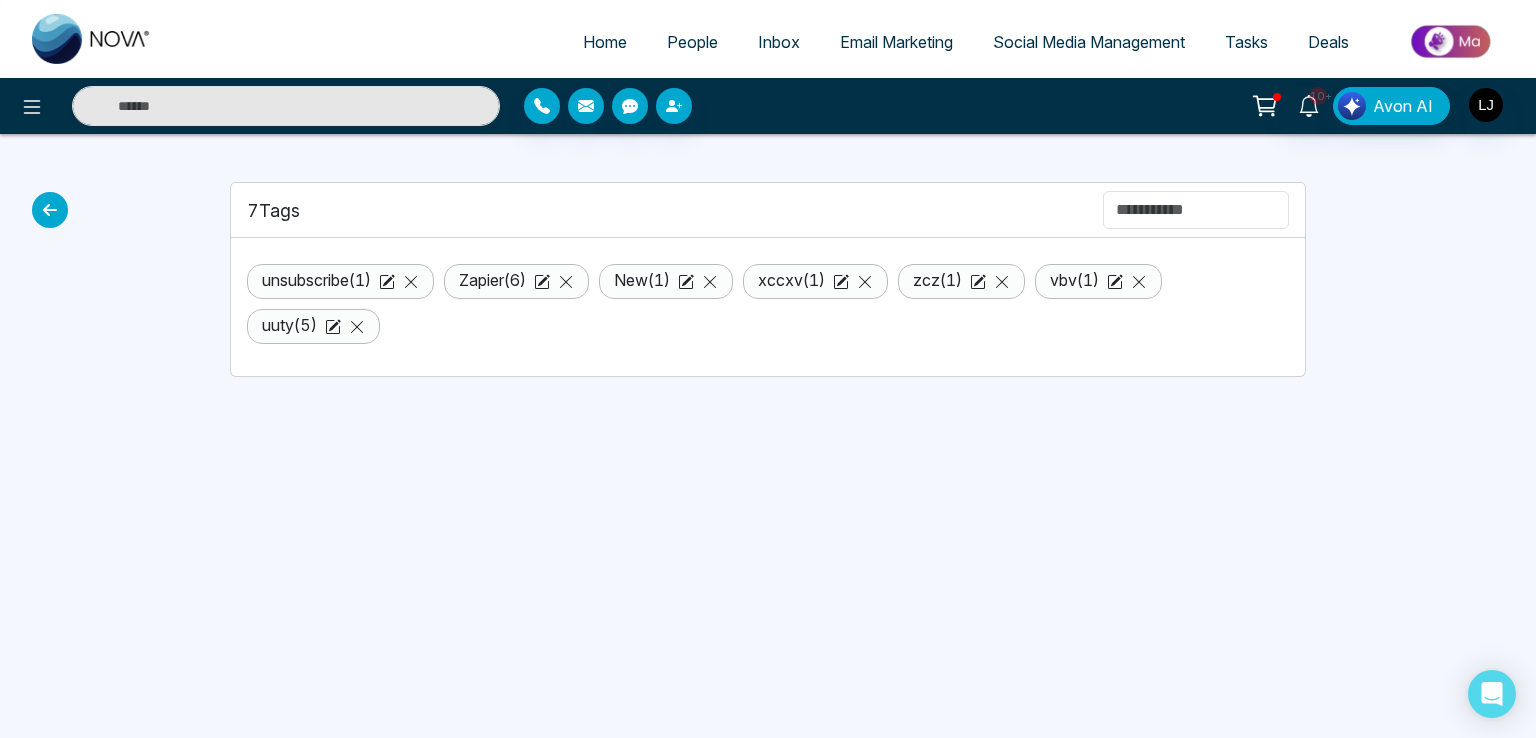click on "uuty  ( 5 )" at bounding box center (289, 325) 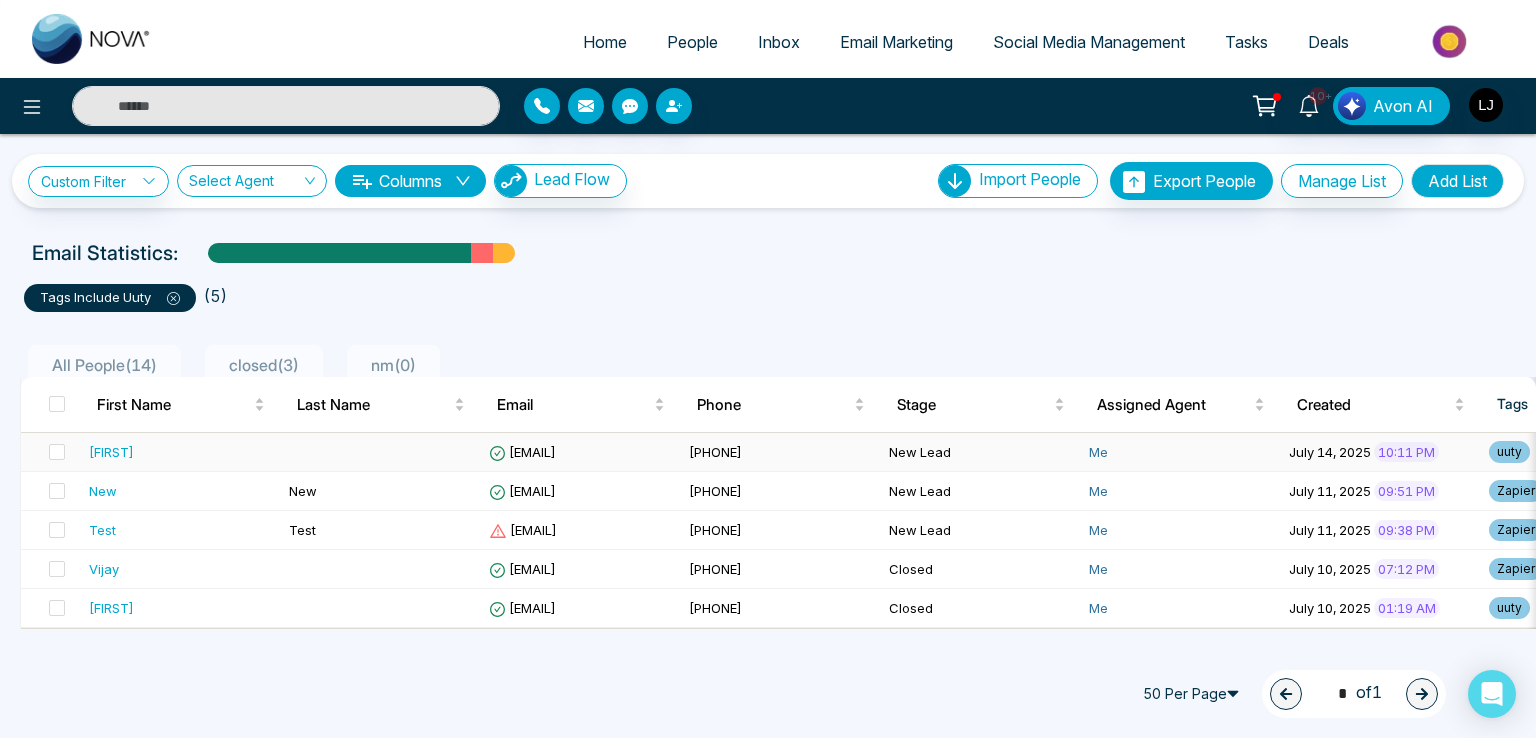 click on "[EMAIL]" at bounding box center (522, 452) 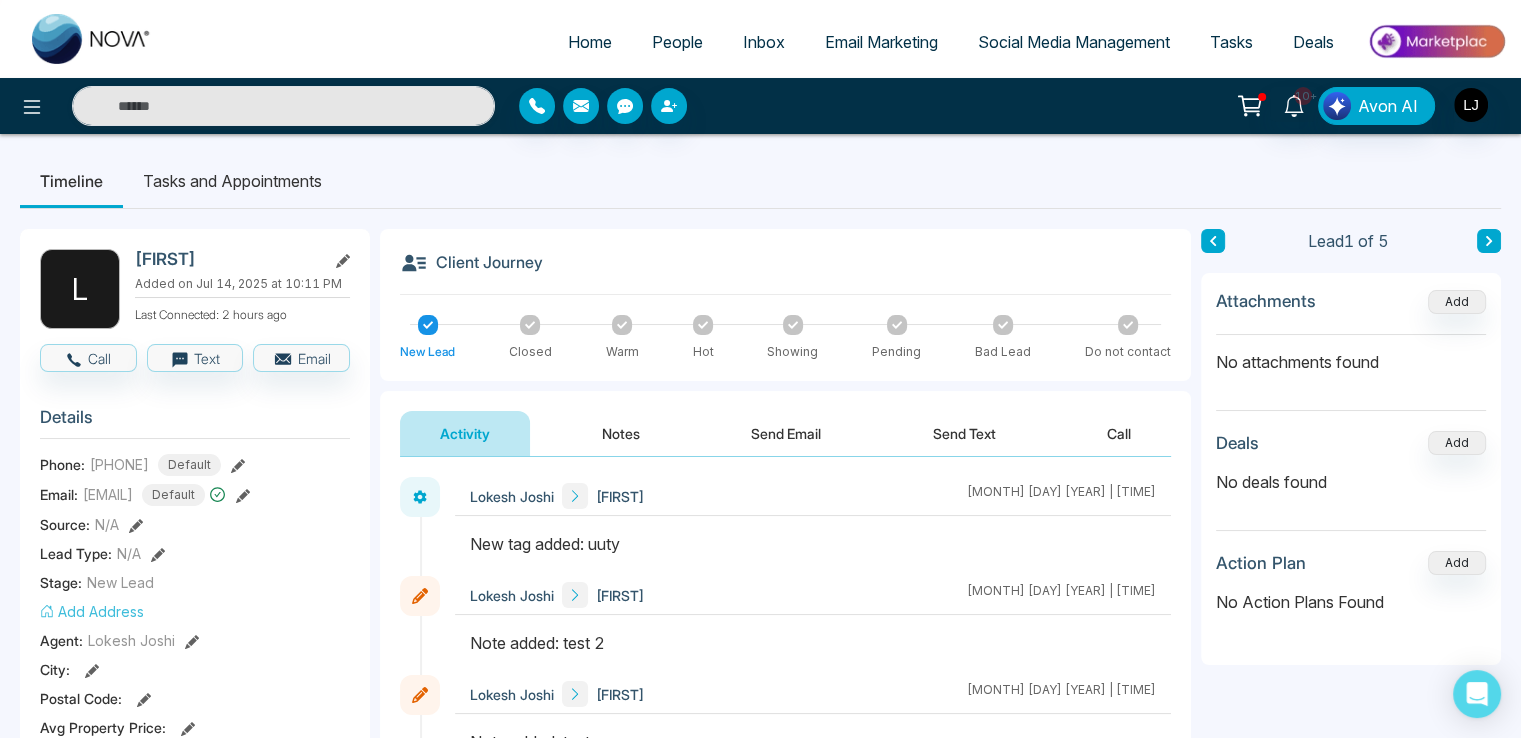 click 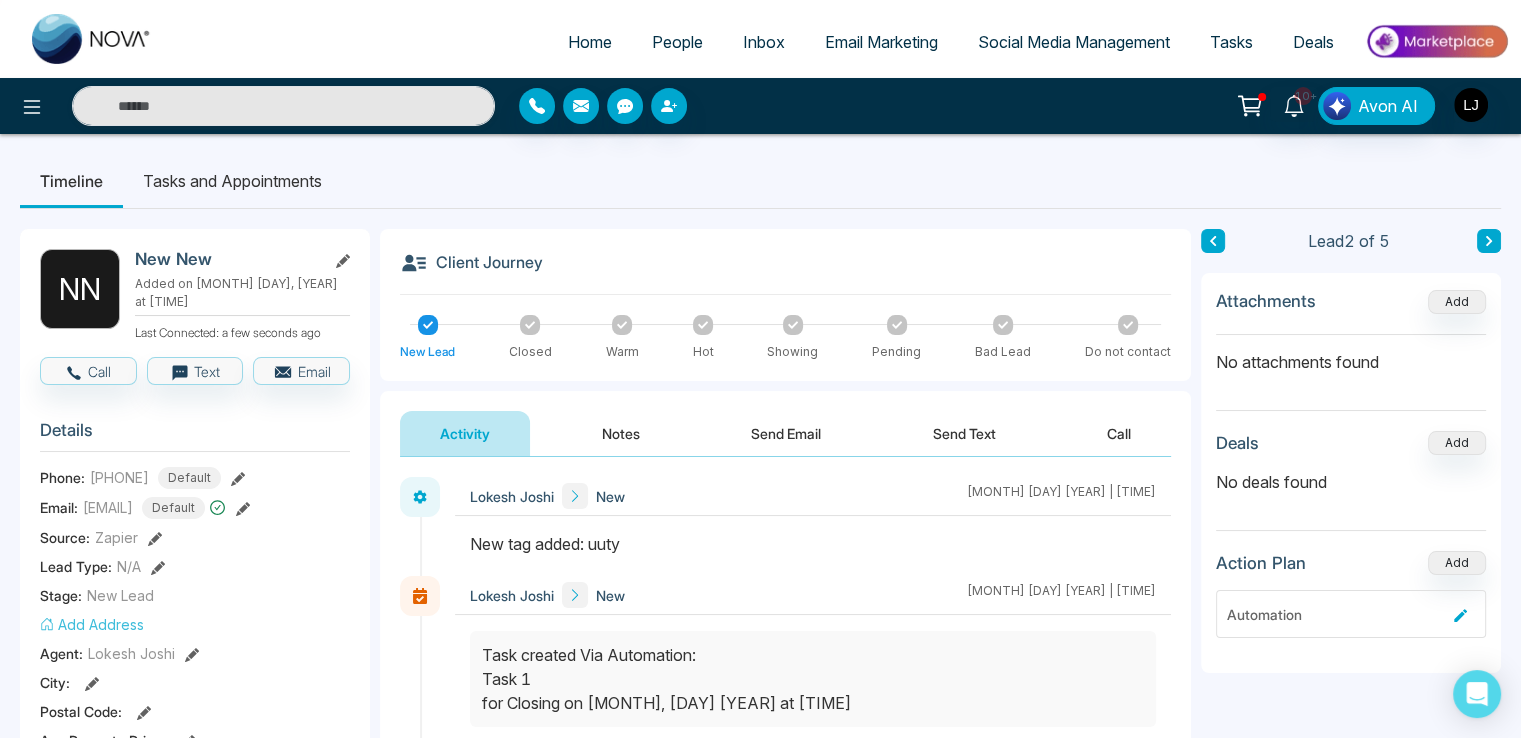 click 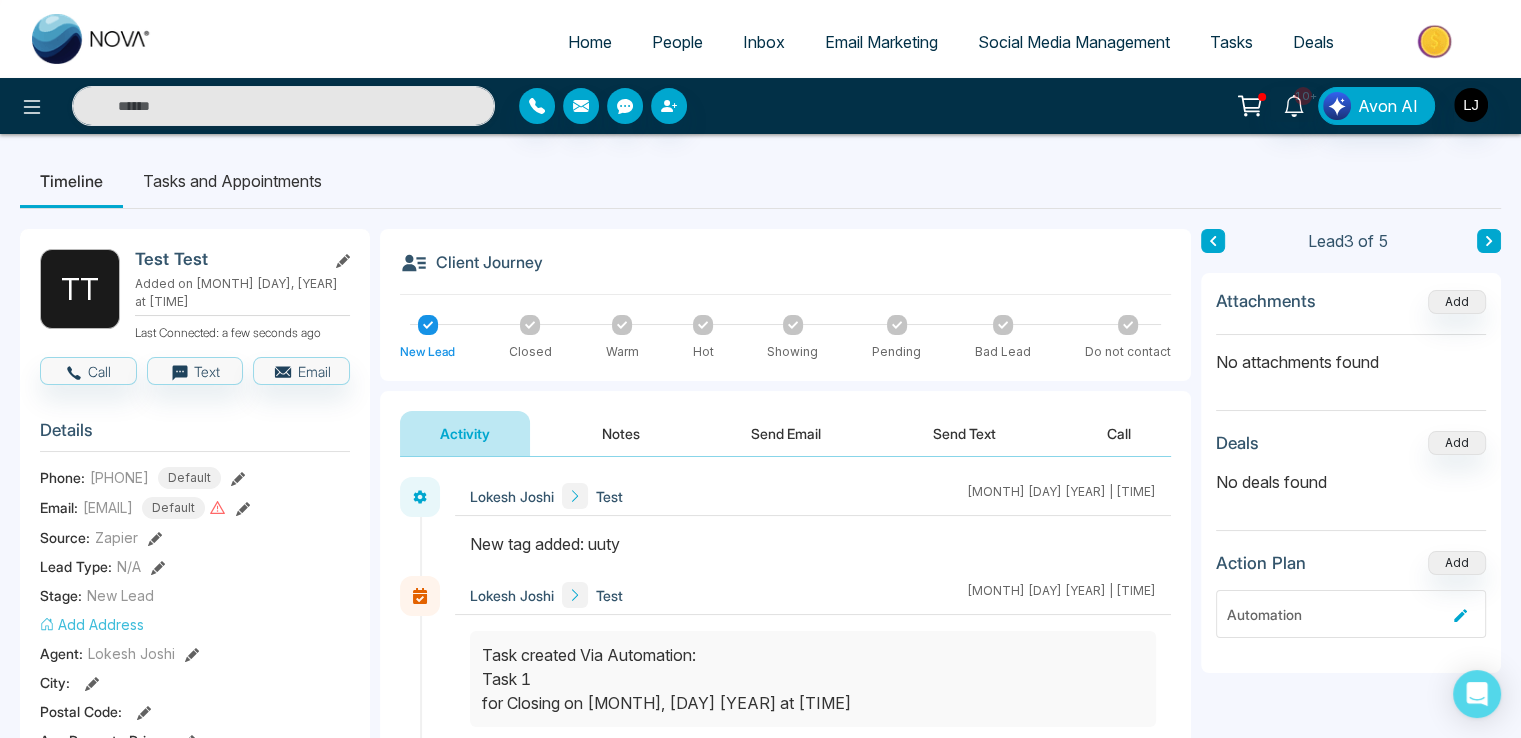 click 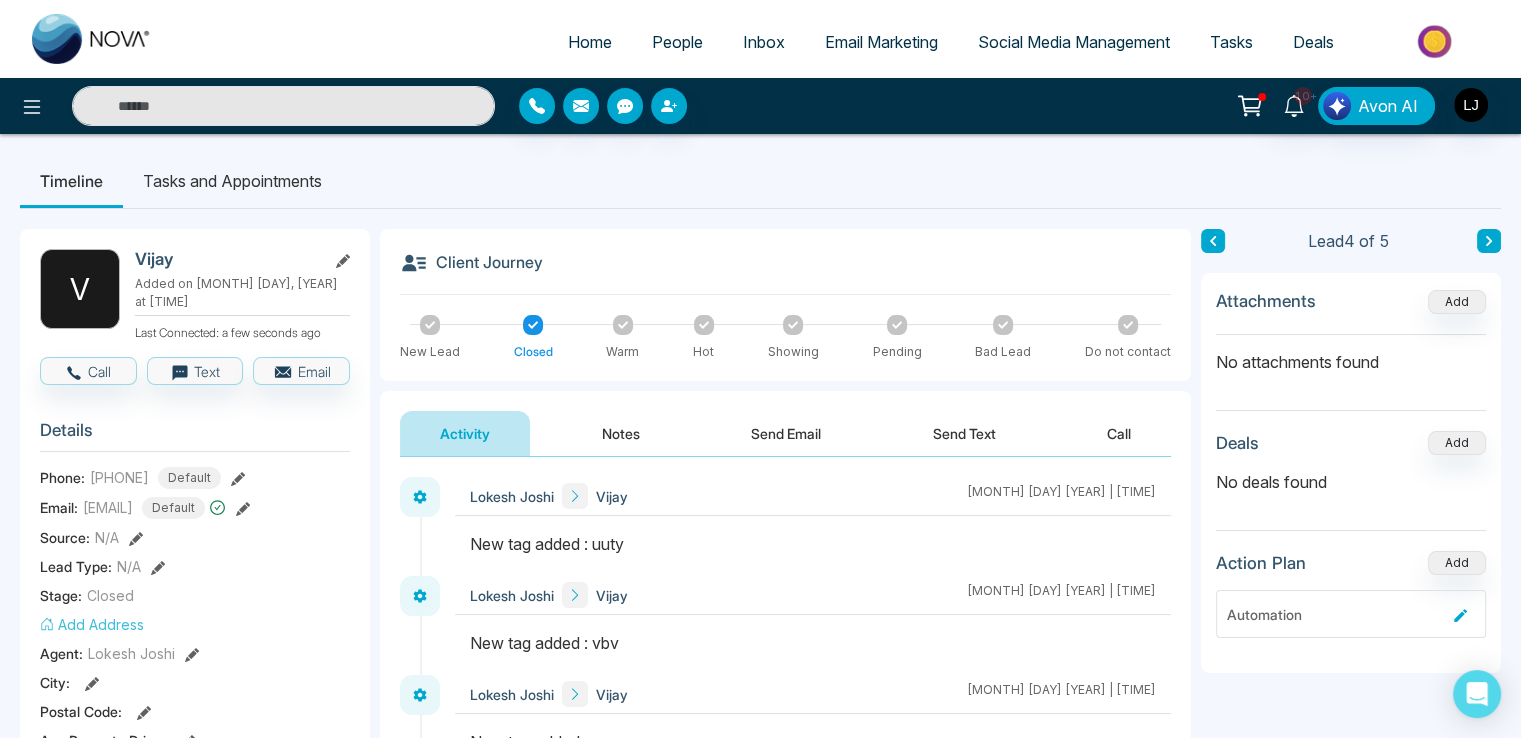 click 